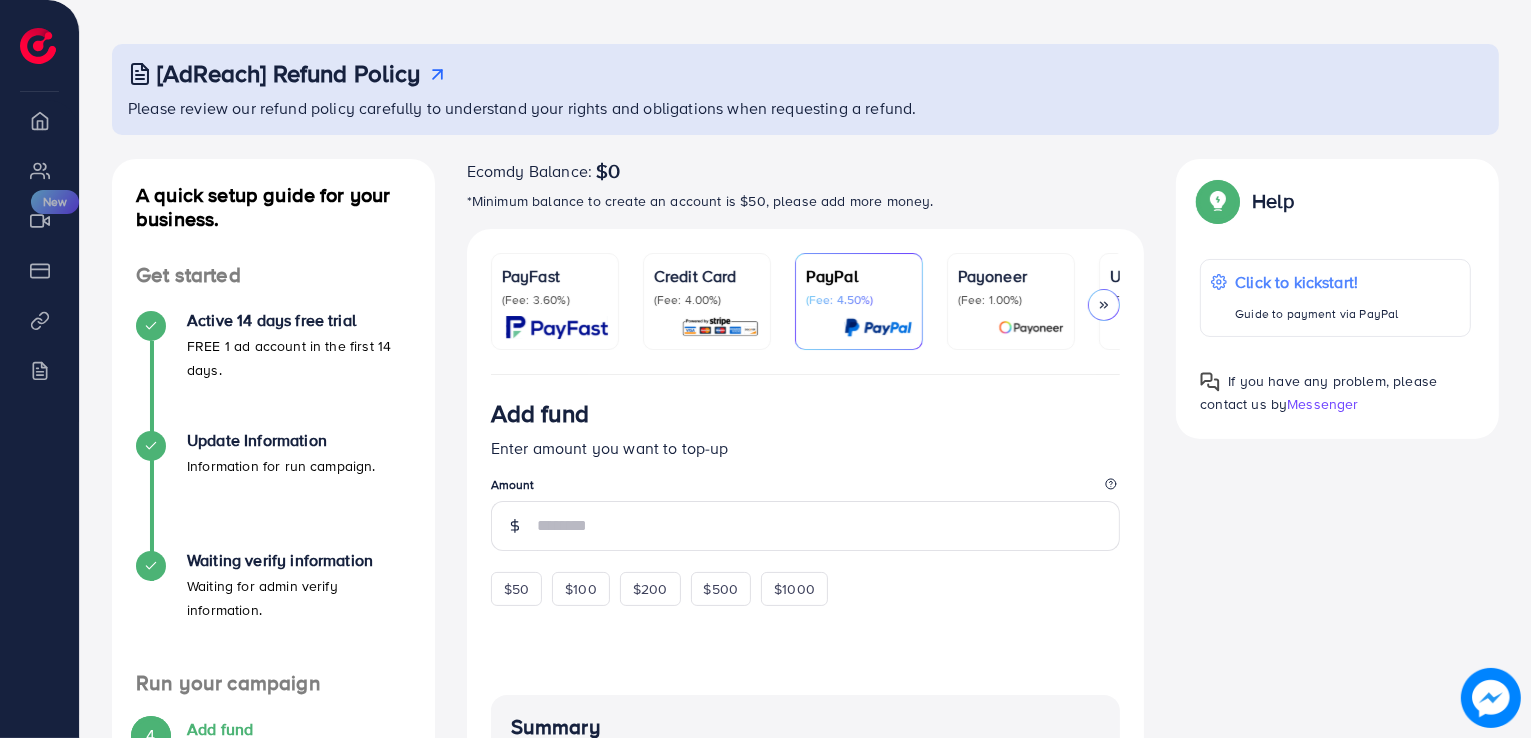 scroll, scrollTop: 86, scrollLeft: 0, axis: vertical 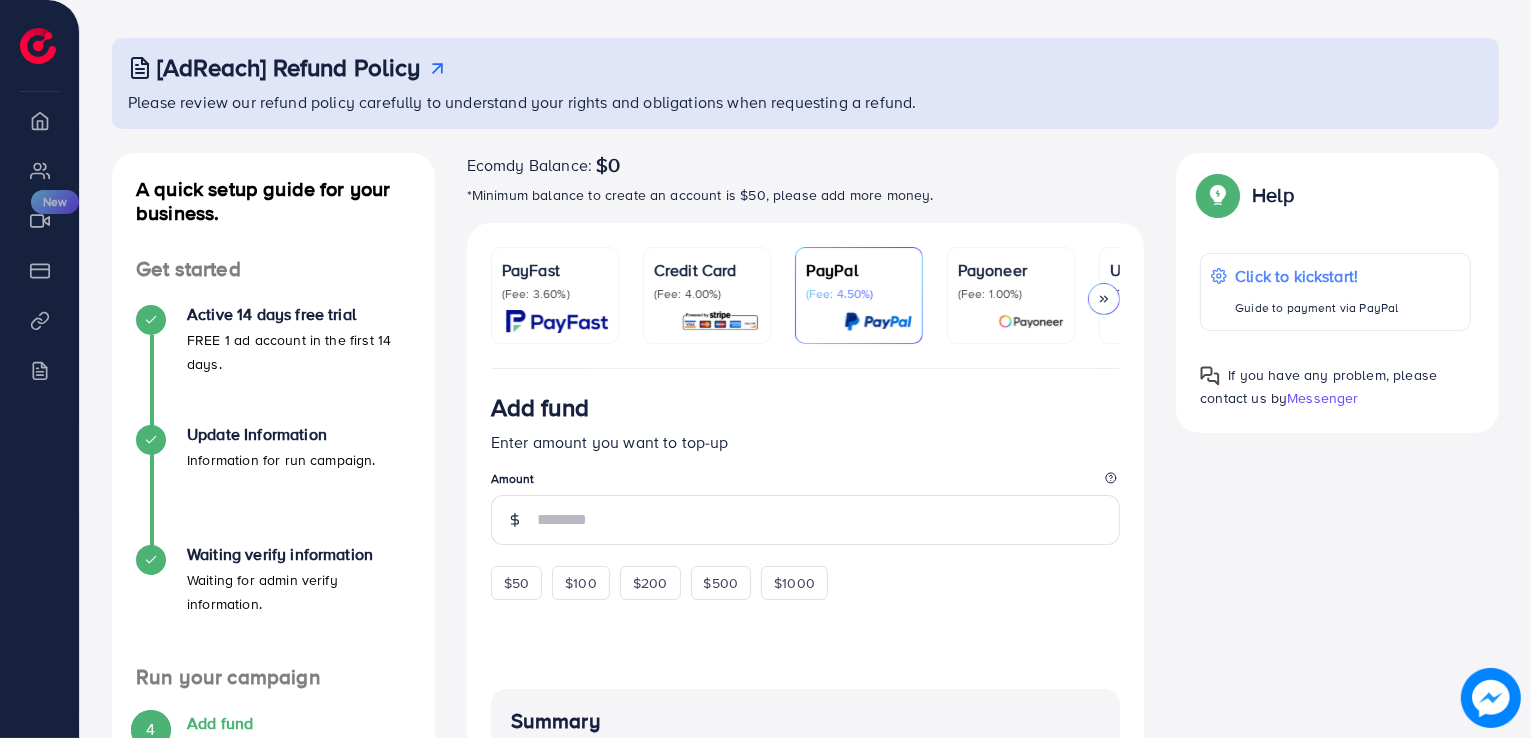 click at bounding box center (720, 321) 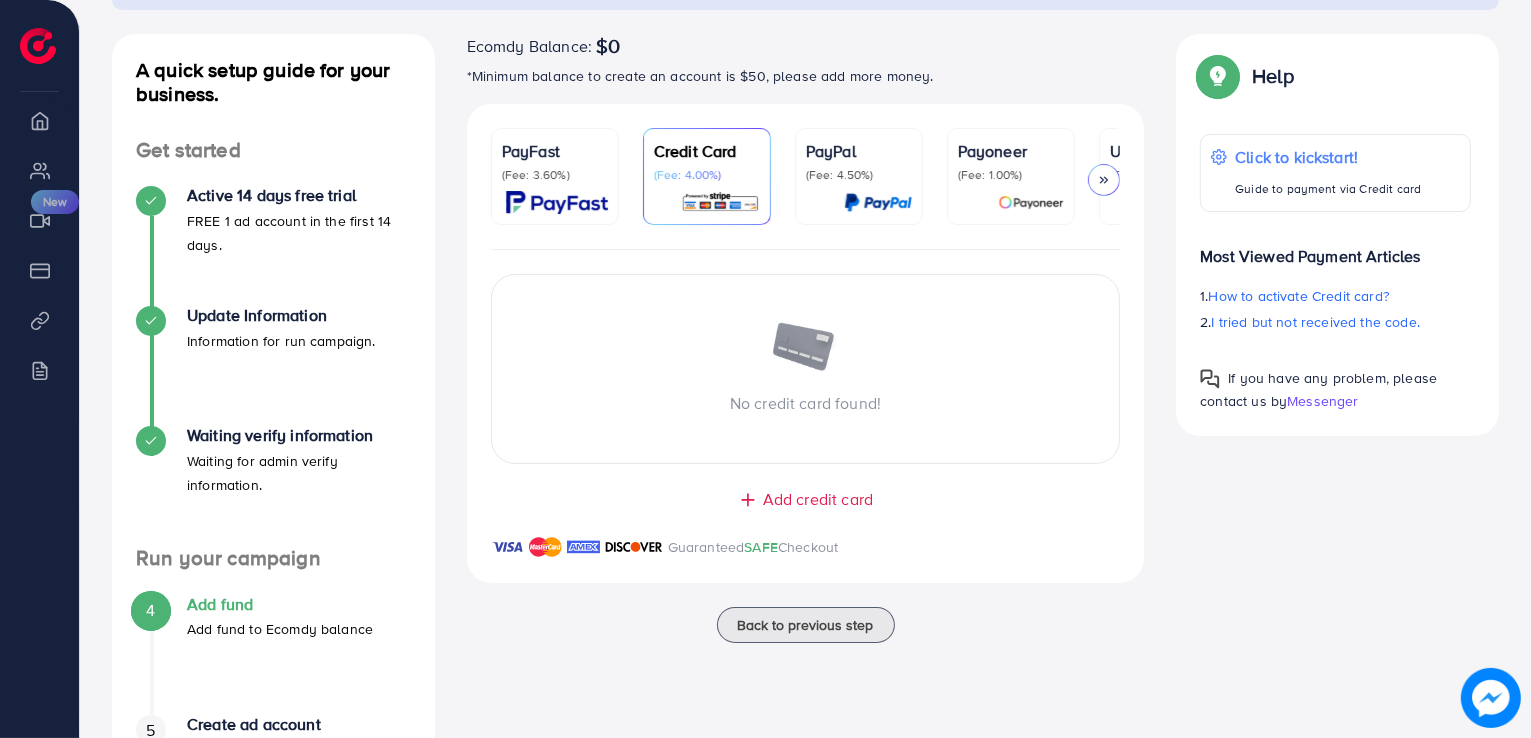 scroll, scrollTop: 206, scrollLeft: 0, axis: vertical 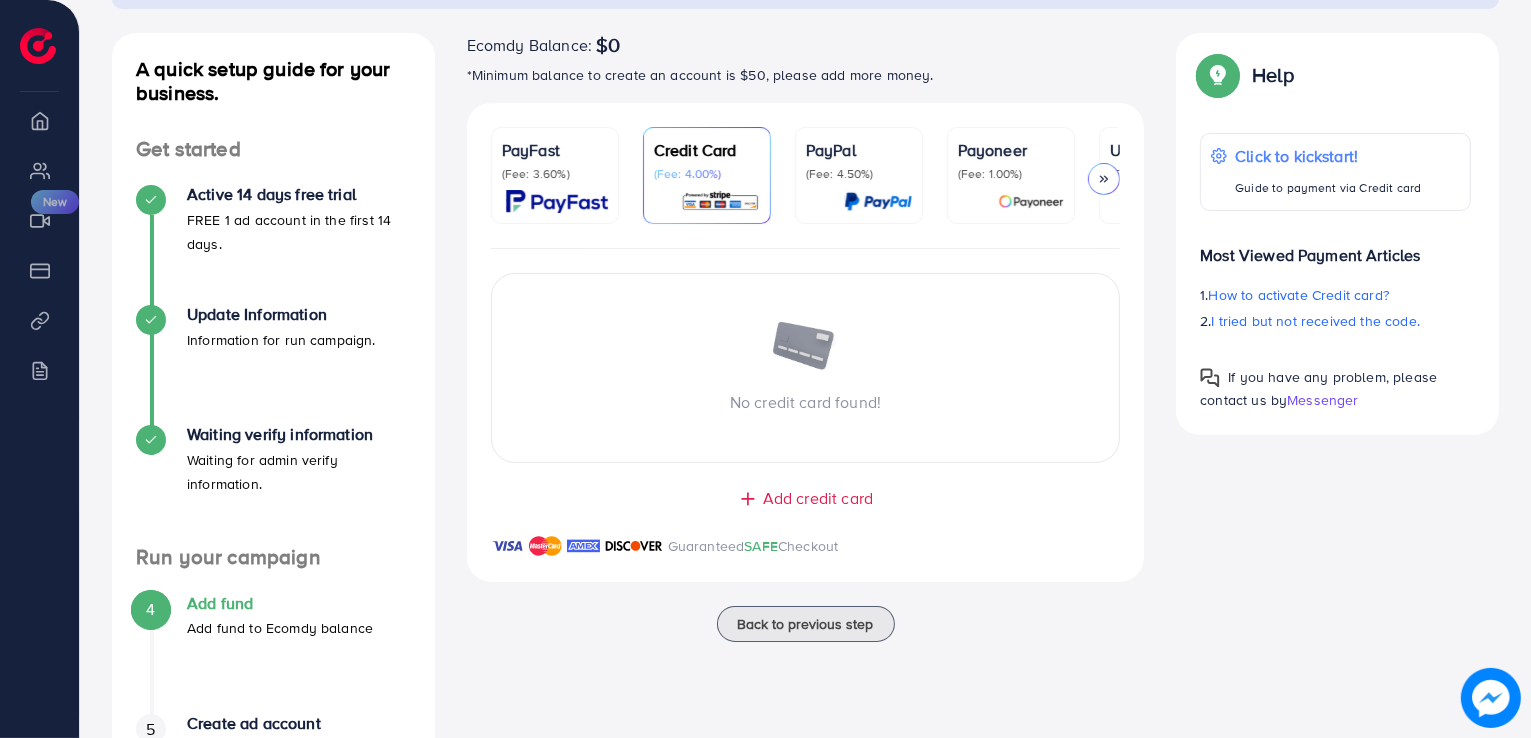 click on "Add credit card" at bounding box center (818, 498) 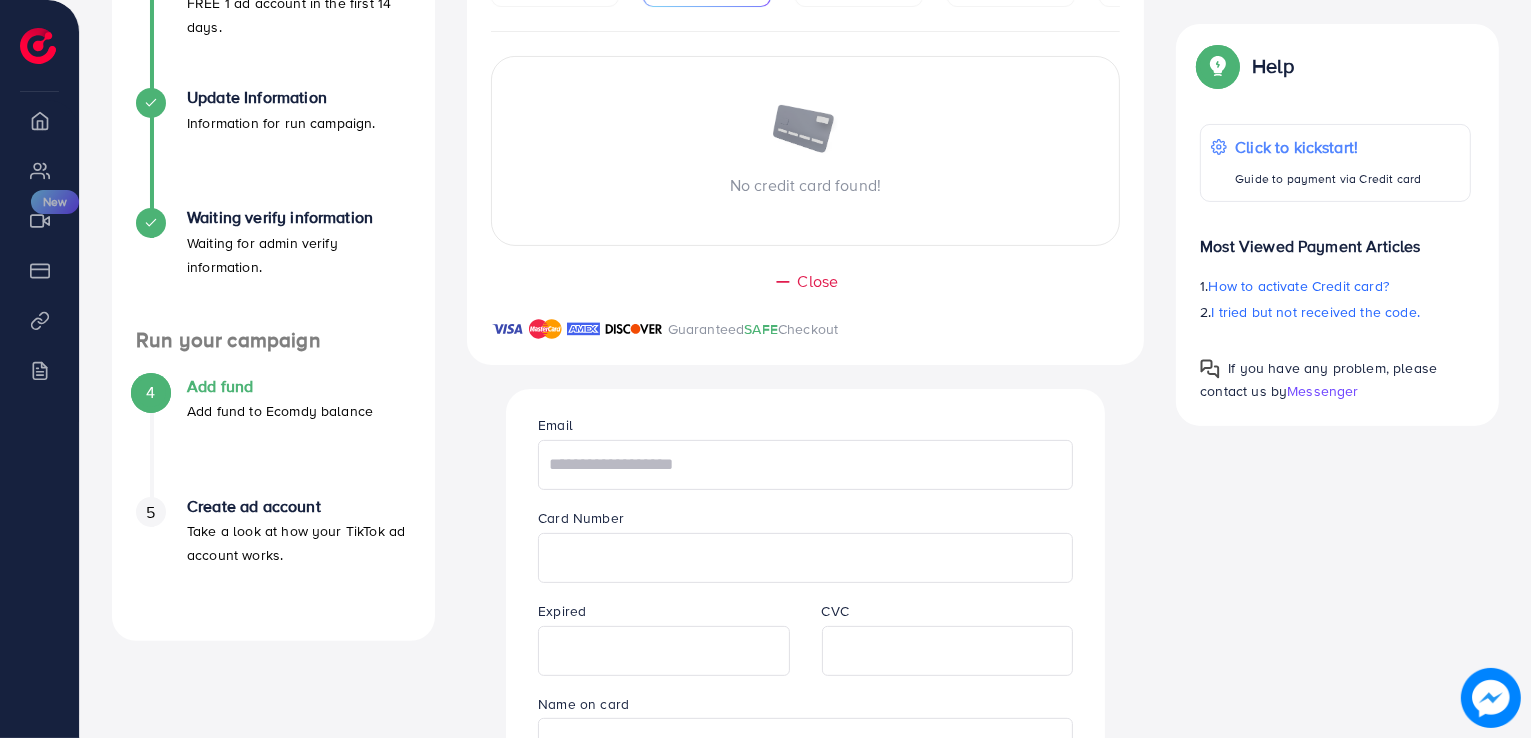 scroll, scrollTop: 426, scrollLeft: 0, axis: vertical 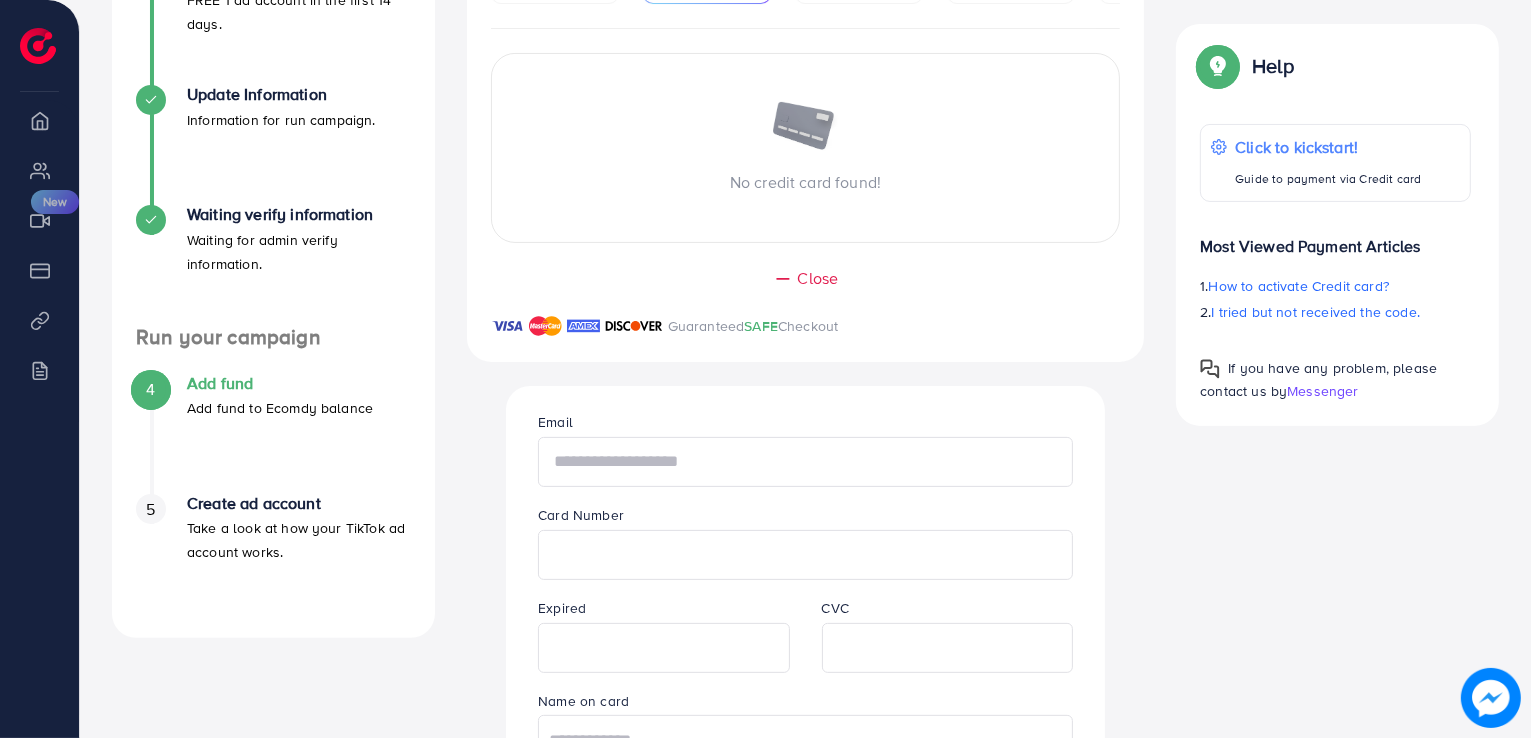click at bounding box center (805, 462) 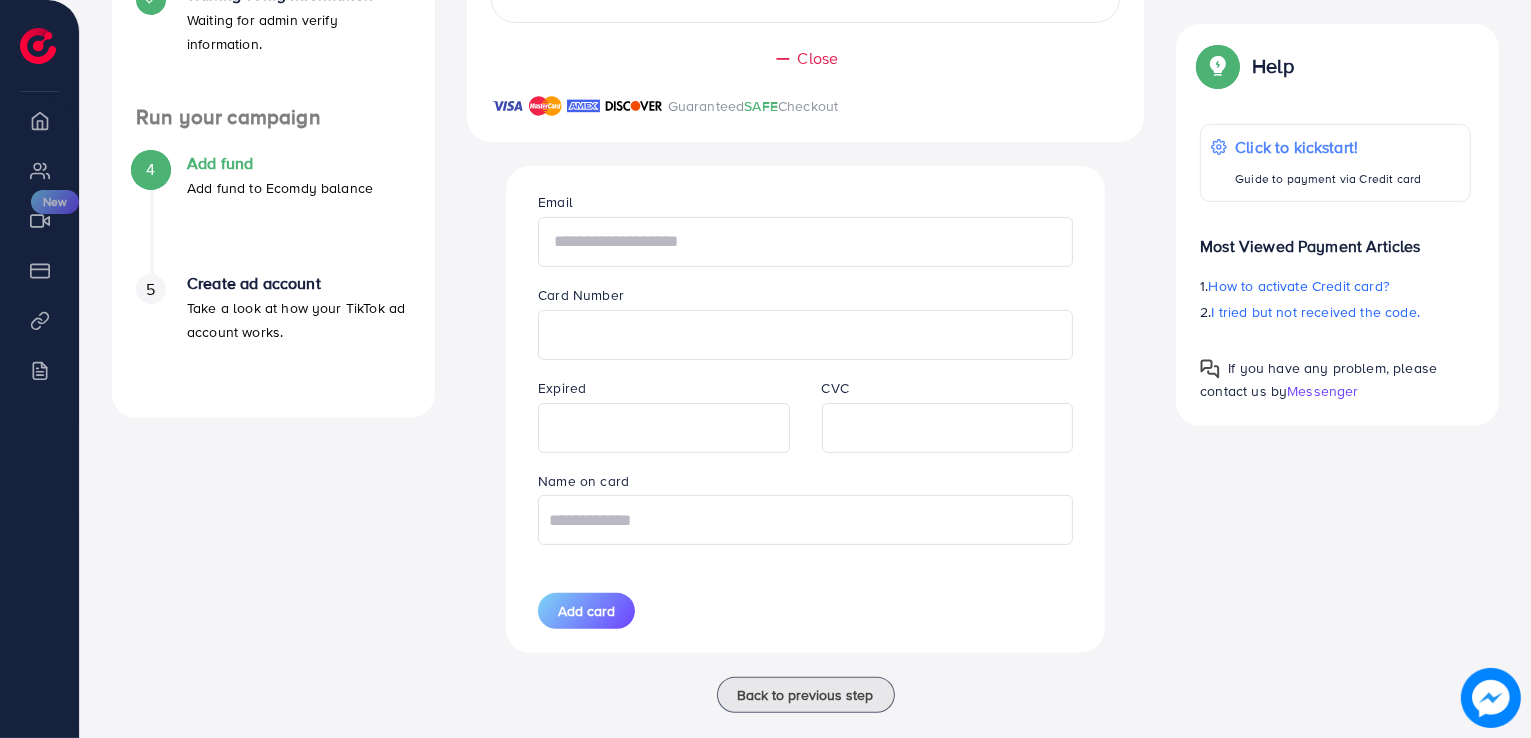 scroll, scrollTop: 660, scrollLeft: 0, axis: vertical 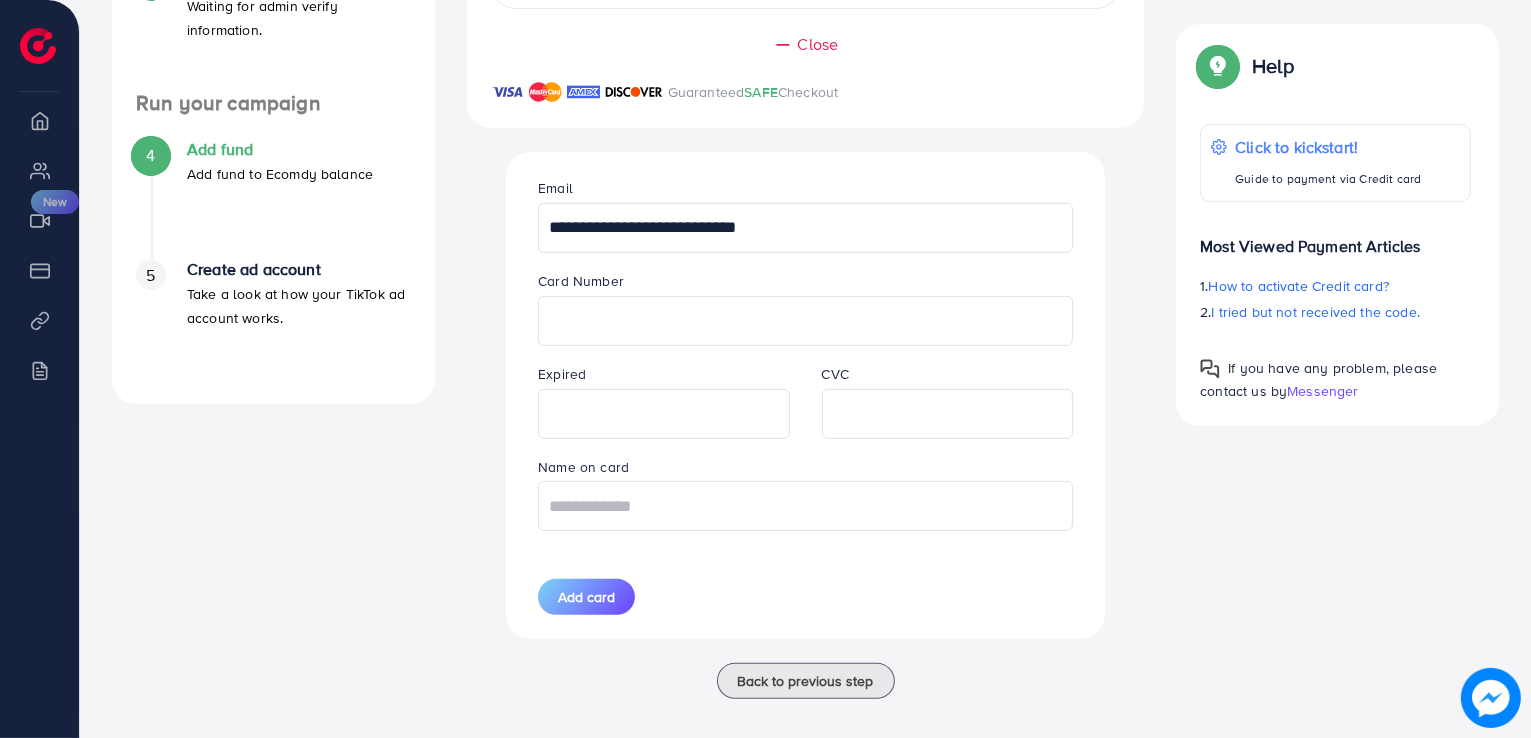 type on "**********" 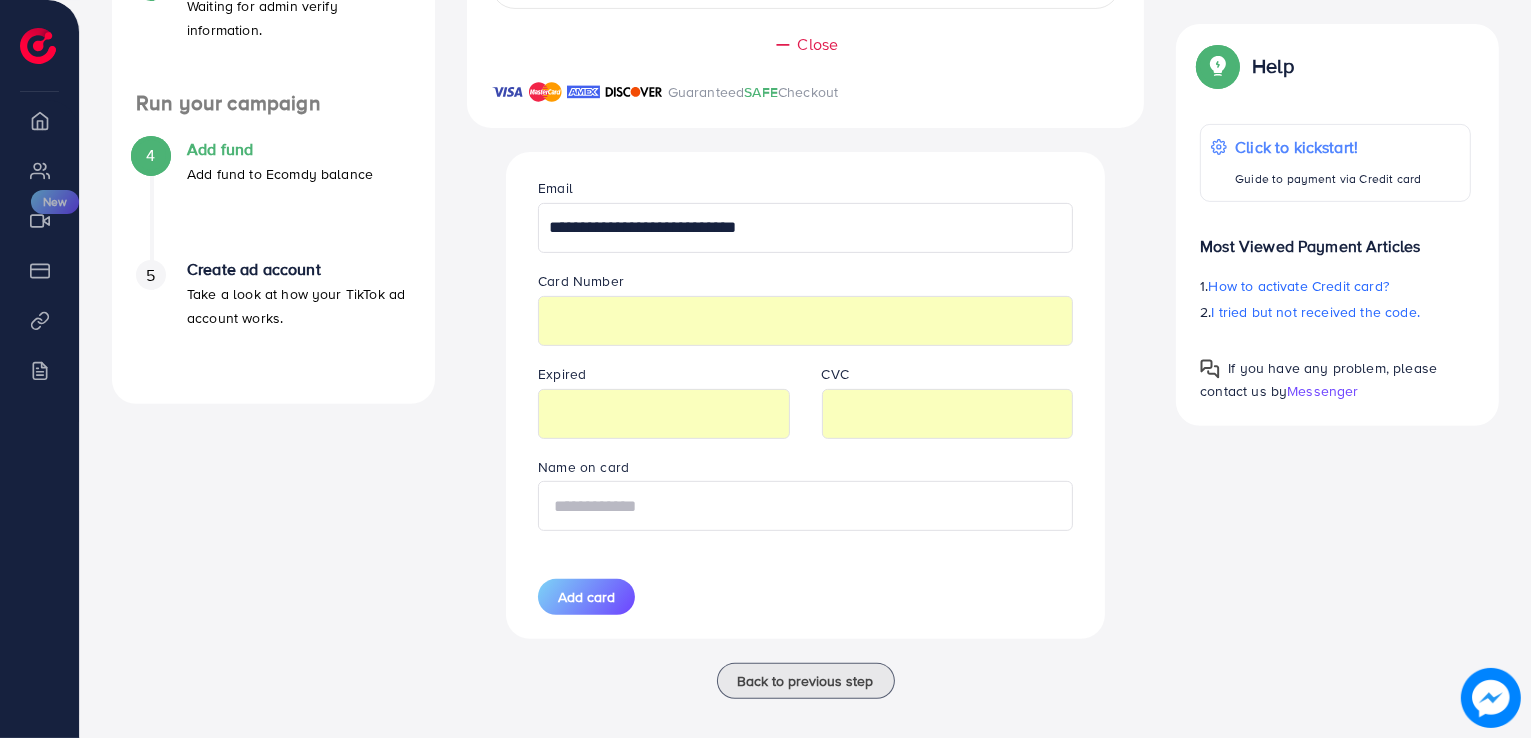 click at bounding box center [805, 506] 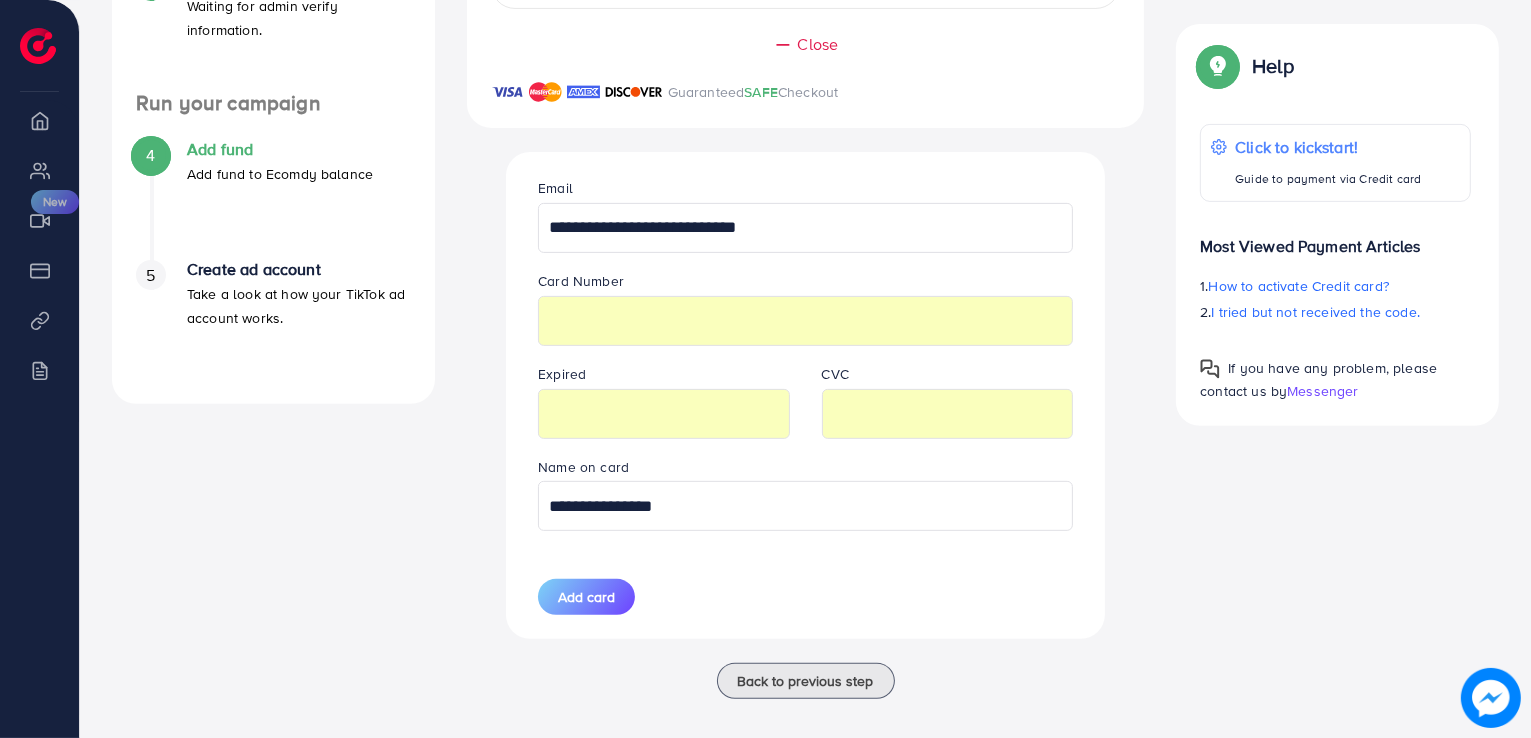 click on "**********" at bounding box center (805, 506) 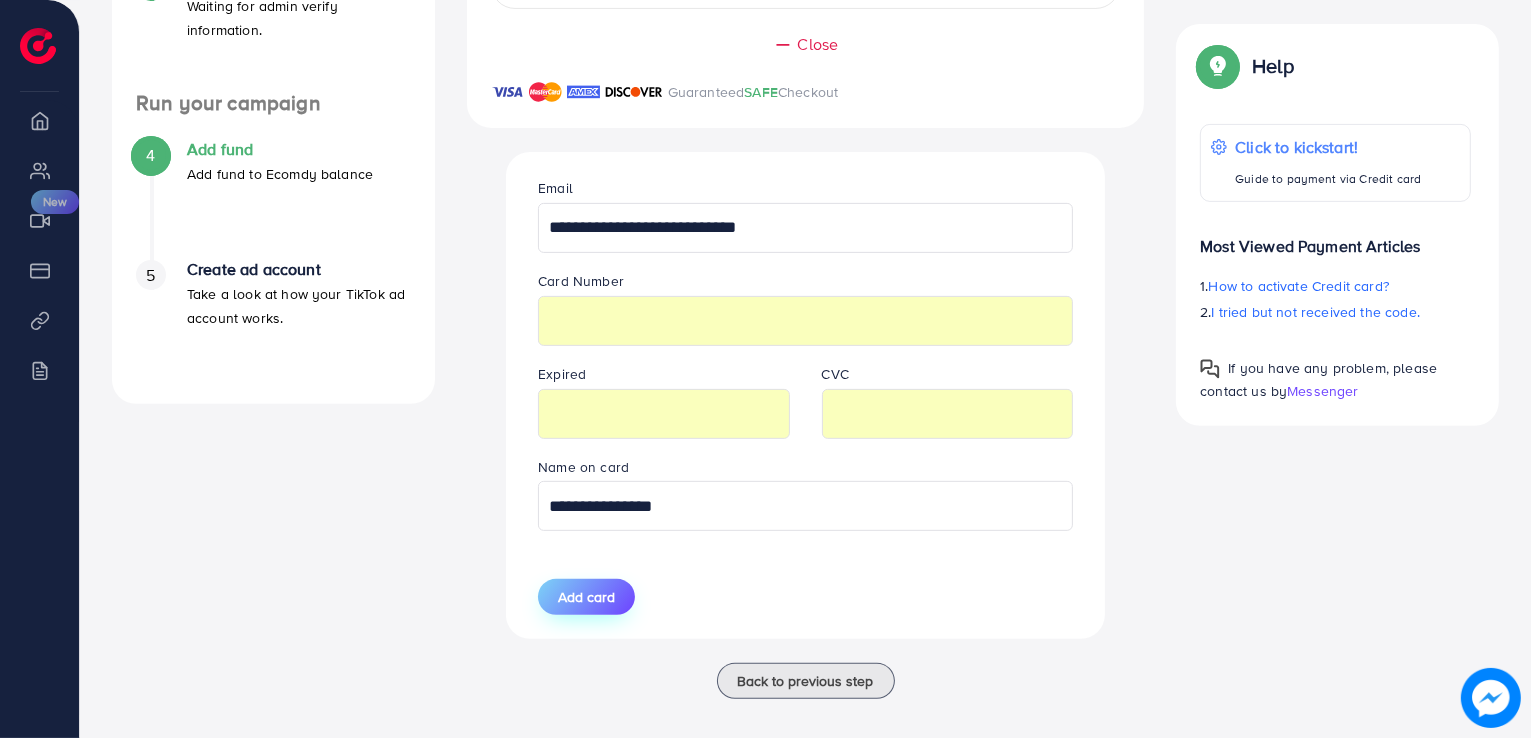 type on "**********" 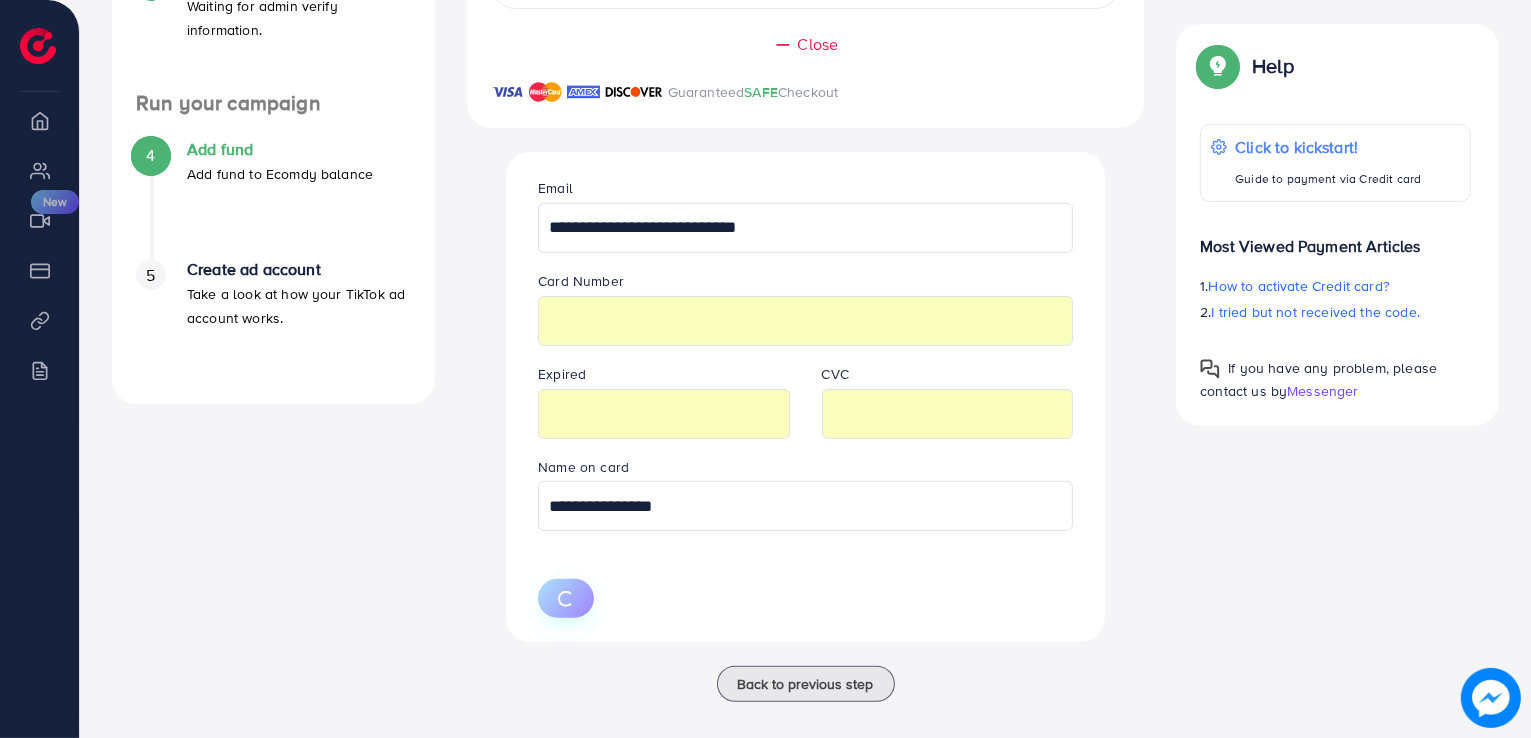 type 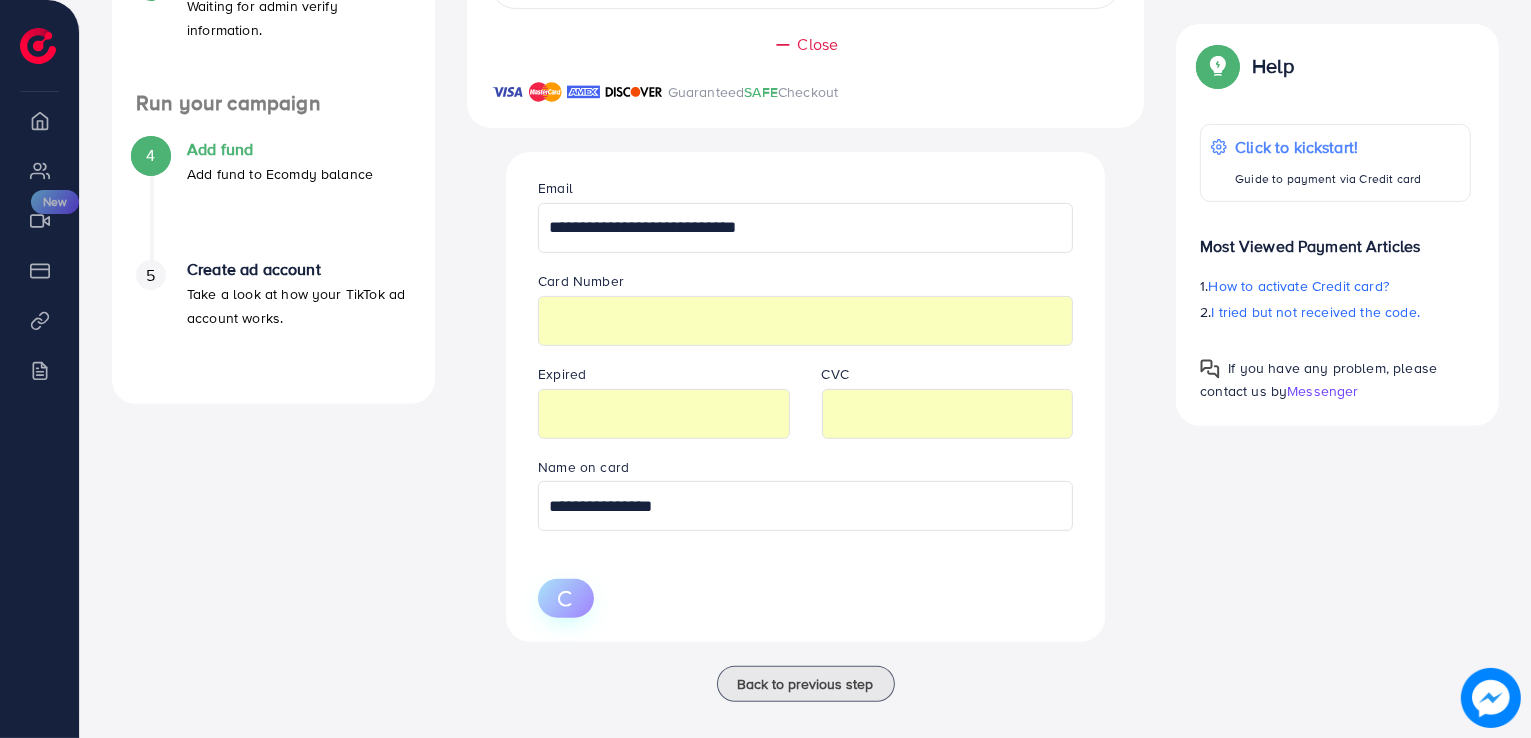 type 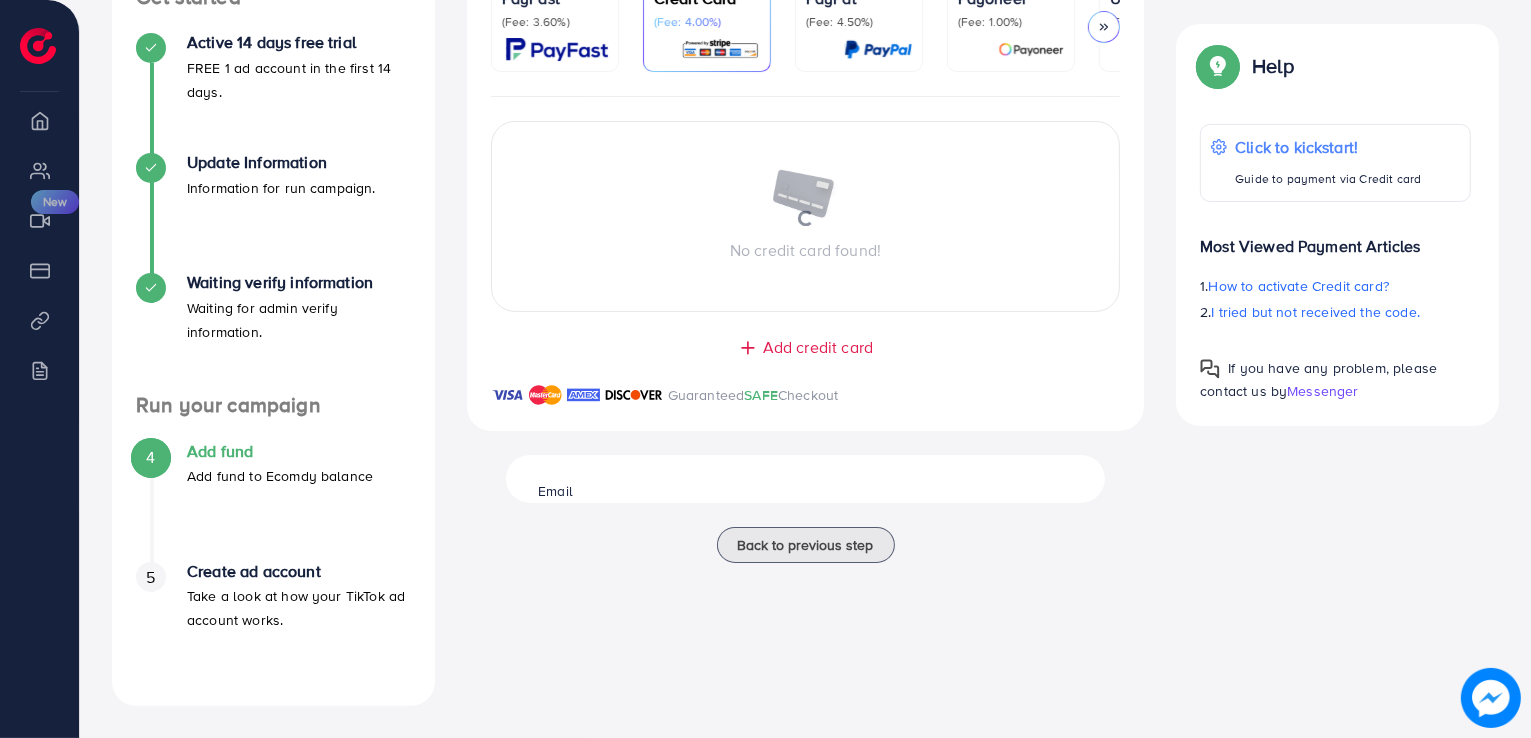 scroll, scrollTop: 358, scrollLeft: 0, axis: vertical 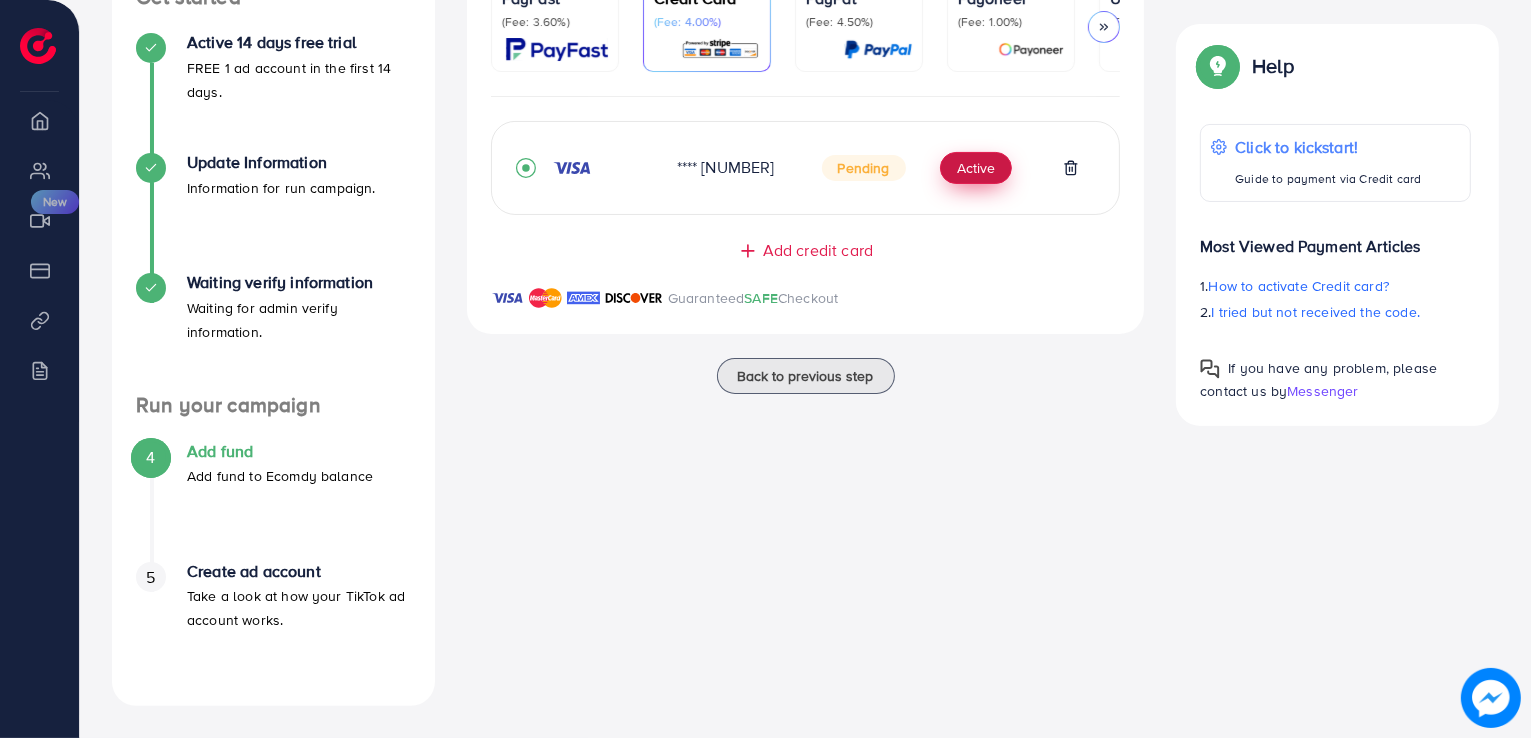 click on "Active" at bounding box center (976, 168) 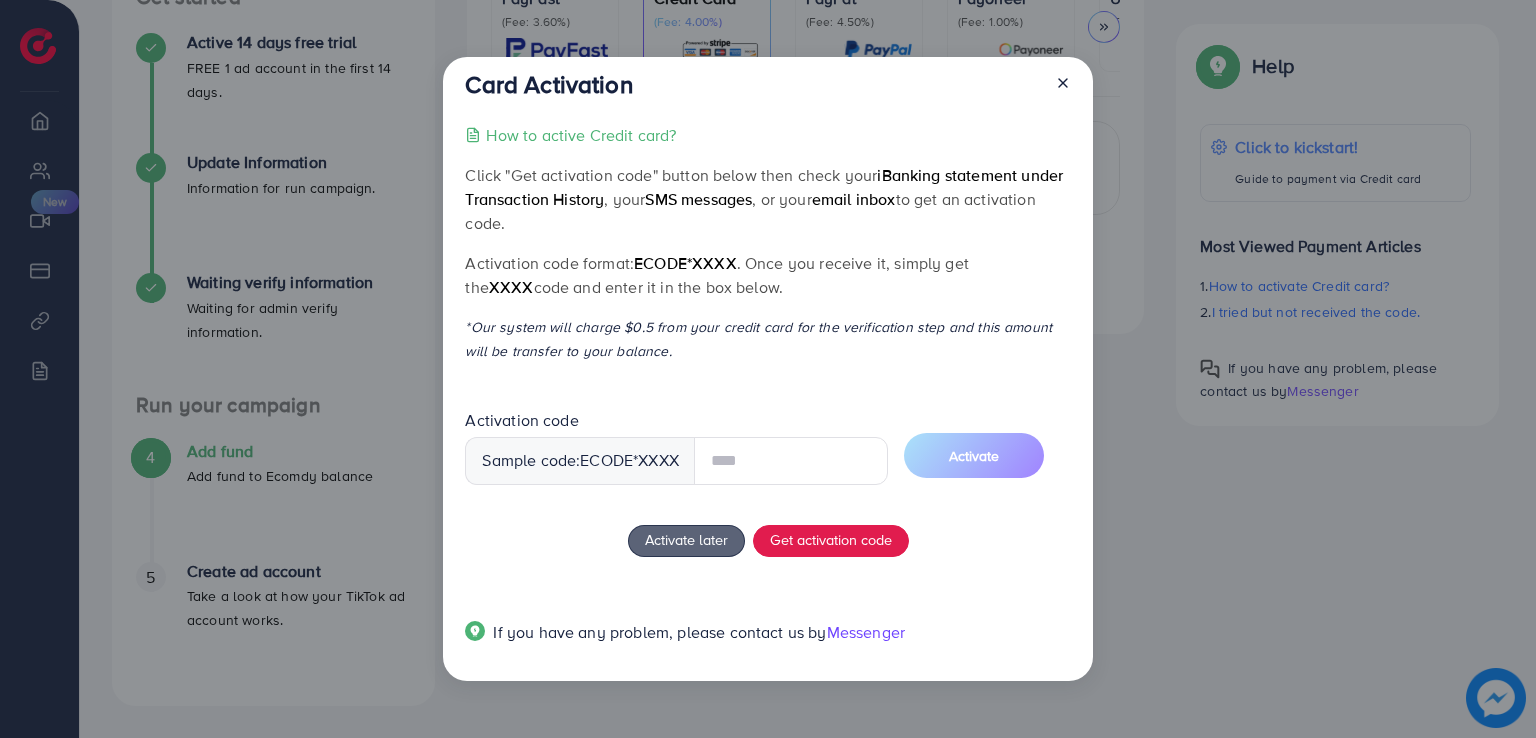 click at bounding box center (791, 461) 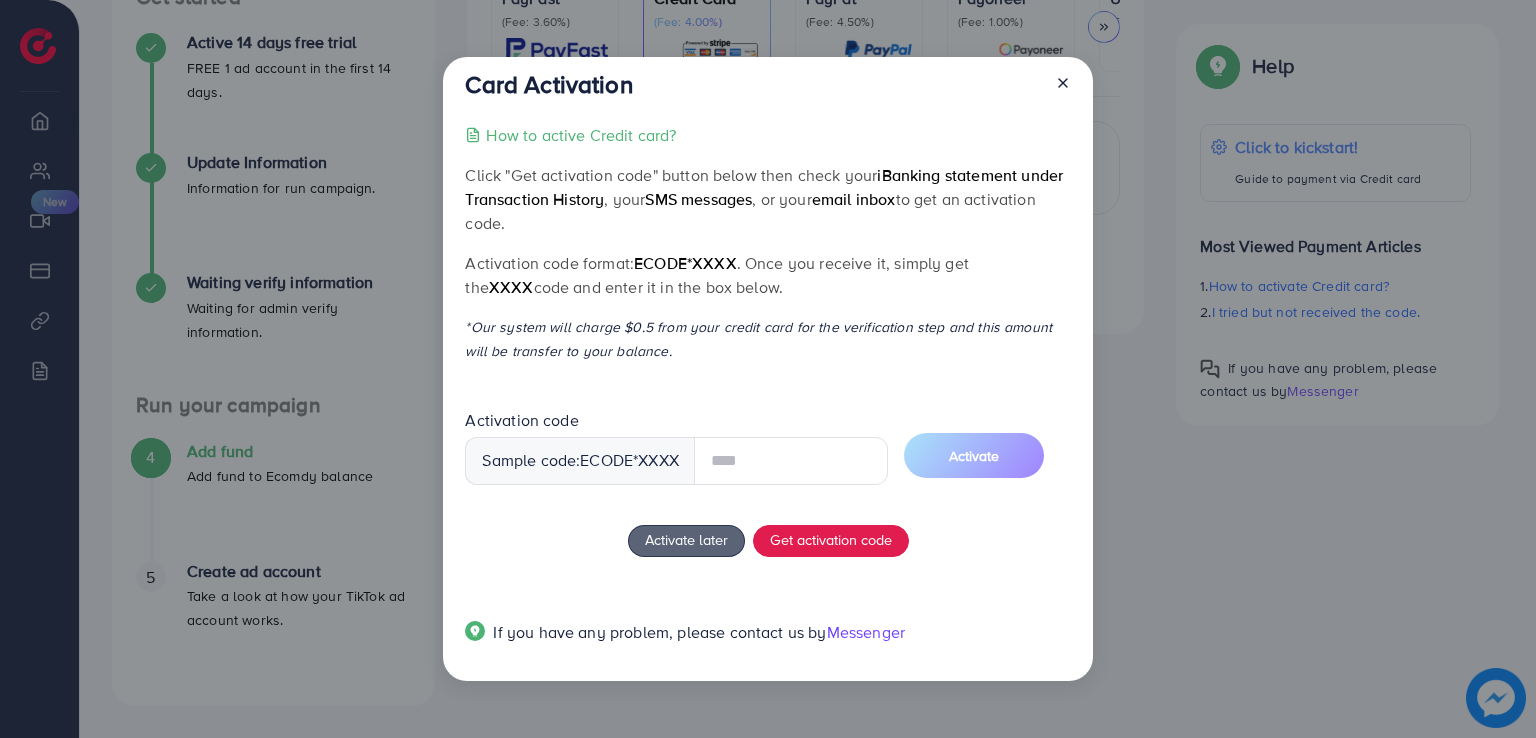 click on "How to active Credit card?   Click "Get activation code" button below then check your  iBanking statement under Transaction History , your  SMS messages , or your  email inbox  to get an activation code.   Activation code format:  ecode*XXXX . Once you receive it, simply get the  XXXX  code and enter it in the box below.   *Our system will charge $0.5 from your credit card for the verification step and this amount will be transfer to your balance.   Activation code   Sample code:  ecode *XXXX   Activate   Activate later   Get activation code   If you have any problem, please contact us by   Messenger" at bounding box center [767, 395] 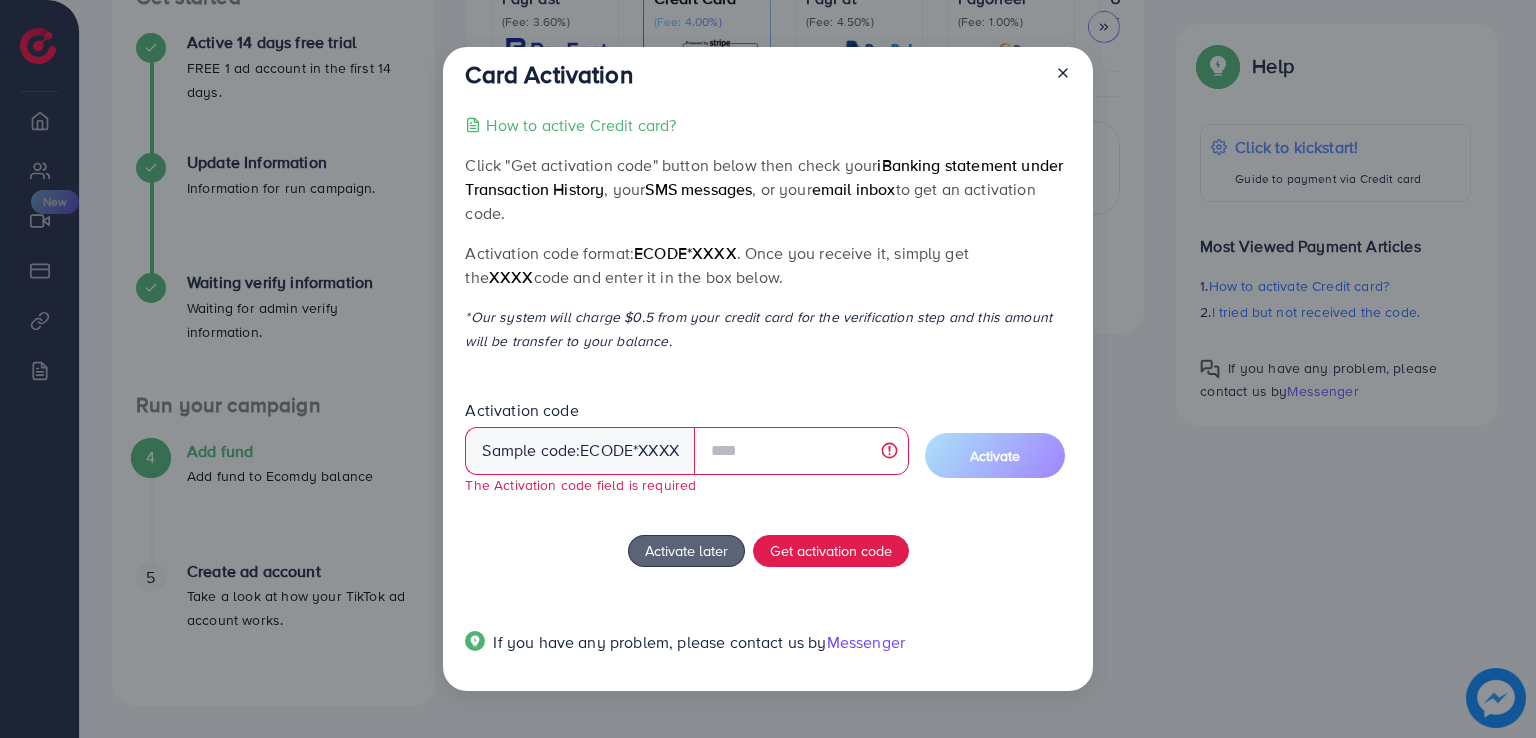 click on "How to active Credit card?   Click "Get activation code" button below then check your  iBanking statement under Transaction History , your  SMS messages , or your  email inbox  to get an activation code.   Activation code format:  ecode*XXXX . Once you receive it, simply get the  XXXX  code and enter it in the box below.   *Our system will charge $0.5 from your credit card for the verification step and this amount will be transfer to your balance.   Activation code   Sample code:  ecode *XXXX  The Activation code field is required  Activate   Activate later   Get activation code   If you have any problem, please contact us by   Messenger" at bounding box center [767, 395] 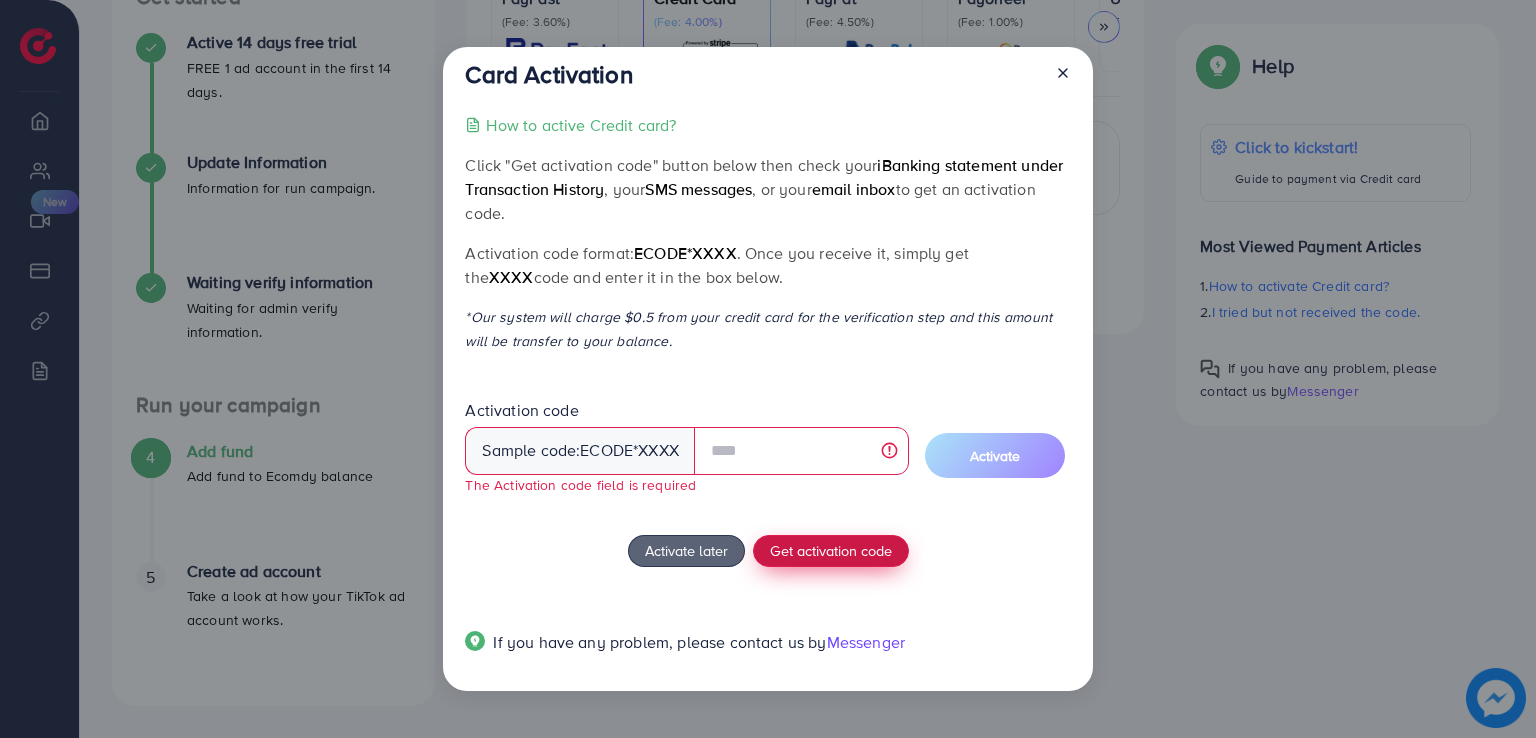 click on "Get activation code" at bounding box center [831, 550] 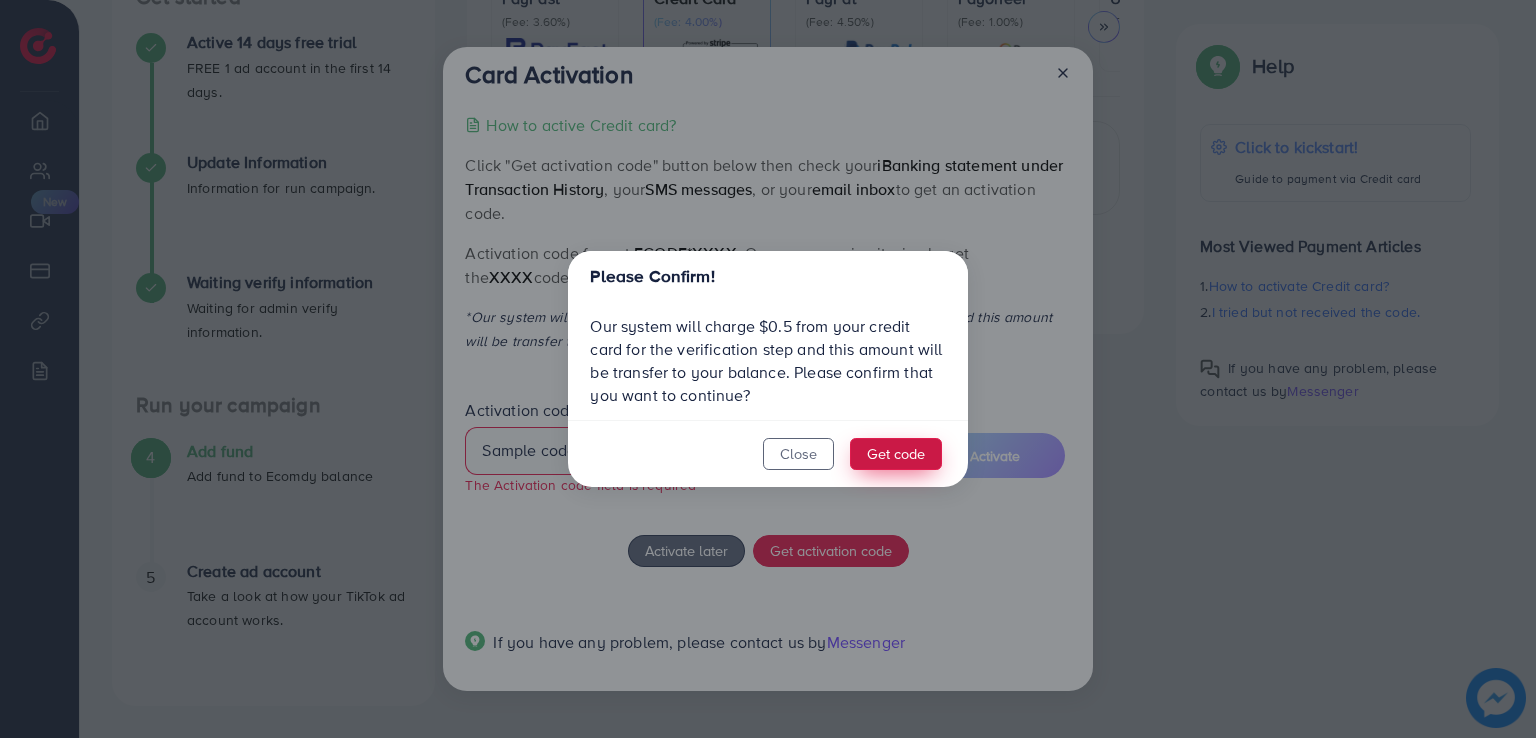 click on "Get code" at bounding box center (896, 454) 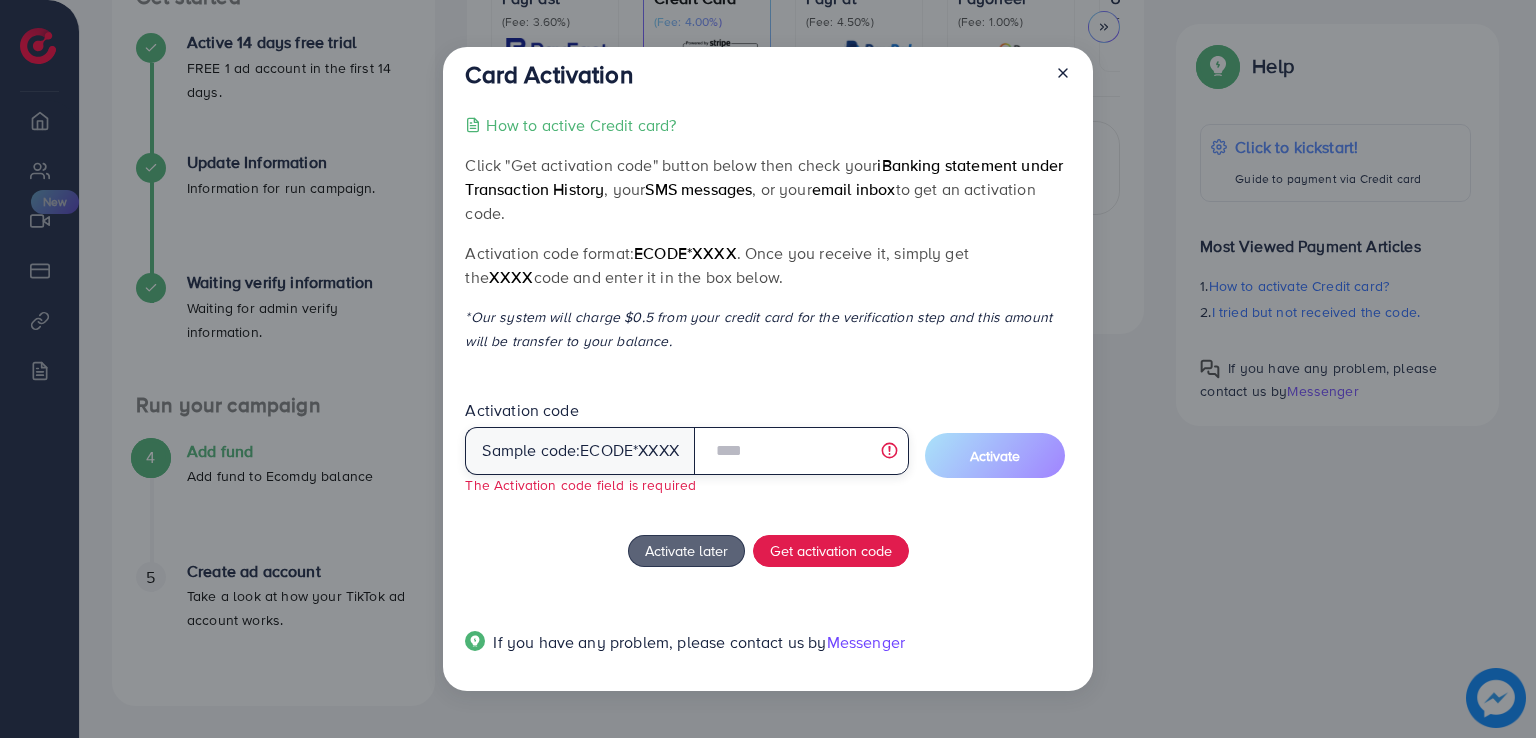 click at bounding box center (801, 451) 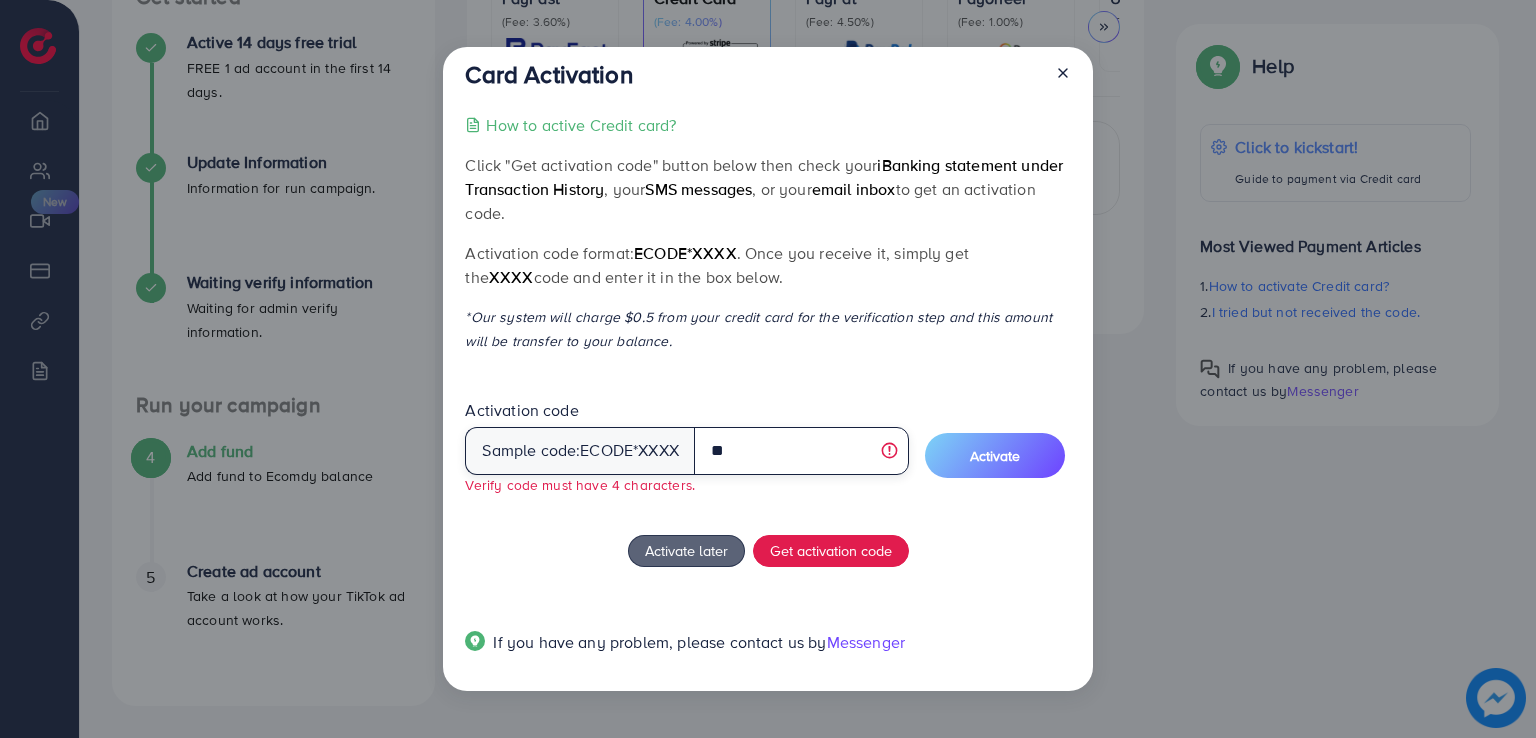 type on "*" 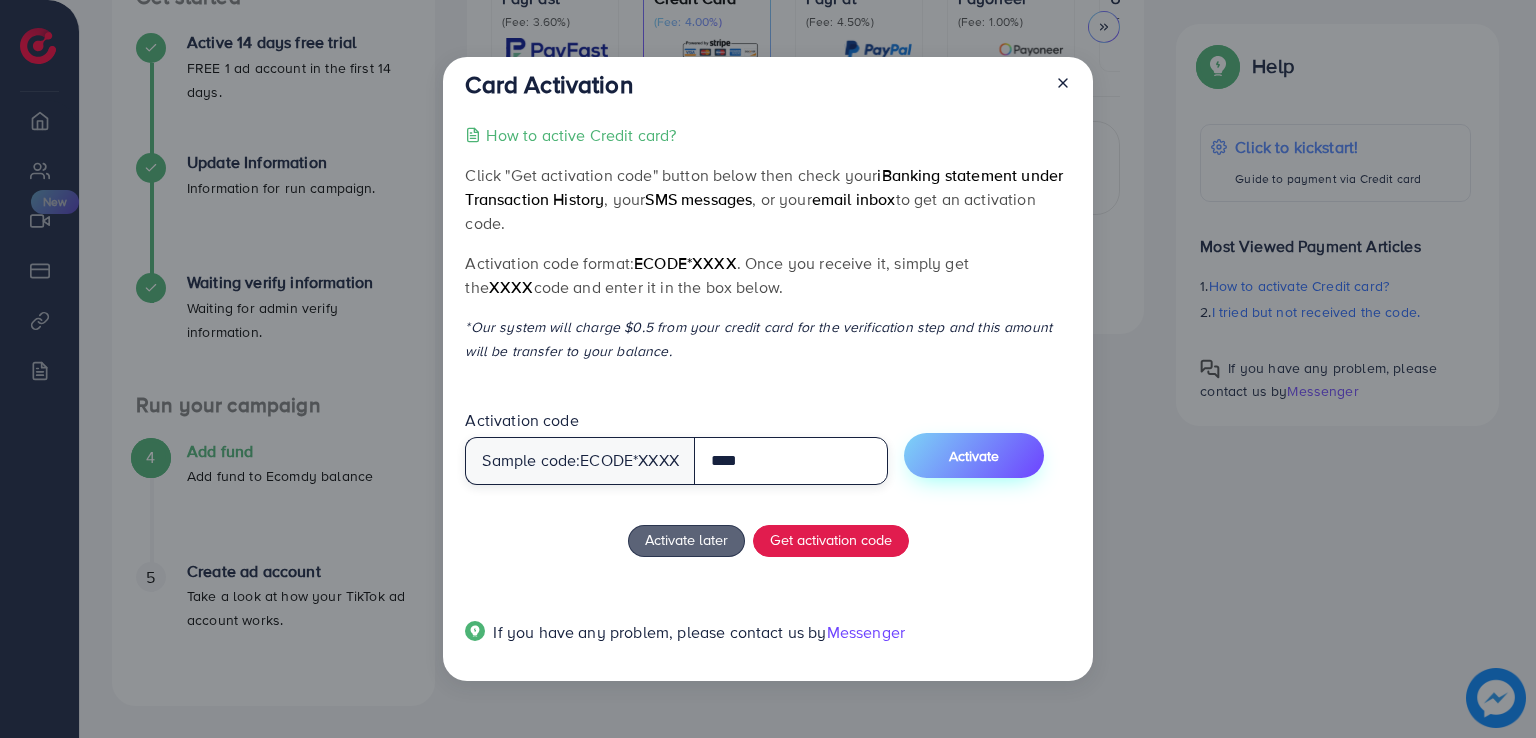 type on "****" 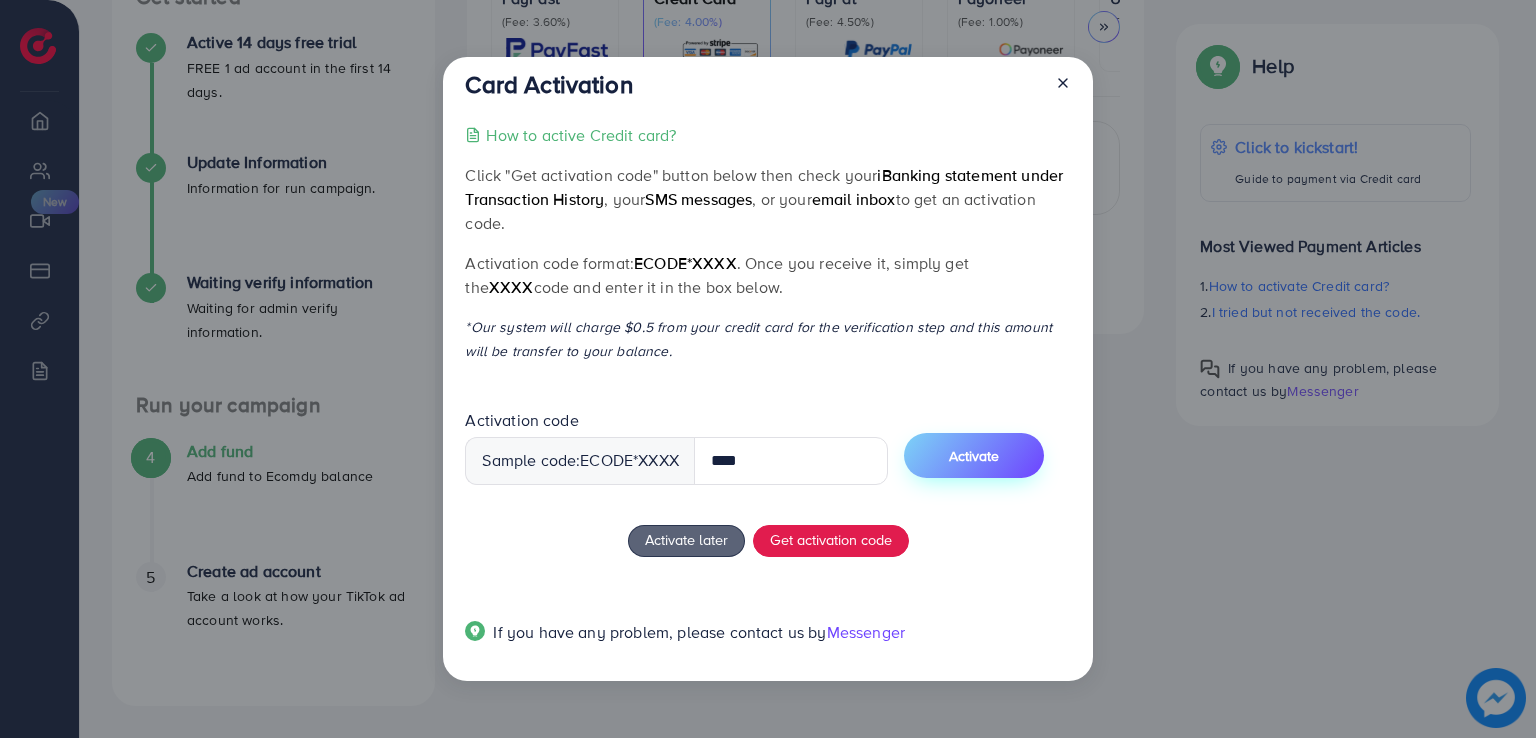 click on "Activate" at bounding box center (974, 455) 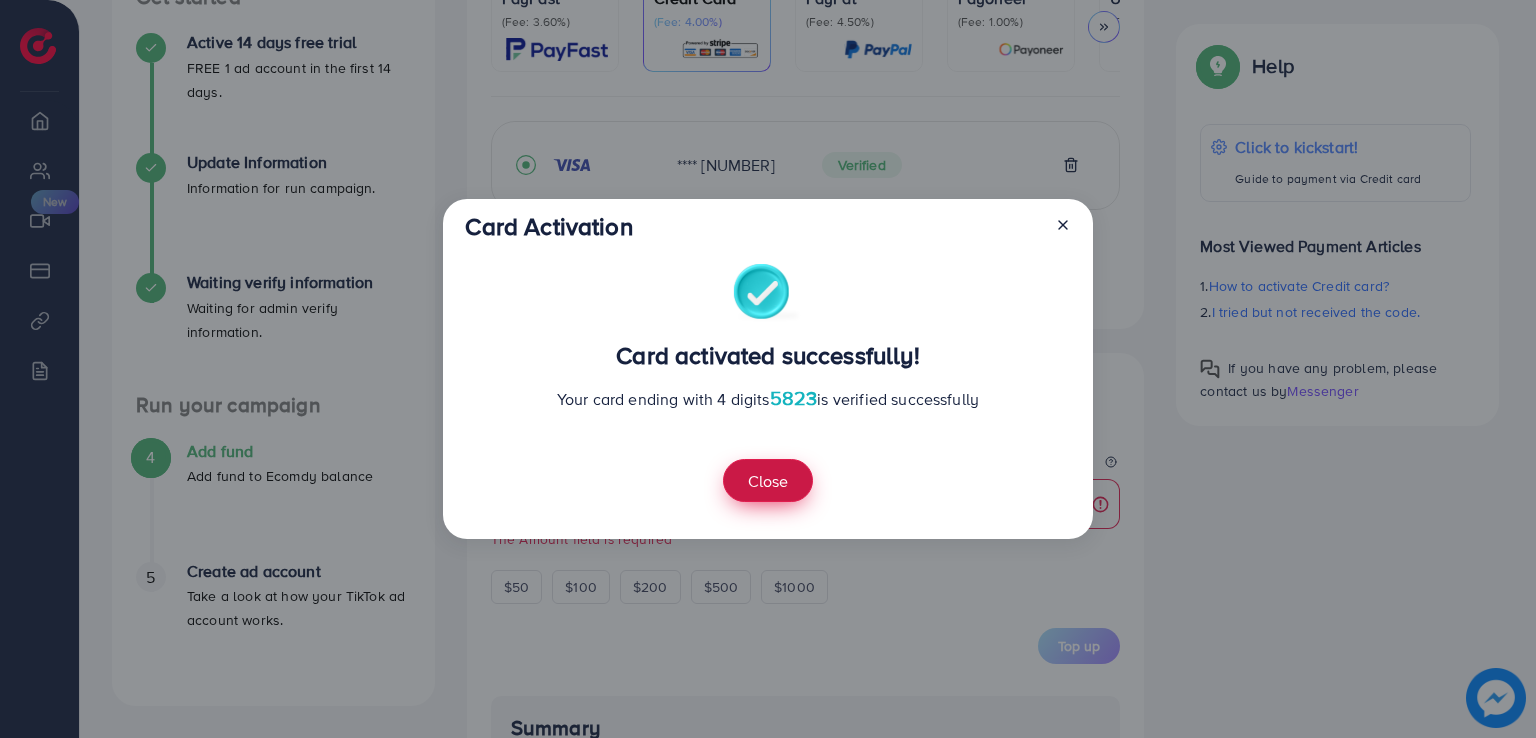 click on "Close" at bounding box center [768, 480] 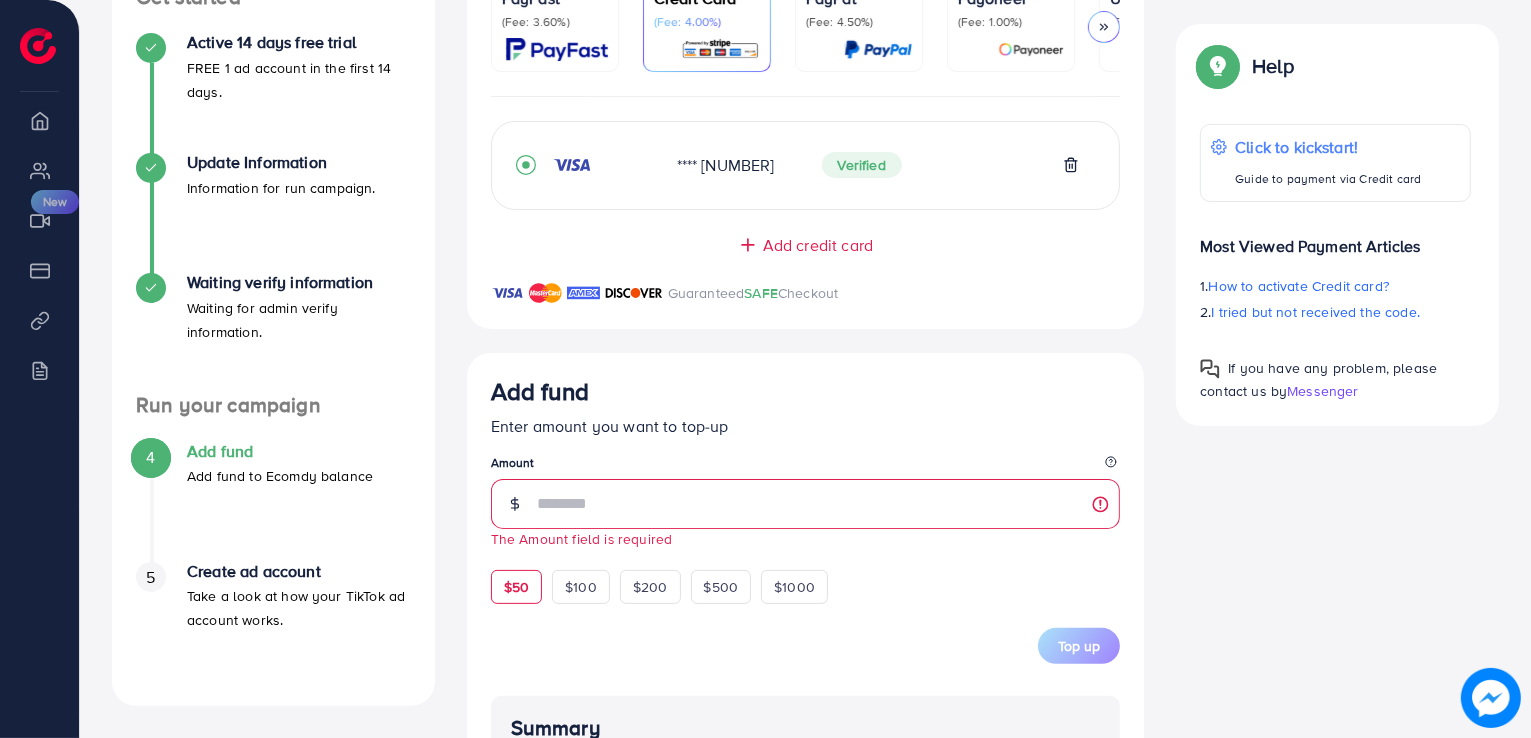 click on "$50" at bounding box center [516, 587] 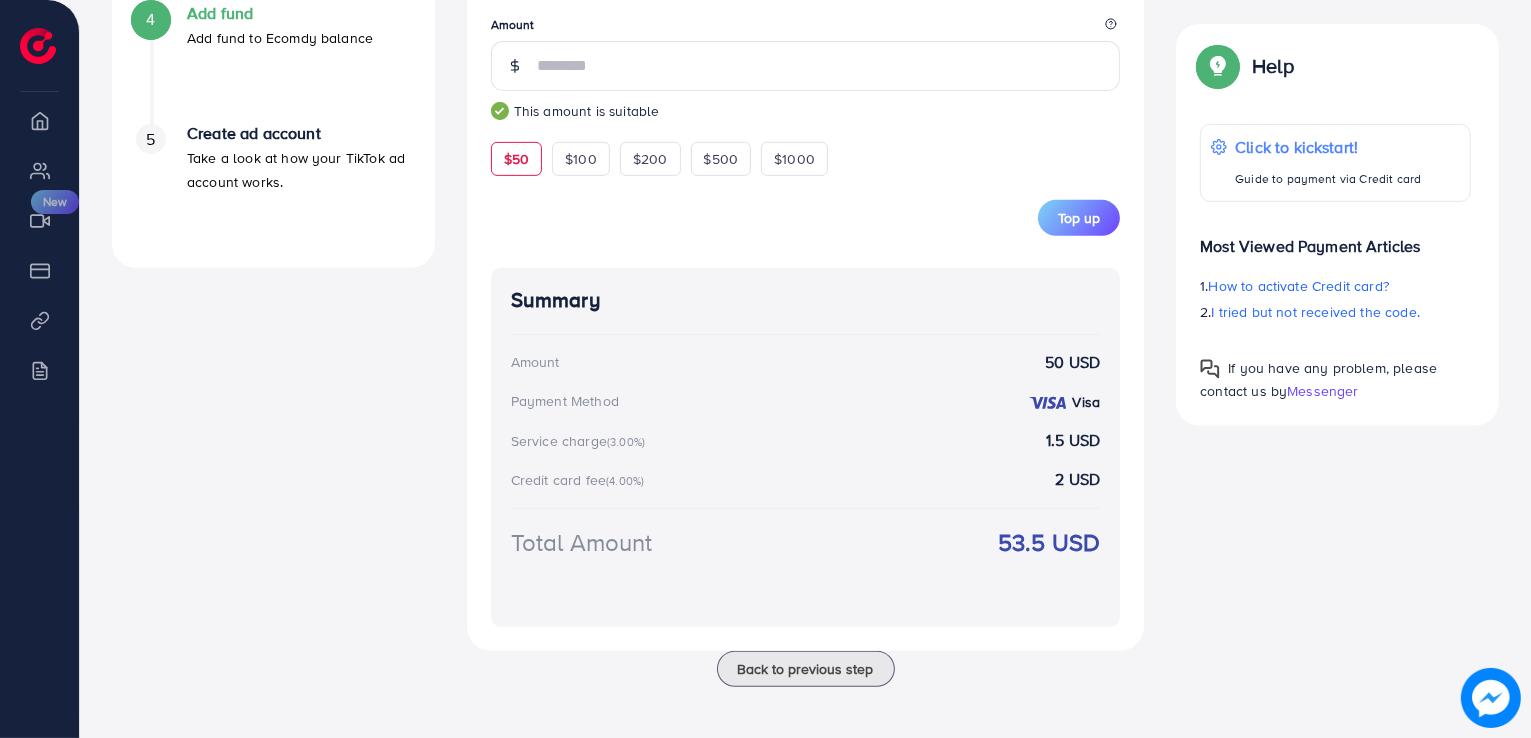 scroll, scrollTop: 804, scrollLeft: 0, axis: vertical 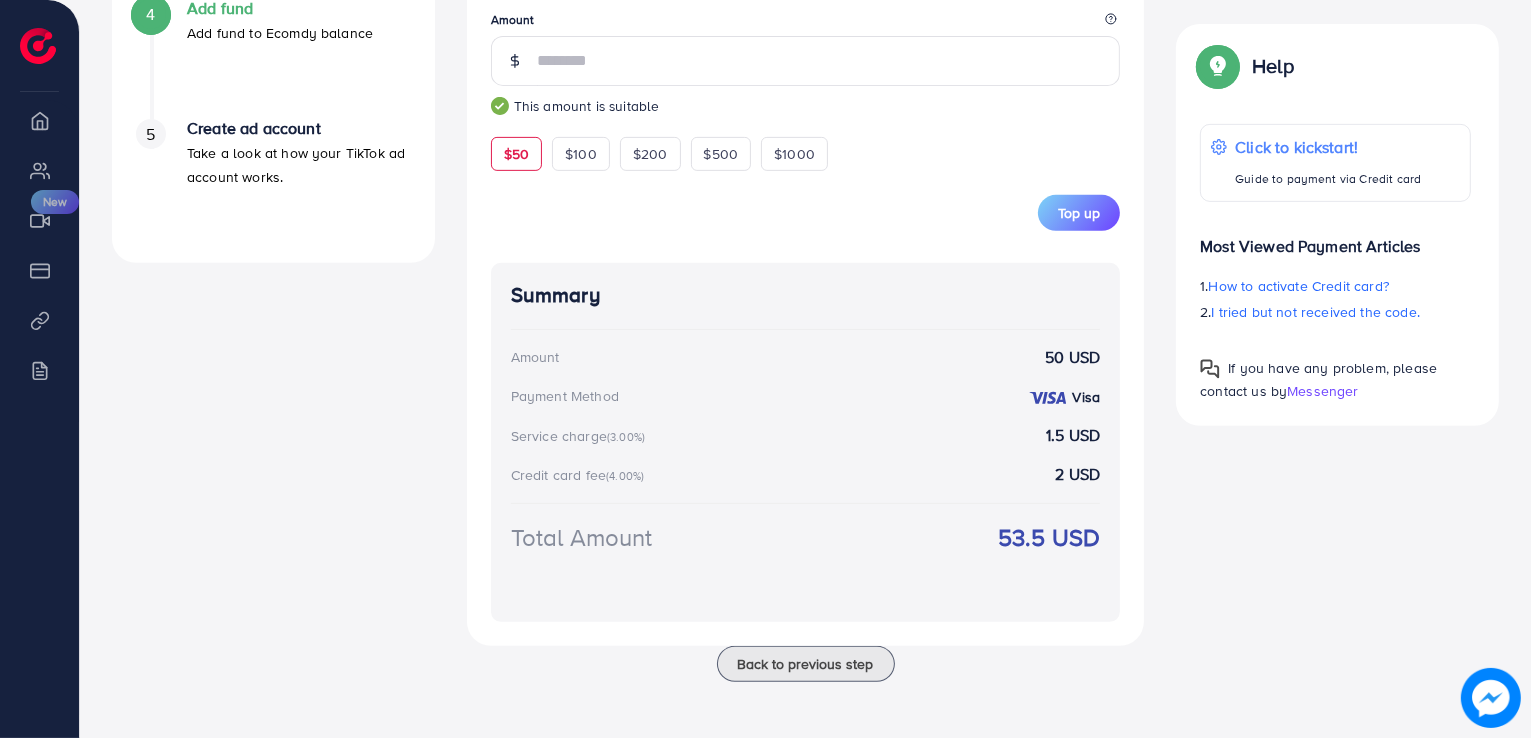 click on "Add fund  Enter amount you want to top-up Amount **  This amount is suitable  $50 $100 $200 $500 $1000 5% 10% 15% 20%  Top up   Summary   Amount   50 USD   Payment Method   Visa   Service charge   (3.00%)  1.5 USD  Credit card fee   (4.00%)  2 USD  Total Amount   53.5 USD" at bounding box center [806, 278] 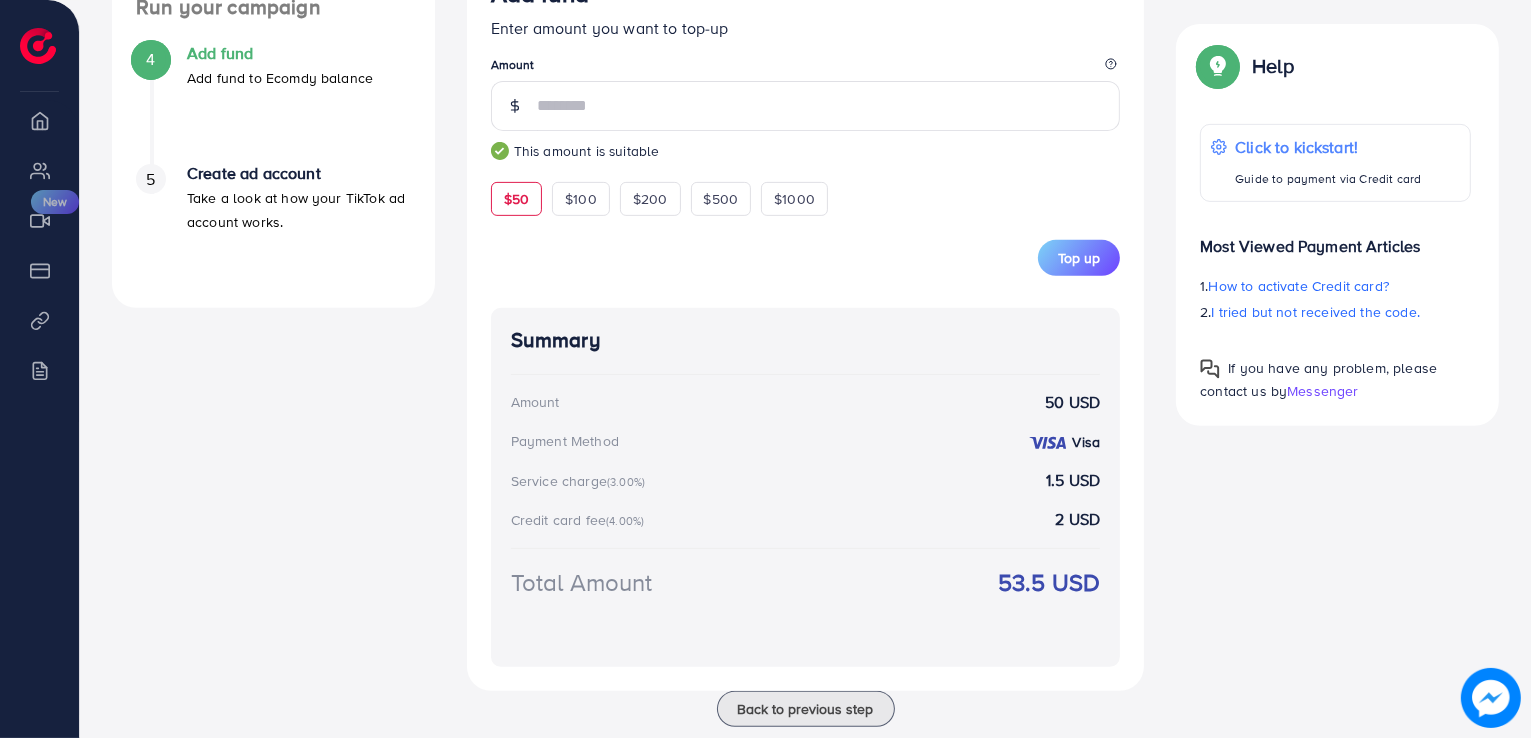scroll, scrollTop: 804, scrollLeft: 0, axis: vertical 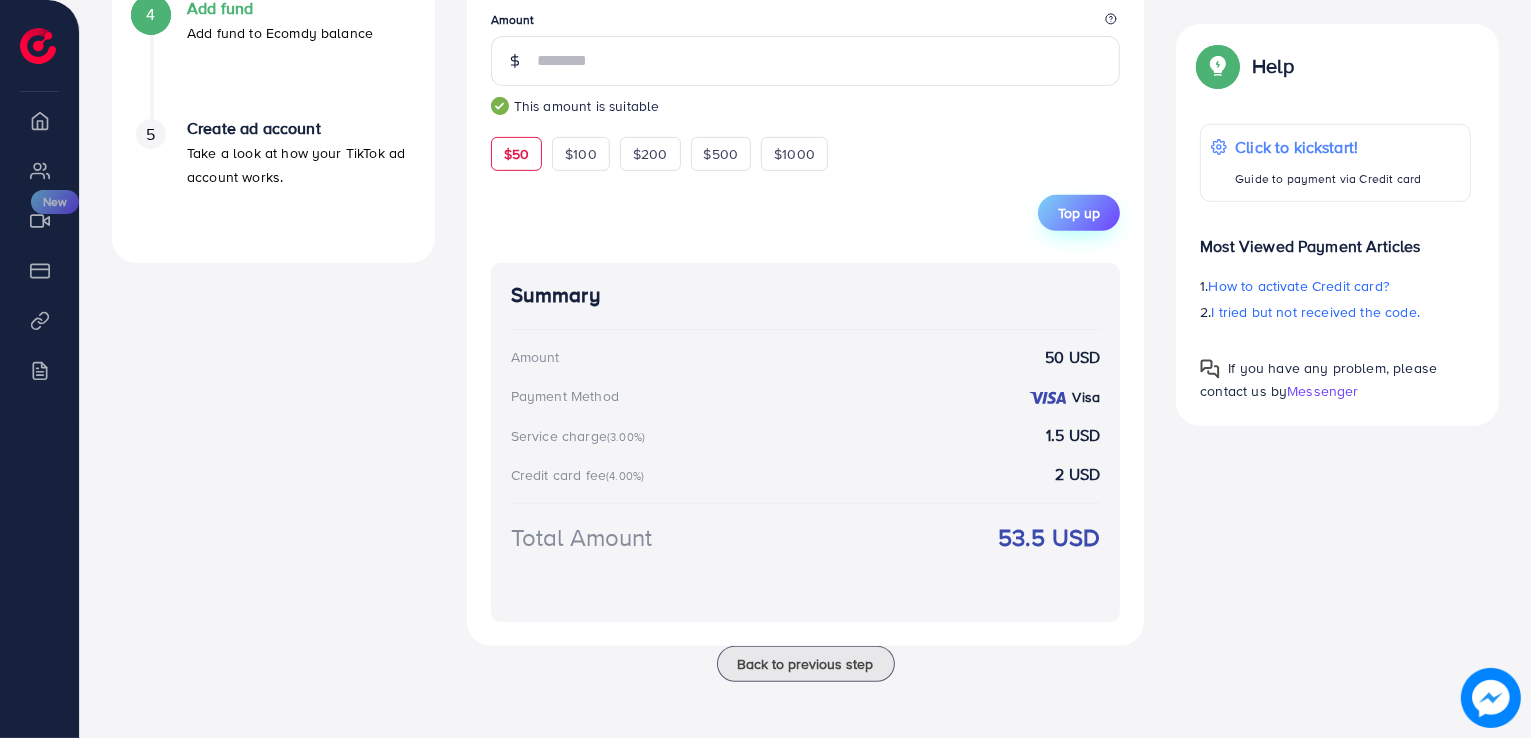 click on "Top up" at bounding box center (1079, 213) 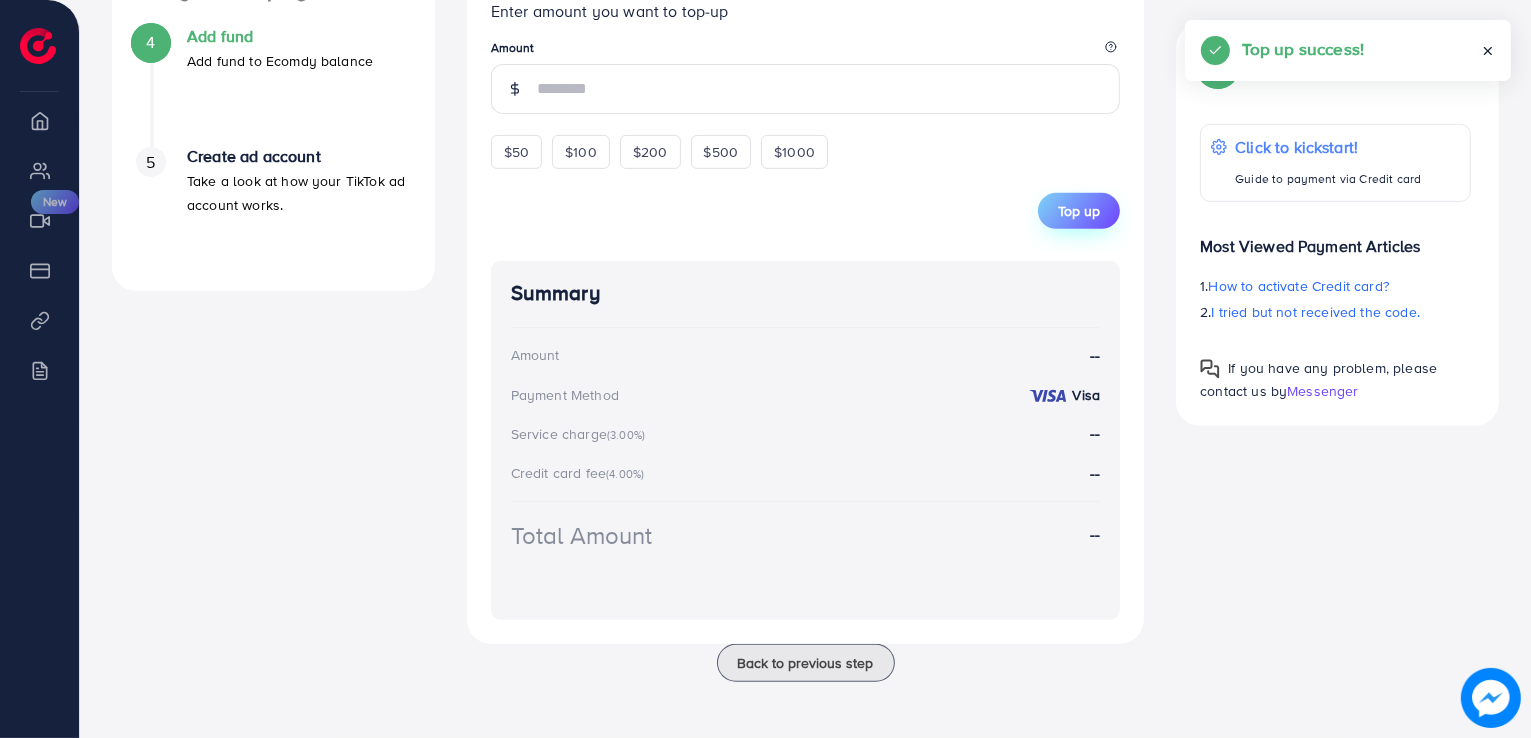scroll, scrollTop: 0, scrollLeft: 0, axis: both 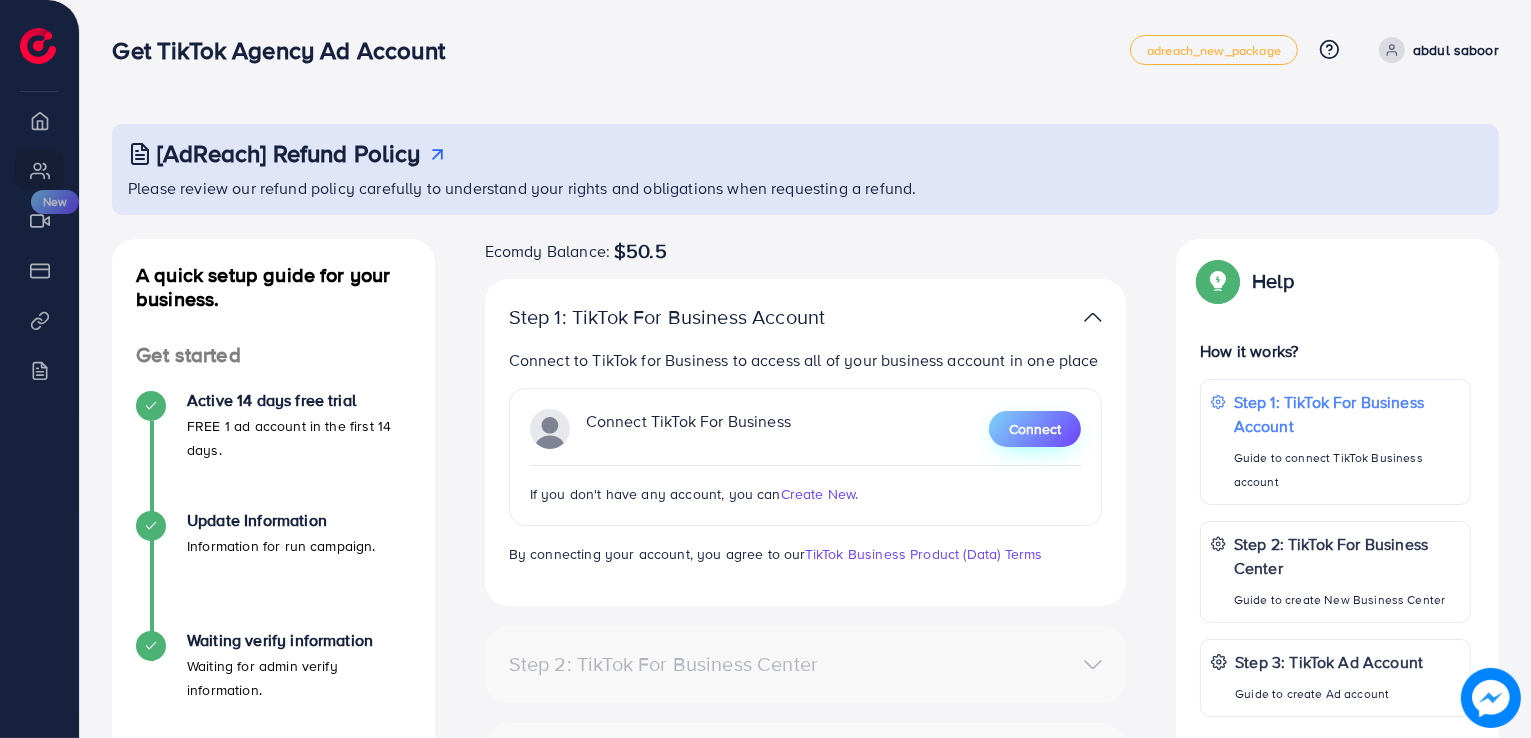 click on "Connect" at bounding box center (1035, 429) 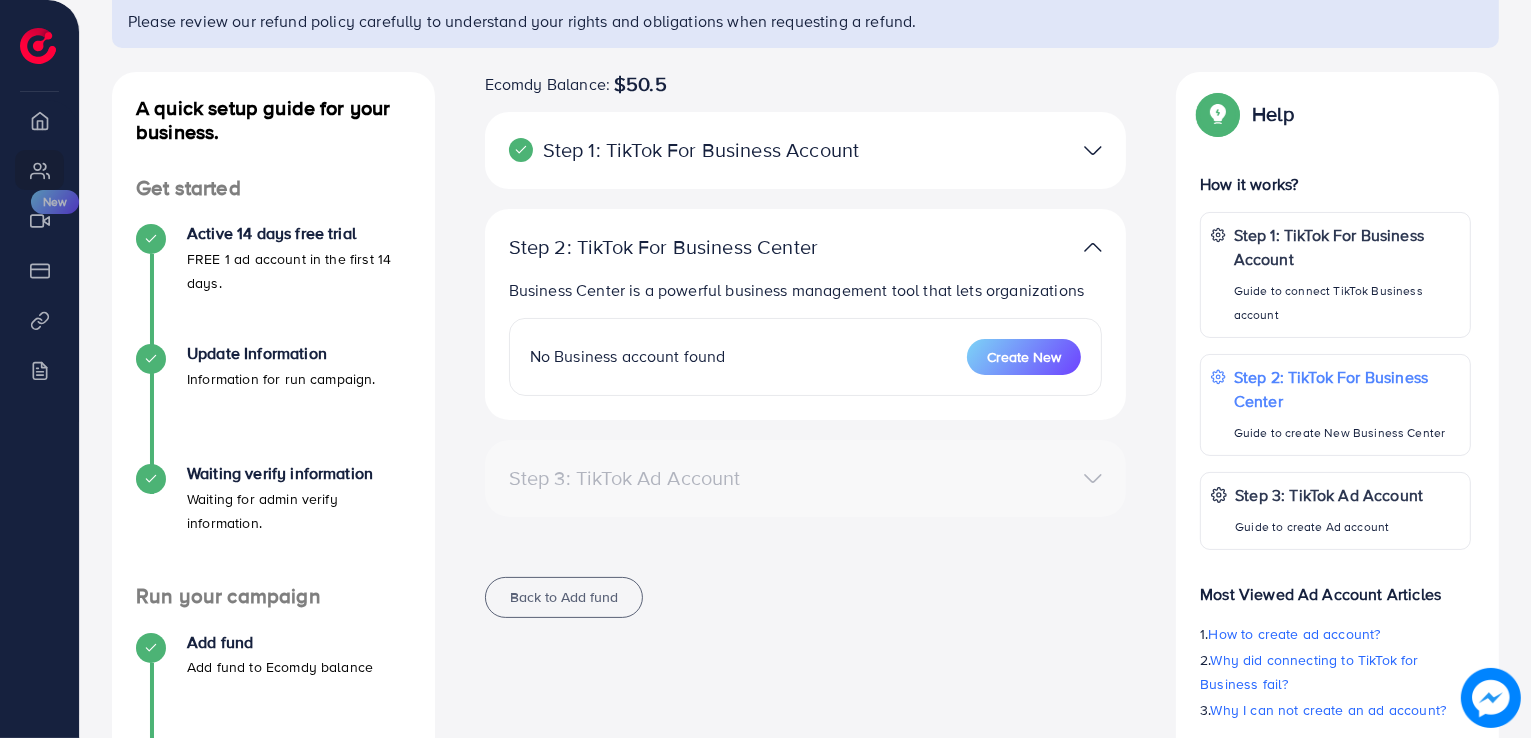 scroll, scrollTop: 173, scrollLeft: 0, axis: vertical 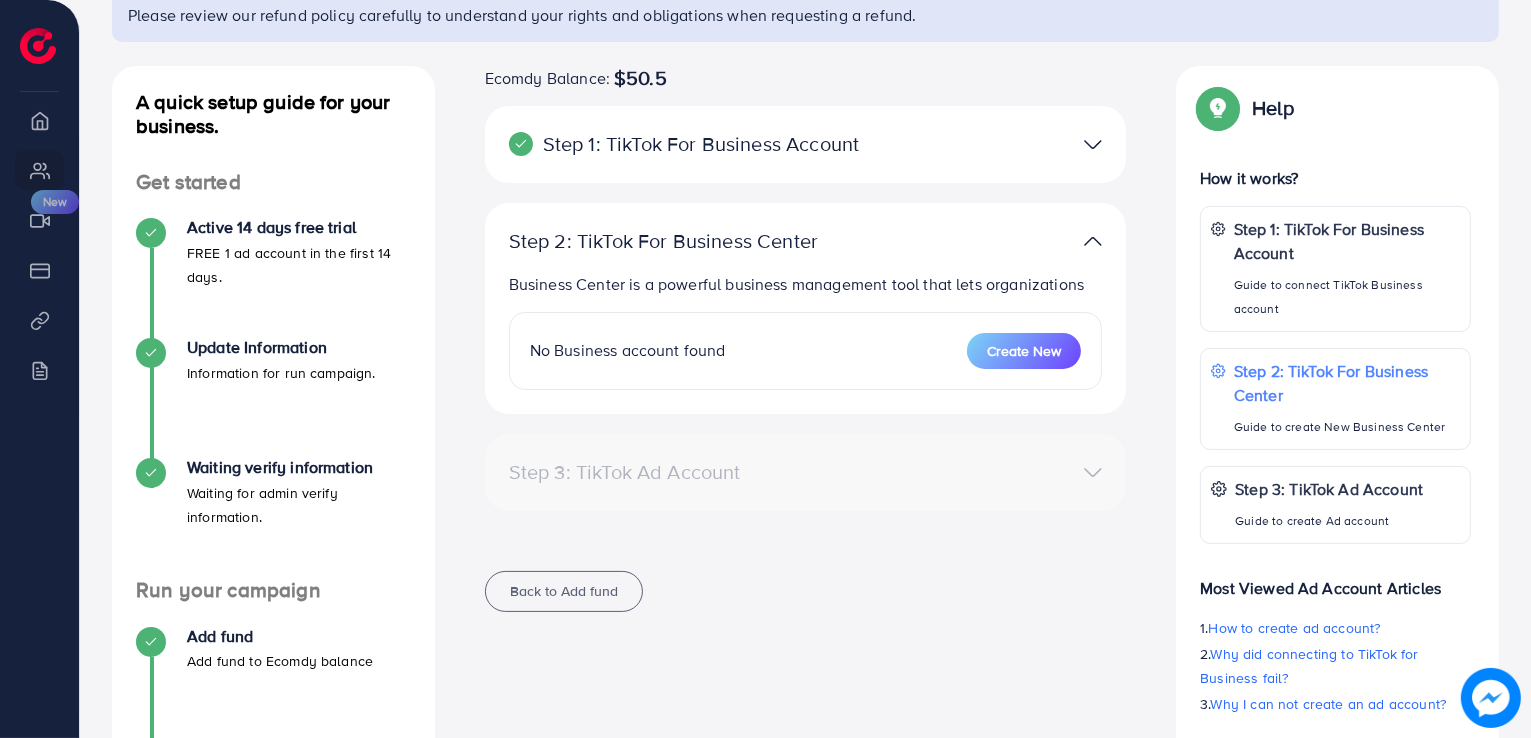 click at bounding box center (1014, 144) 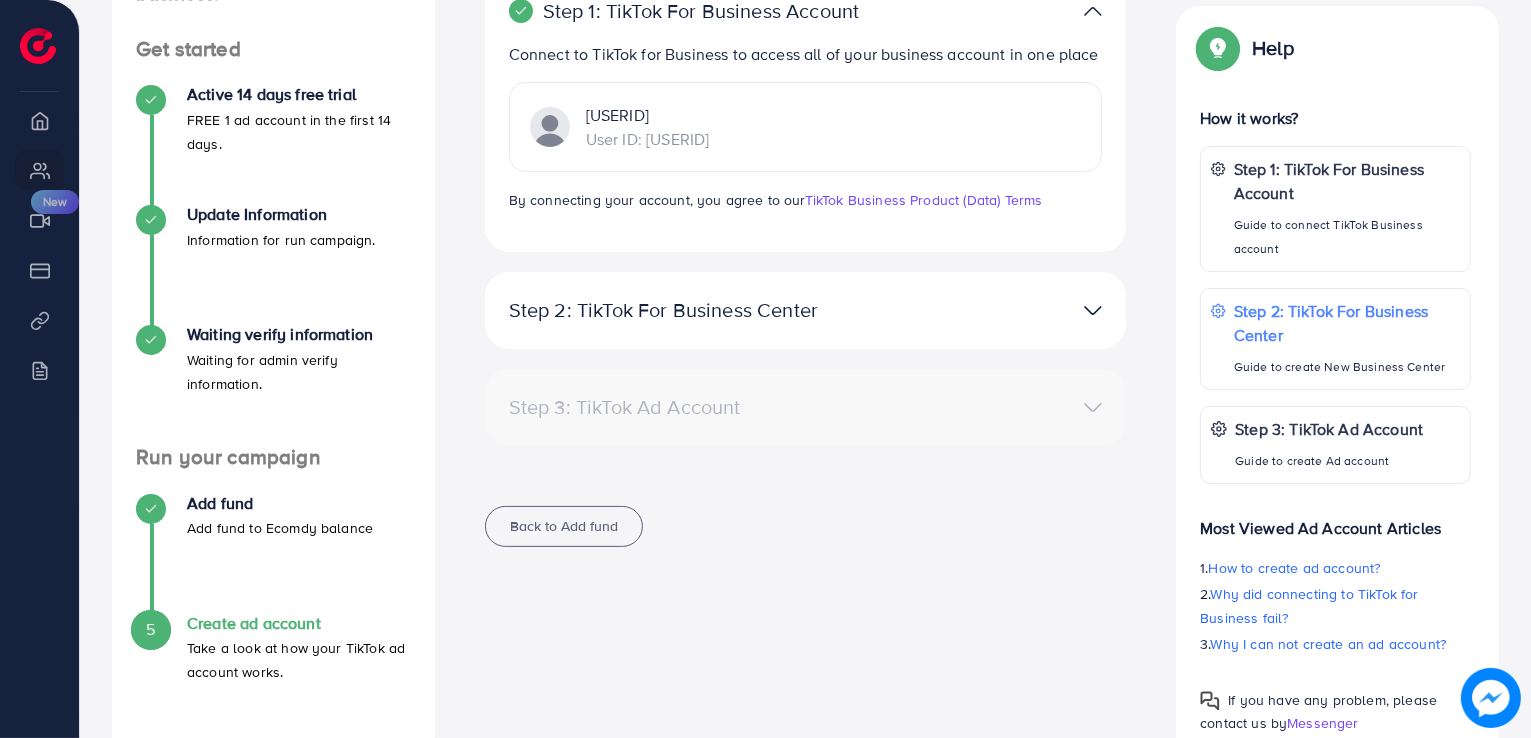 scroll, scrollTop: 358, scrollLeft: 0, axis: vertical 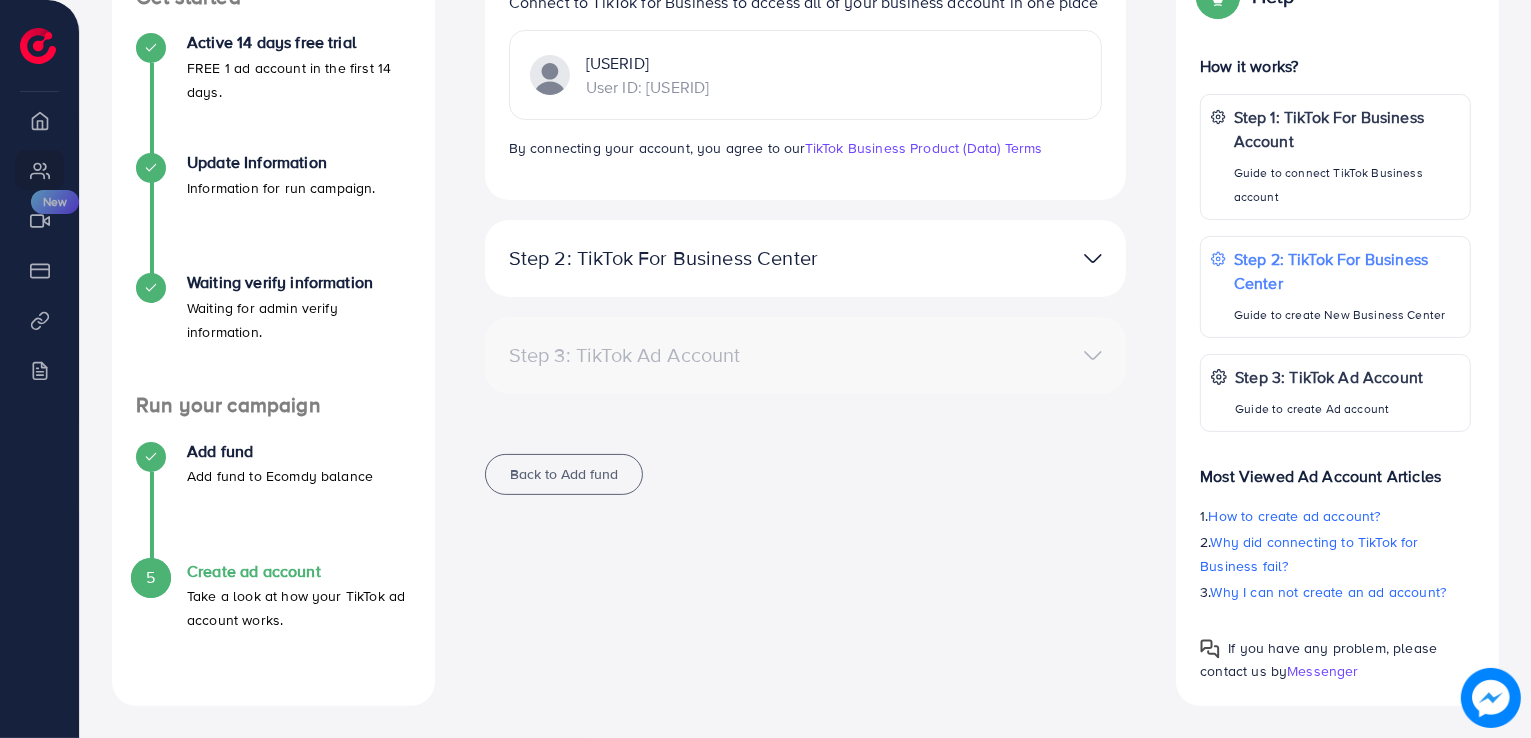 click at bounding box center [1014, 258] 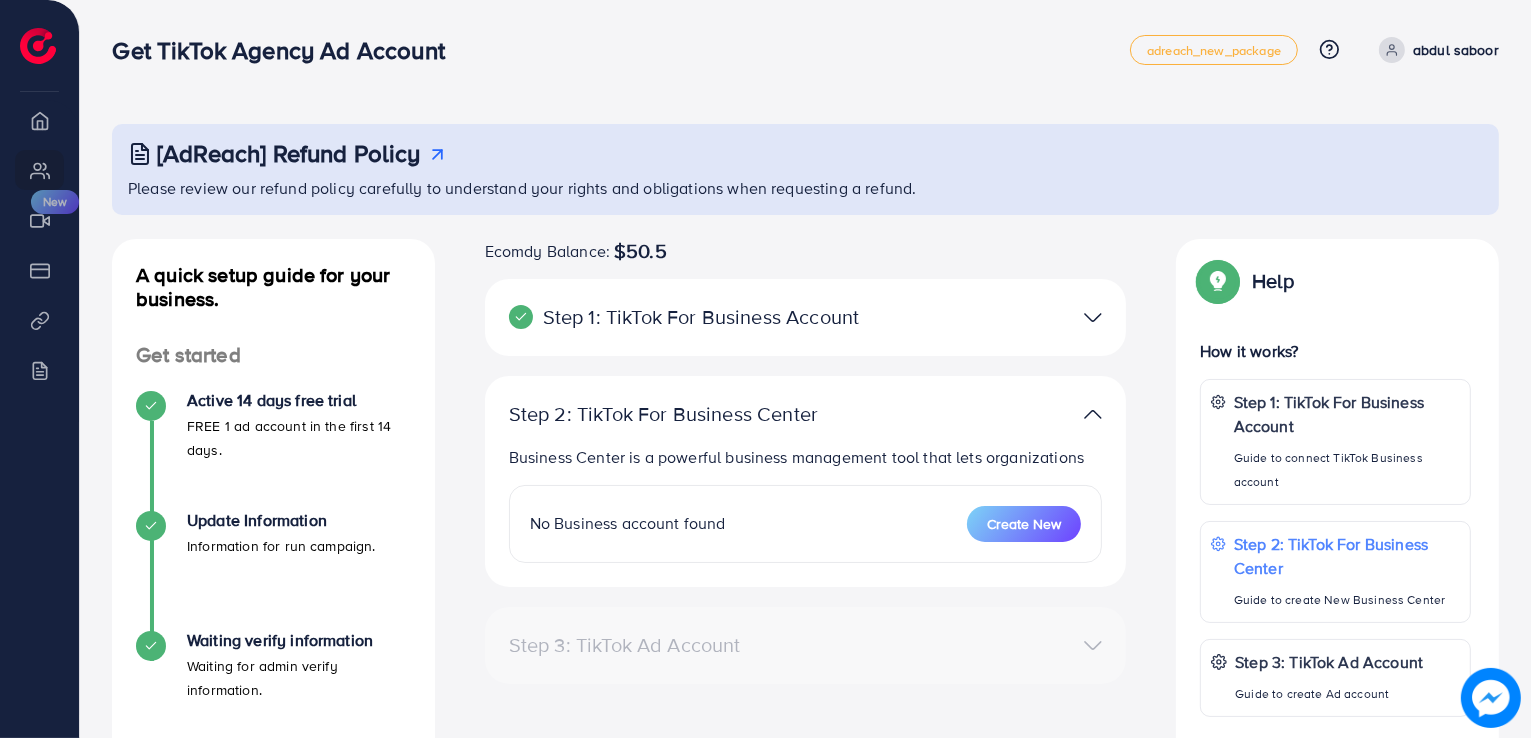 scroll, scrollTop: 0, scrollLeft: 0, axis: both 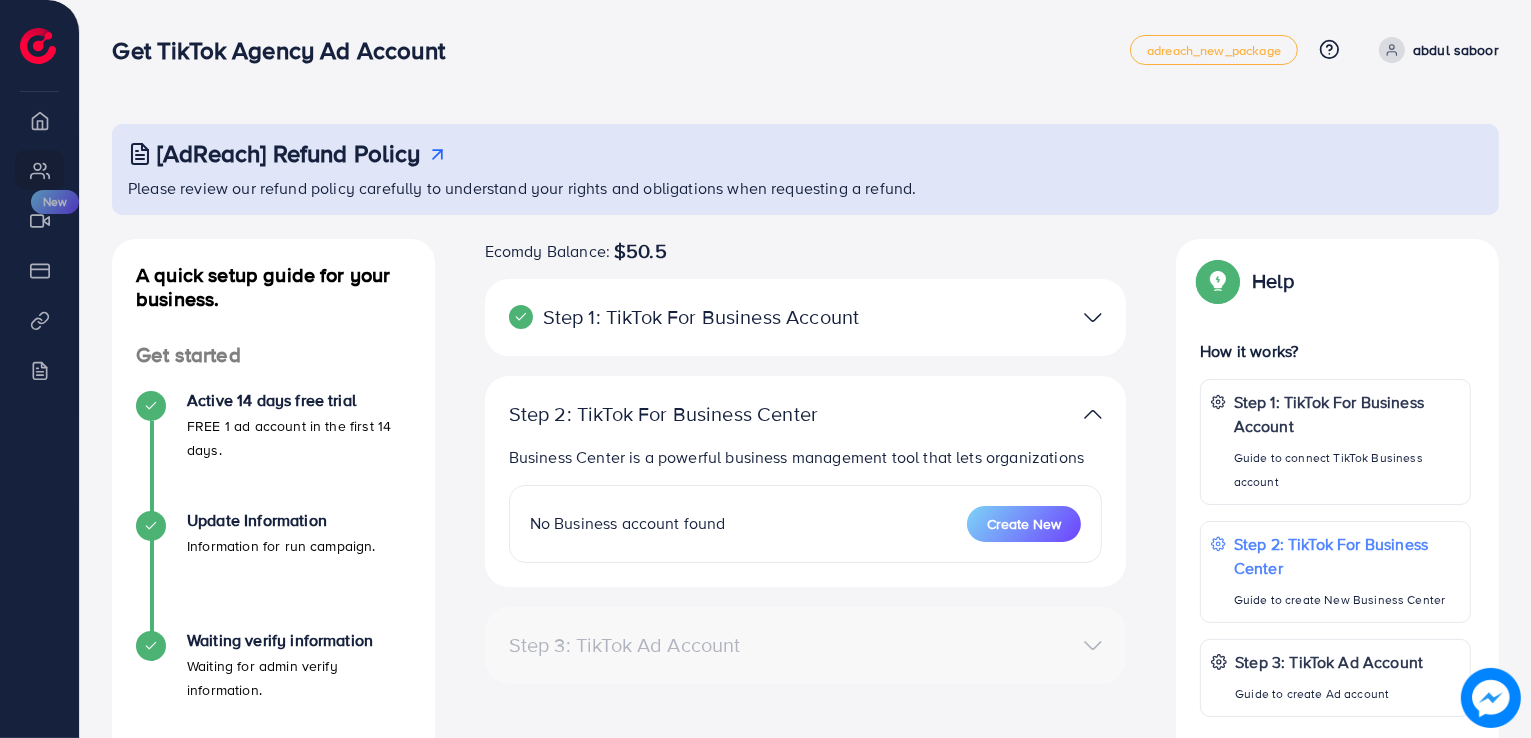 click at bounding box center [1093, 317] 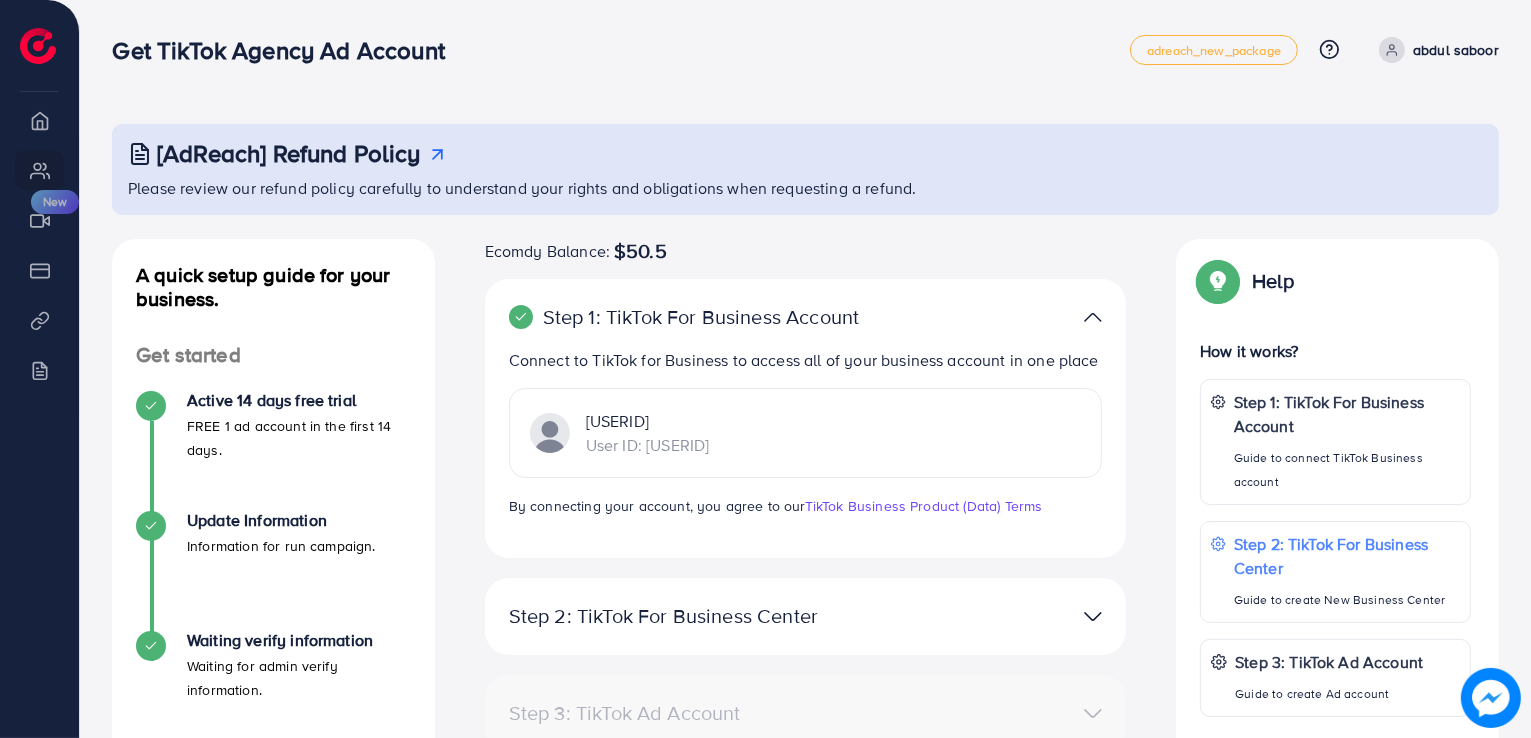 click at bounding box center [1093, 317] 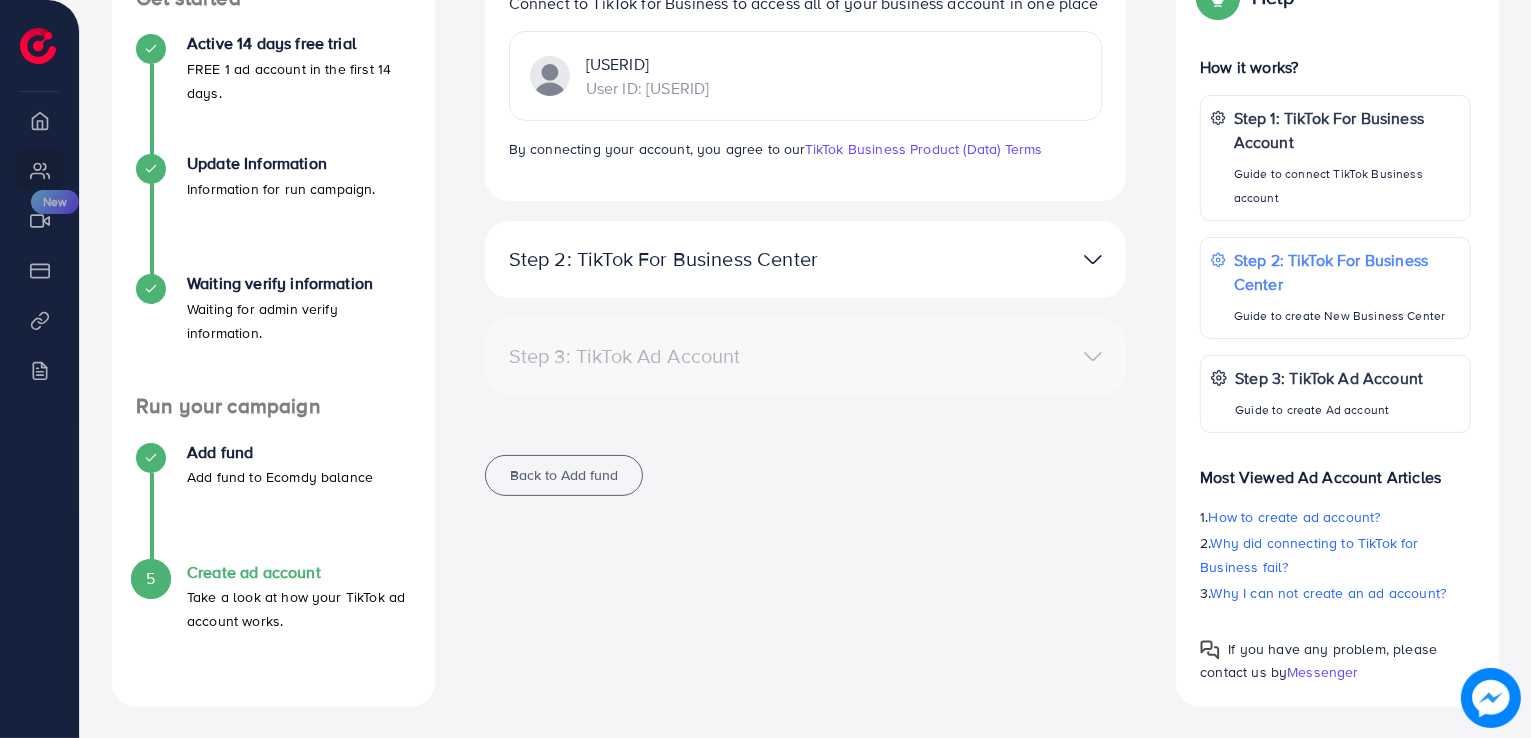 scroll, scrollTop: 358, scrollLeft: 0, axis: vertical 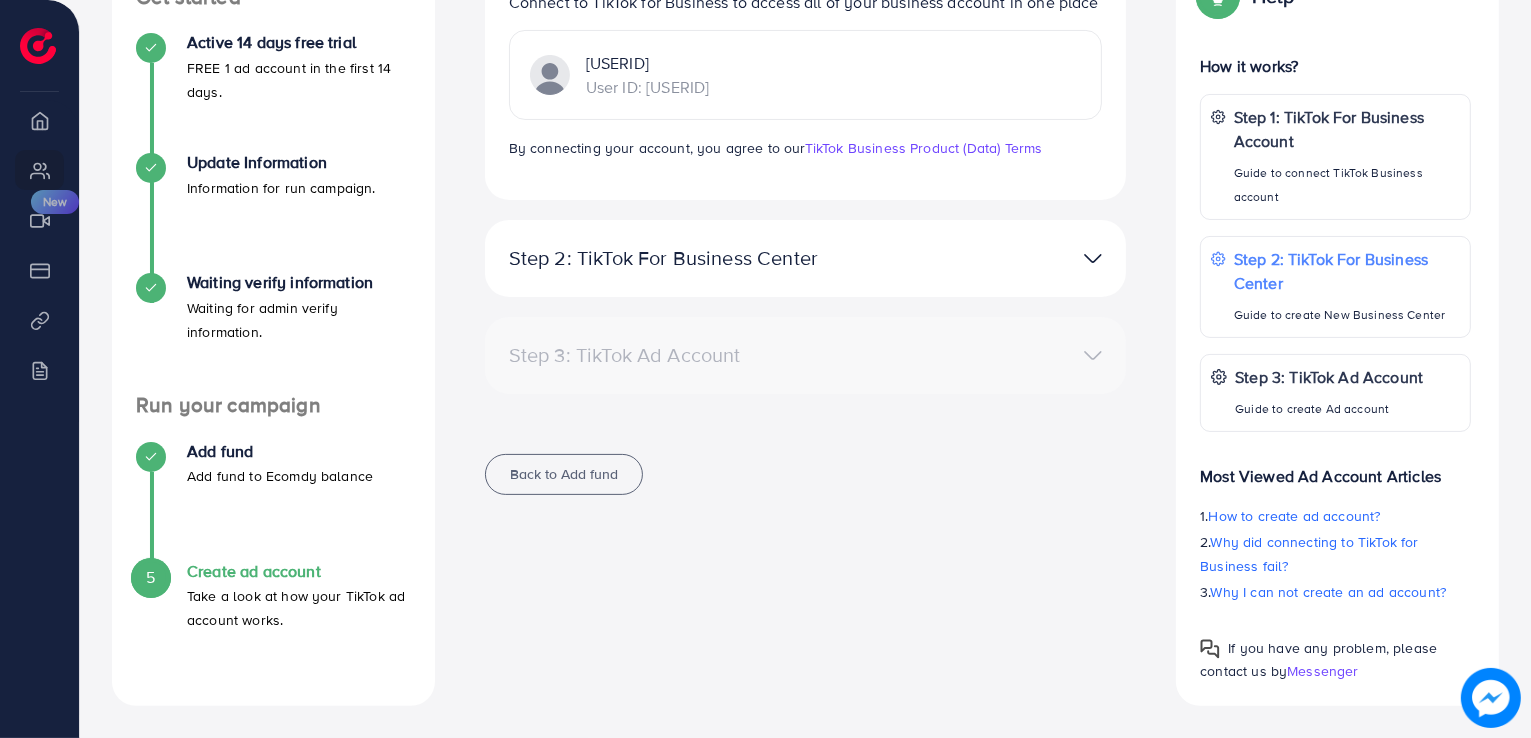 click on "5" at bounding box center (151, 577) 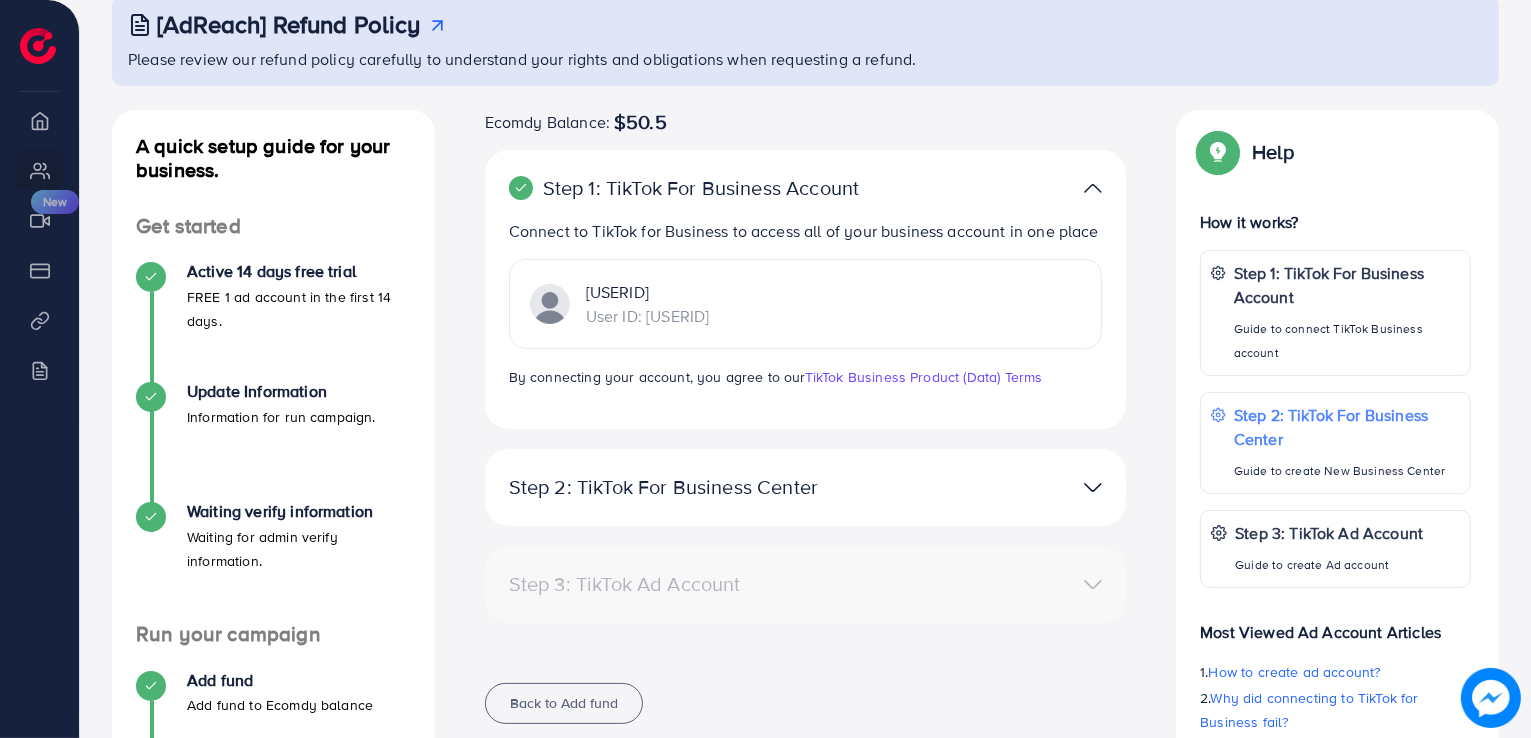 scroll, scrollTop: 186, scrollLeft: 0, axis: vertical 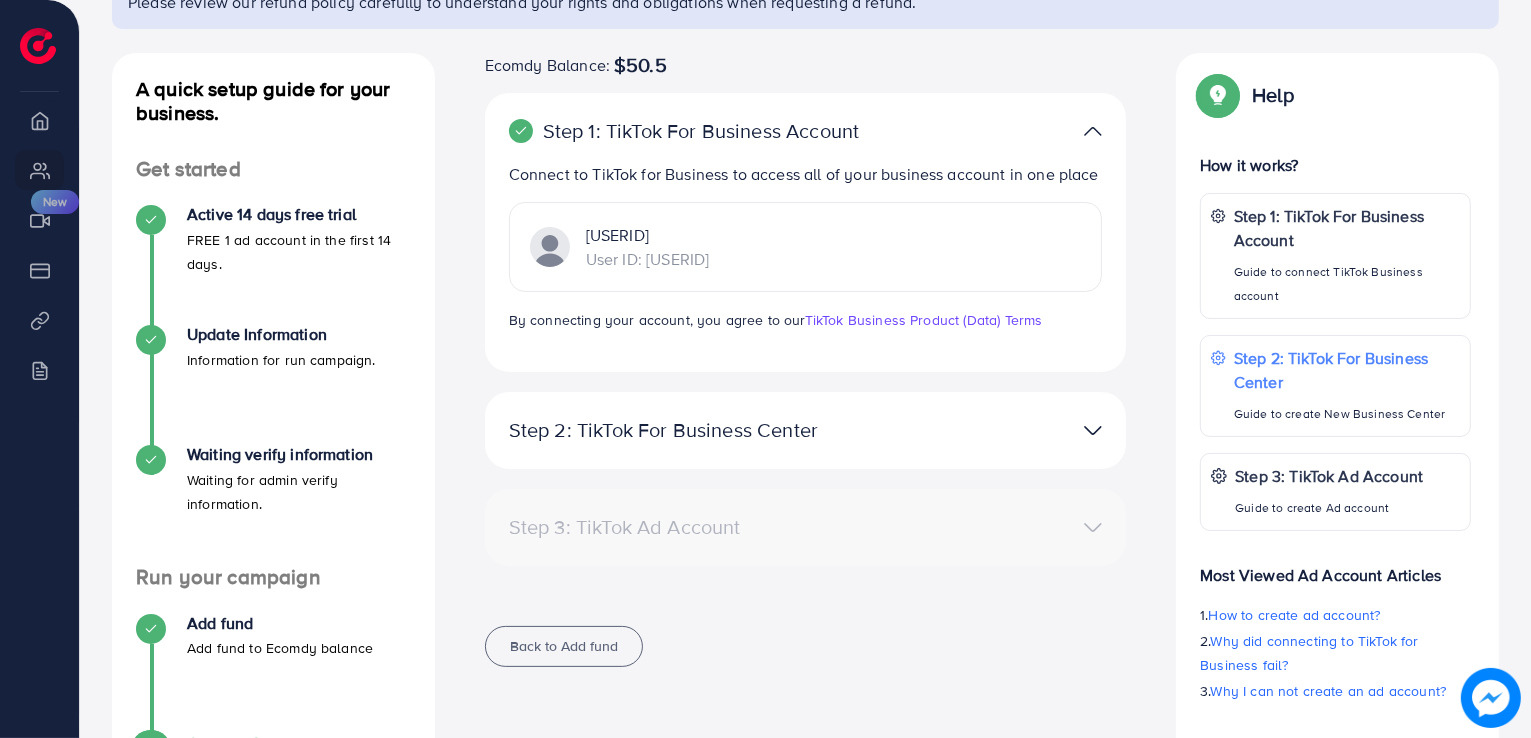 click at bounding box center [1014, 430] 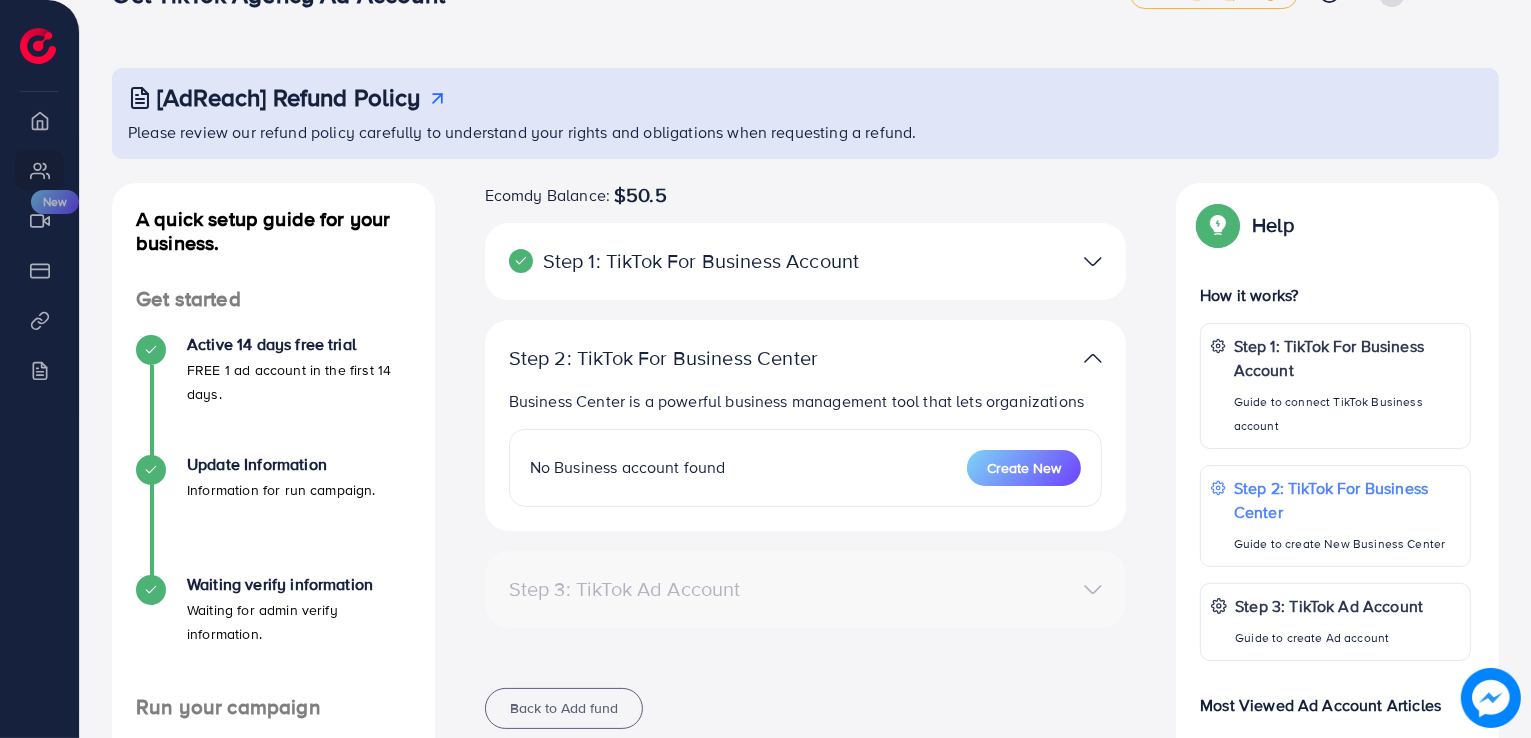 scroll, scrollTop: 20, scrollLeft: 0, axis: vertical 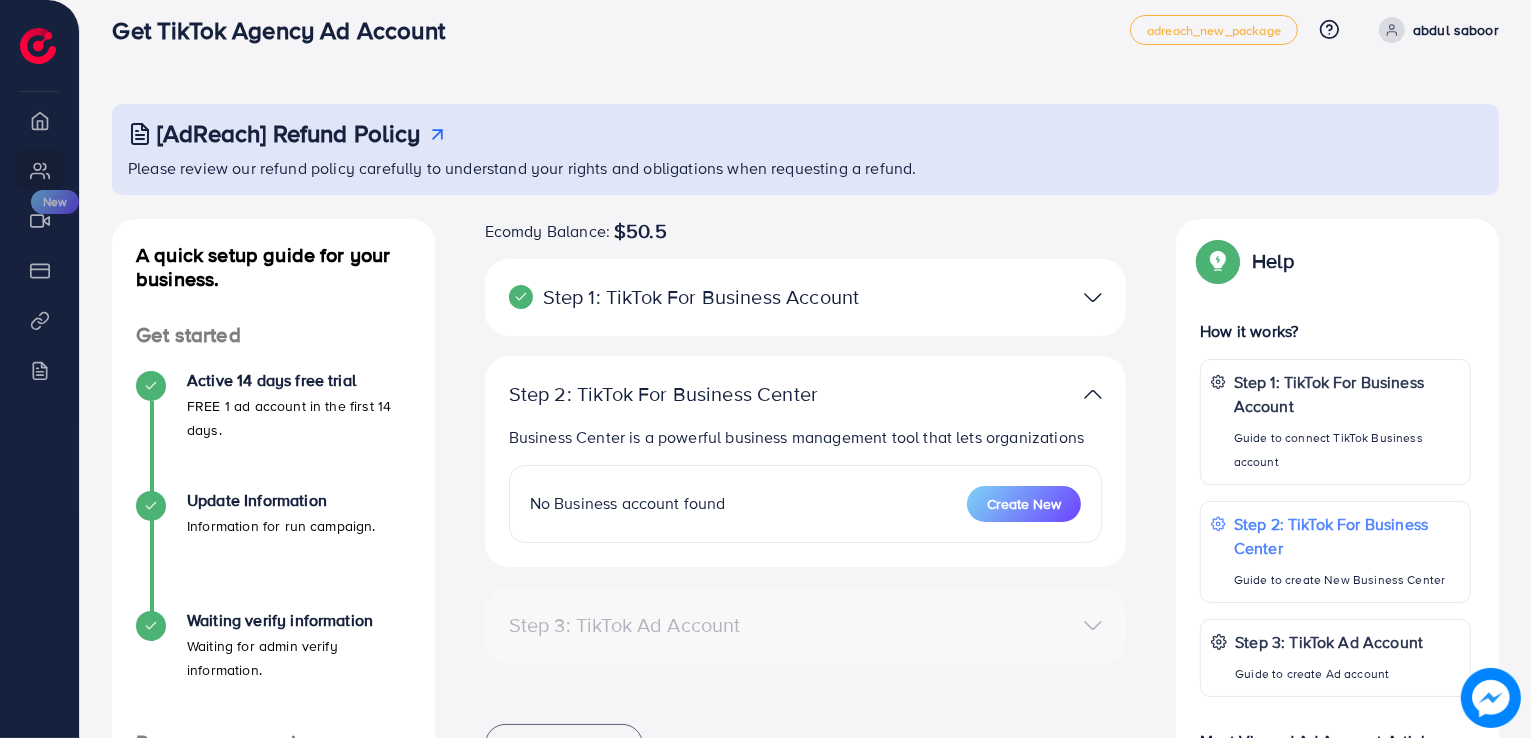 click at bounding box center [1093, 297] 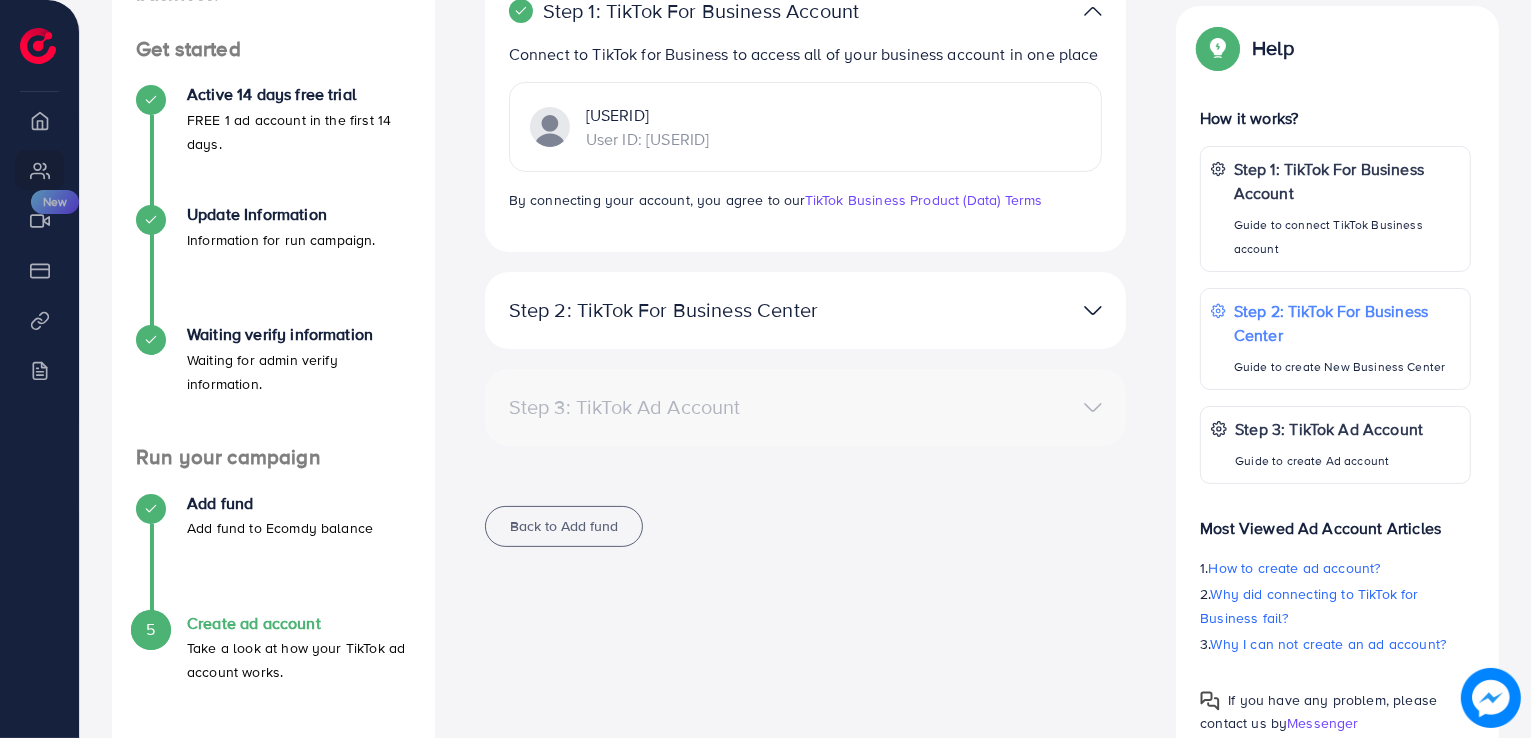 scroll, scrollTop: 358, scrollLeft: 0, axis: vertical 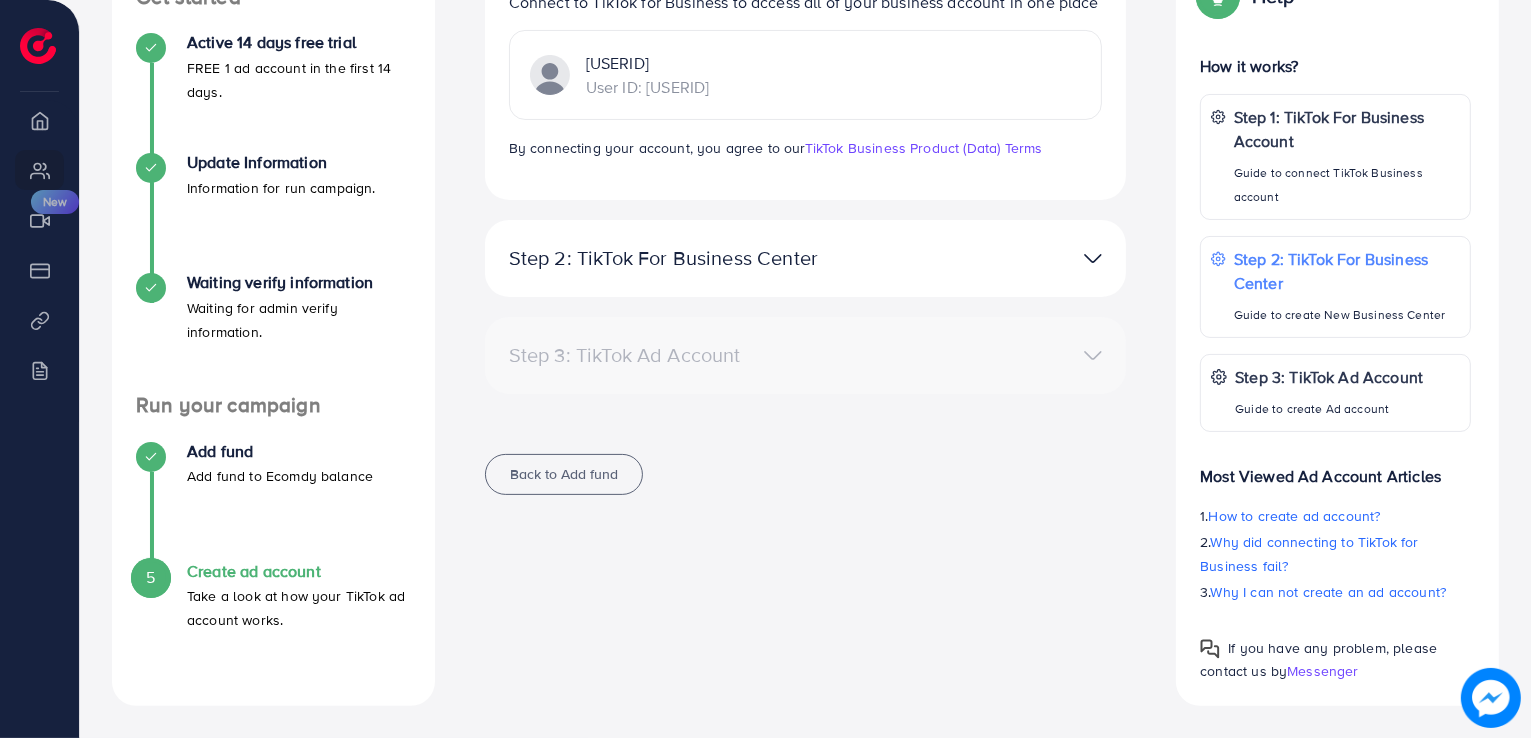 click on "5" at bounding box center (150, 577) 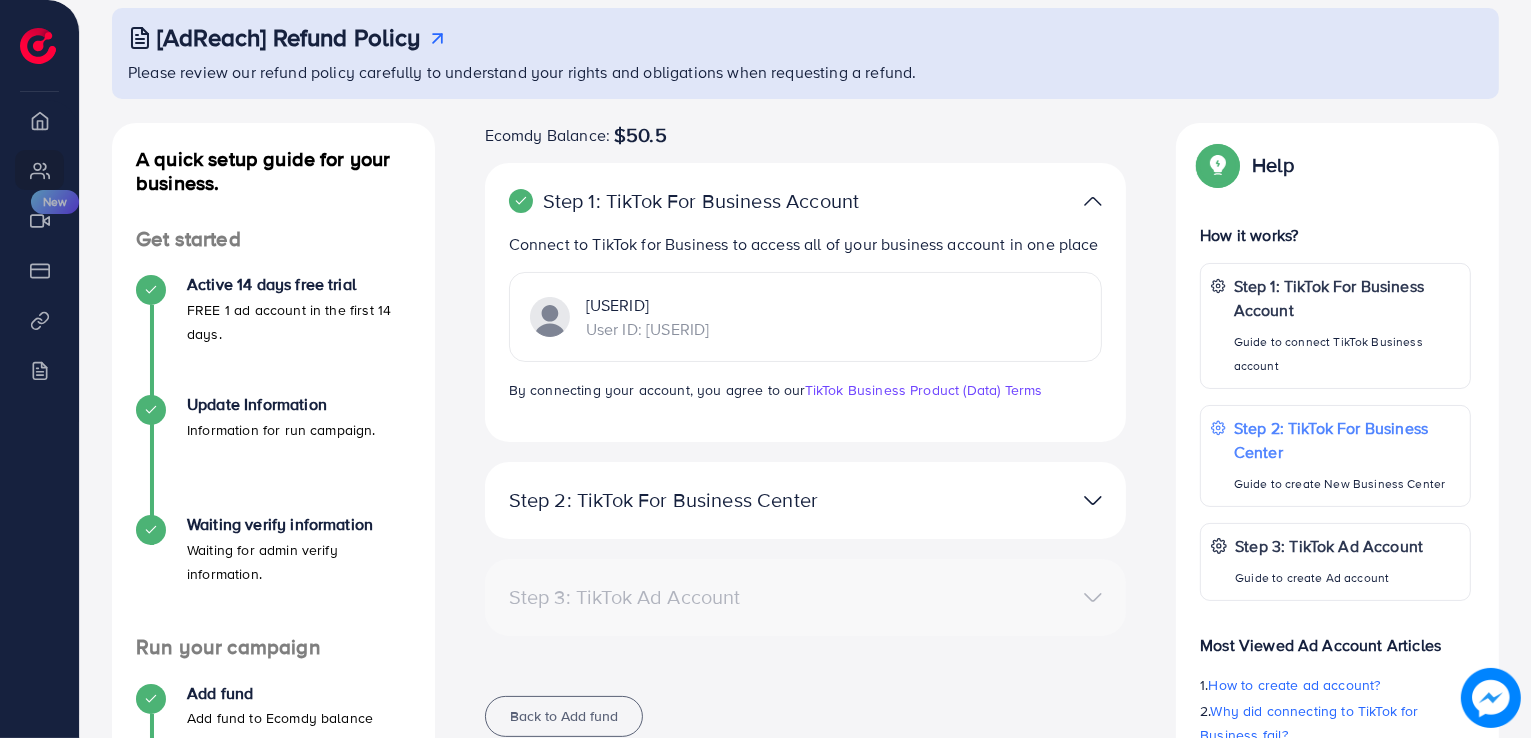 scroll, scrollTop: 78, scrollLeft: 0, axis: vertical 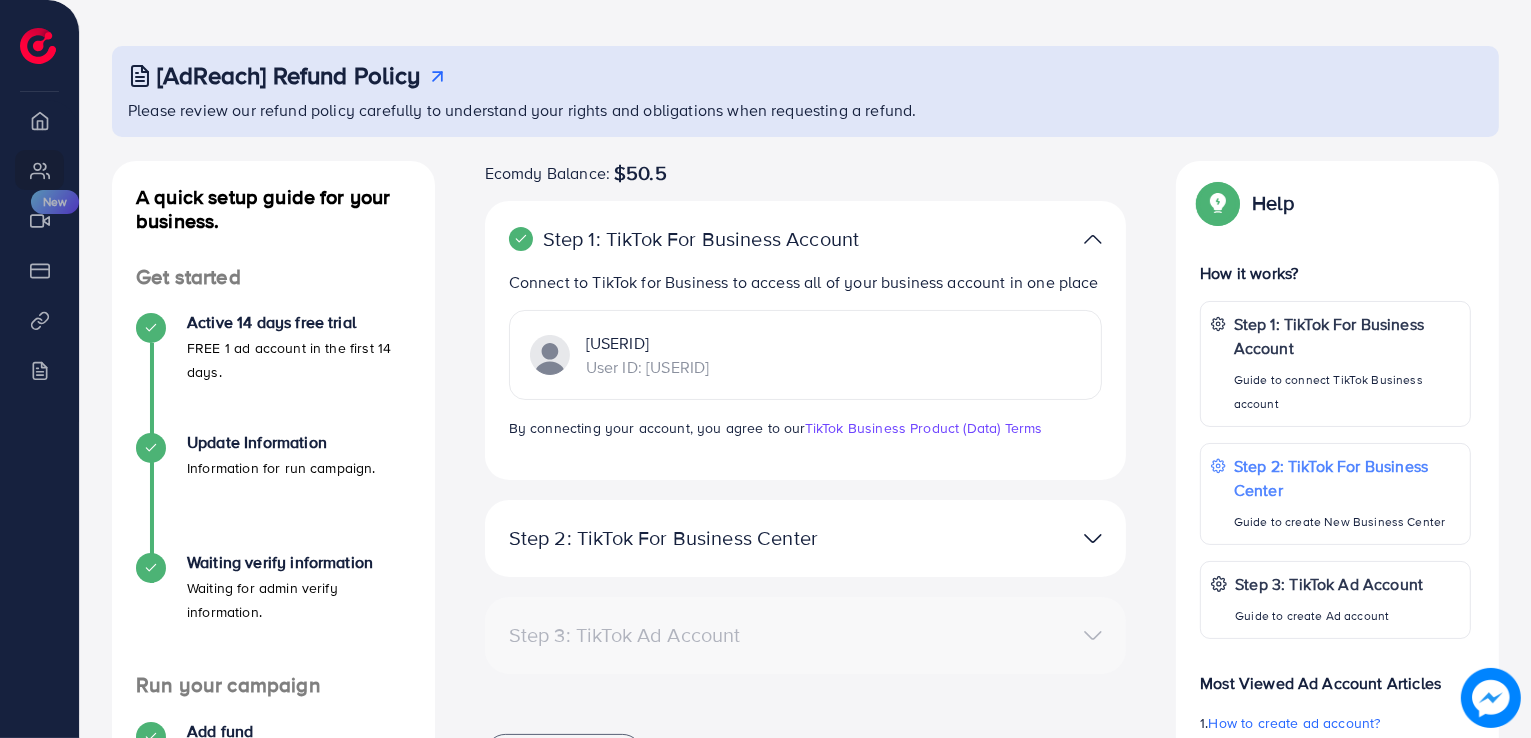 click at bounding box center (1093, 239) 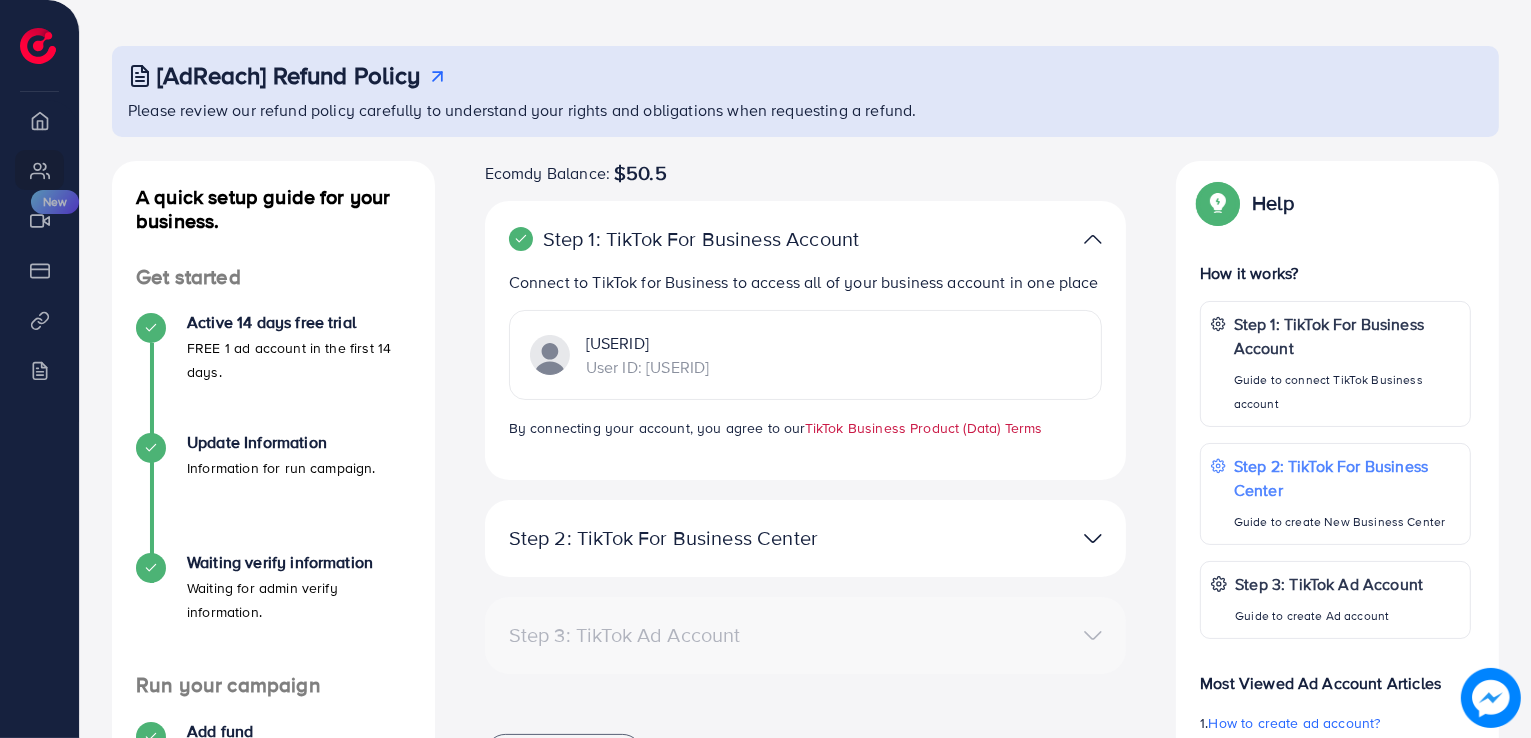 click on "TikTok Business Product (Data) Terms" at bounding box center (924, 428) 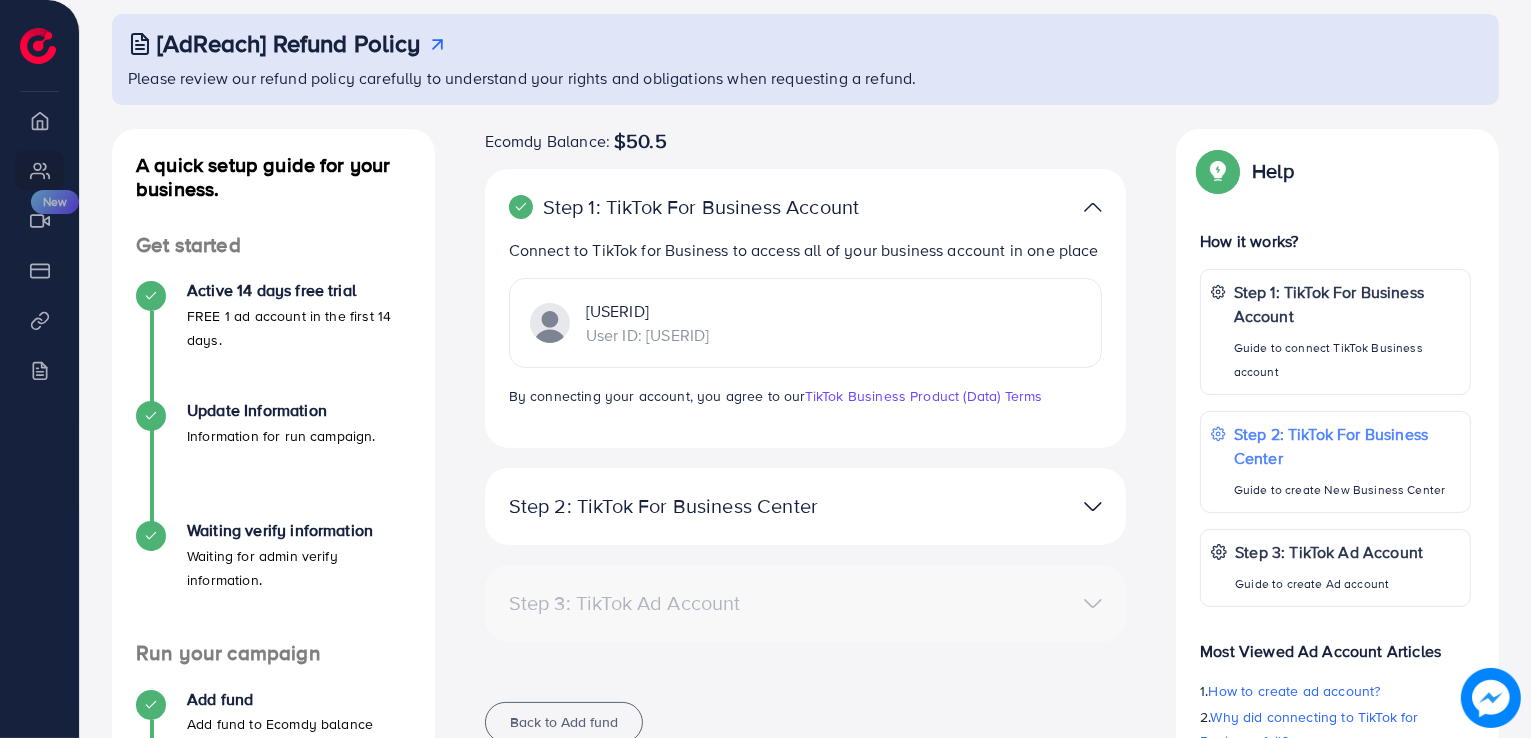 scroll, scrollTop: 112, scrollLeft: 0, axis: vertical 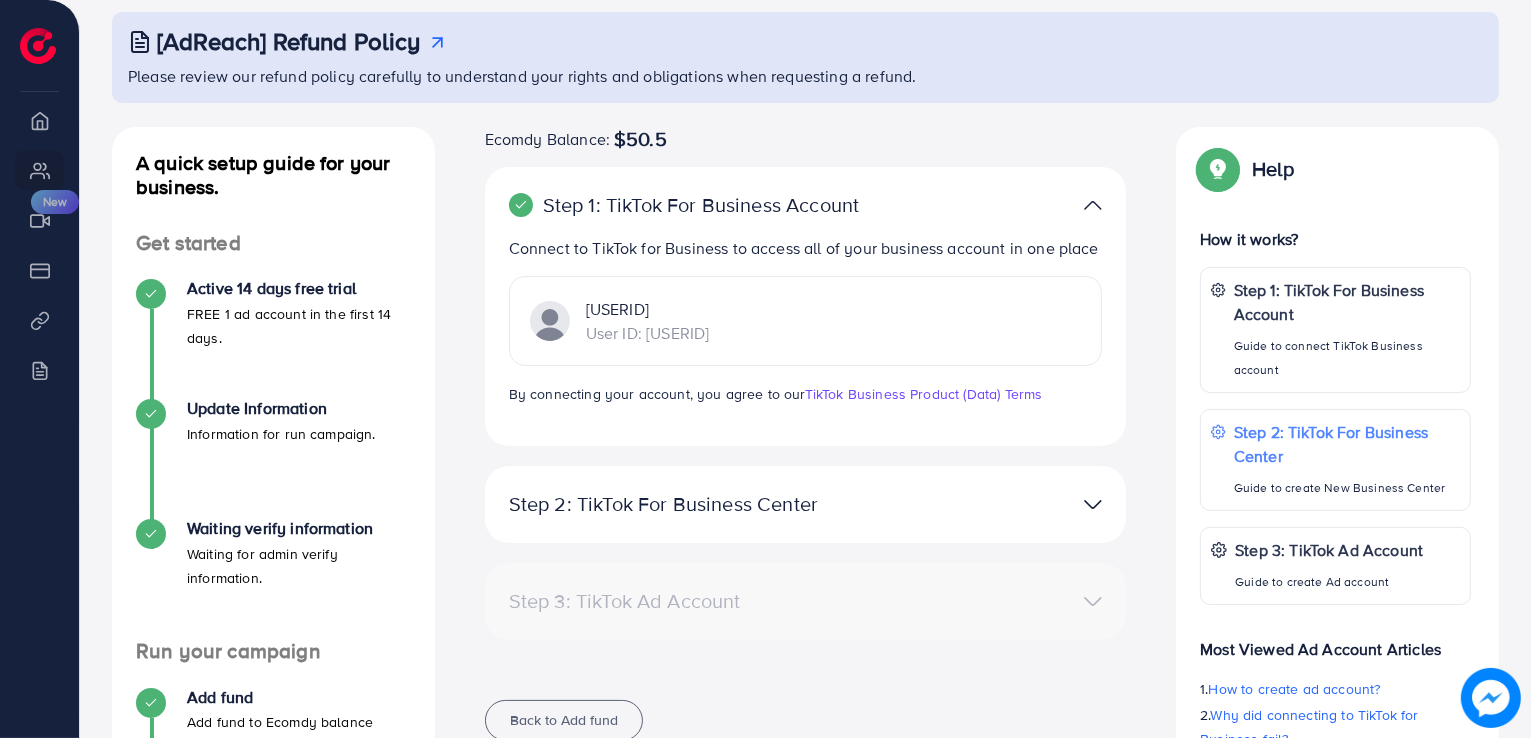 click at bounding box center (550, 321) 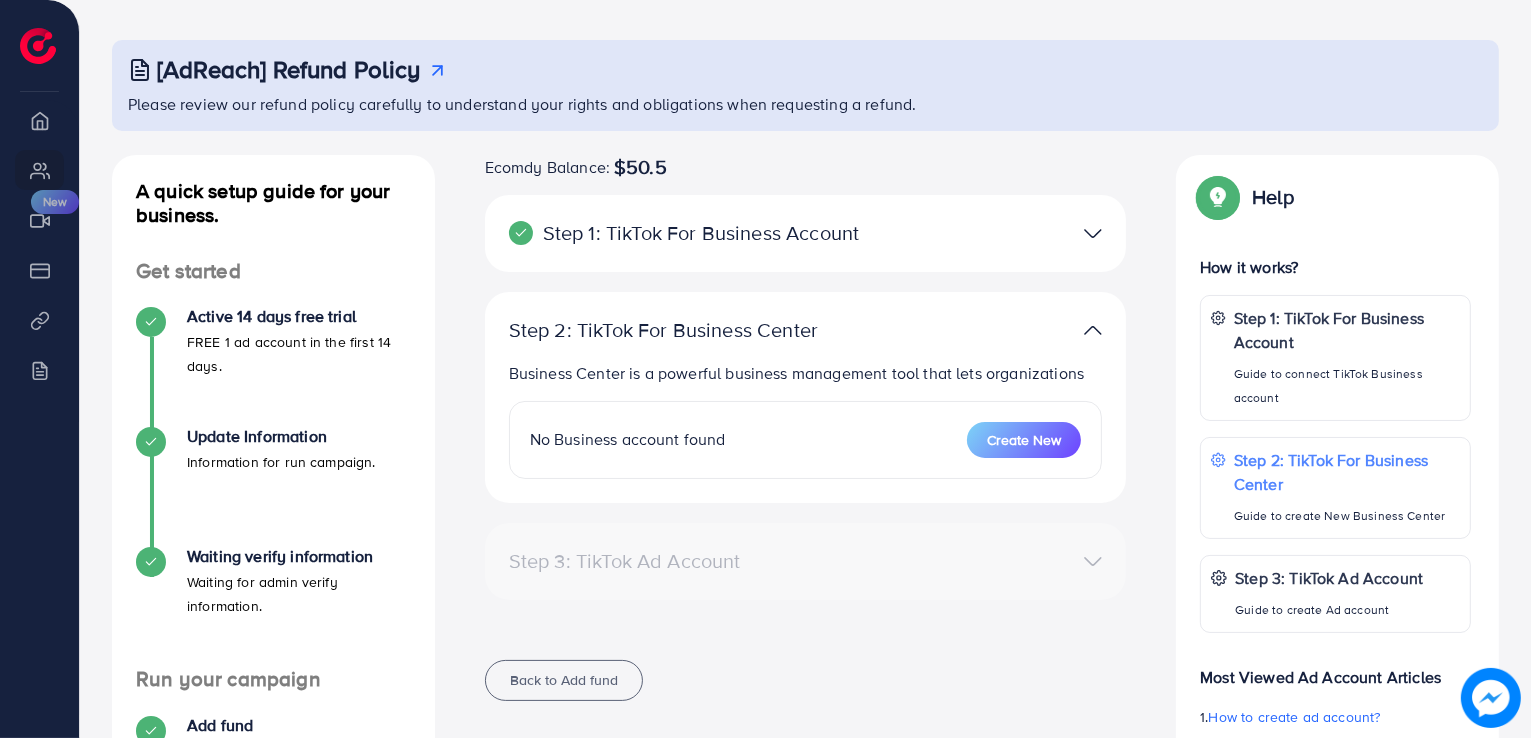 scroll, scrollTop: 146, scrollLeft: 0, axis: vertical 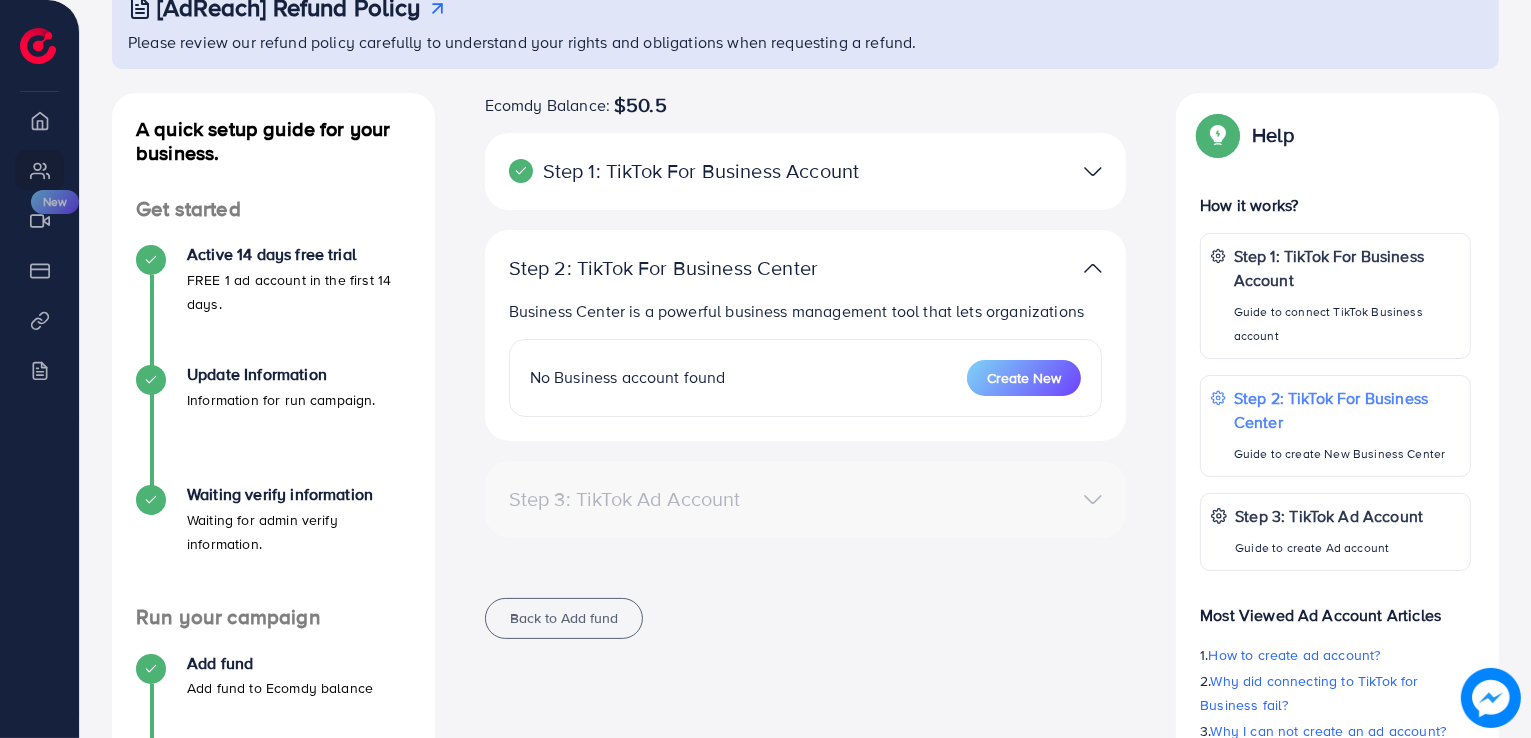click at bounding box center (1093, 171) 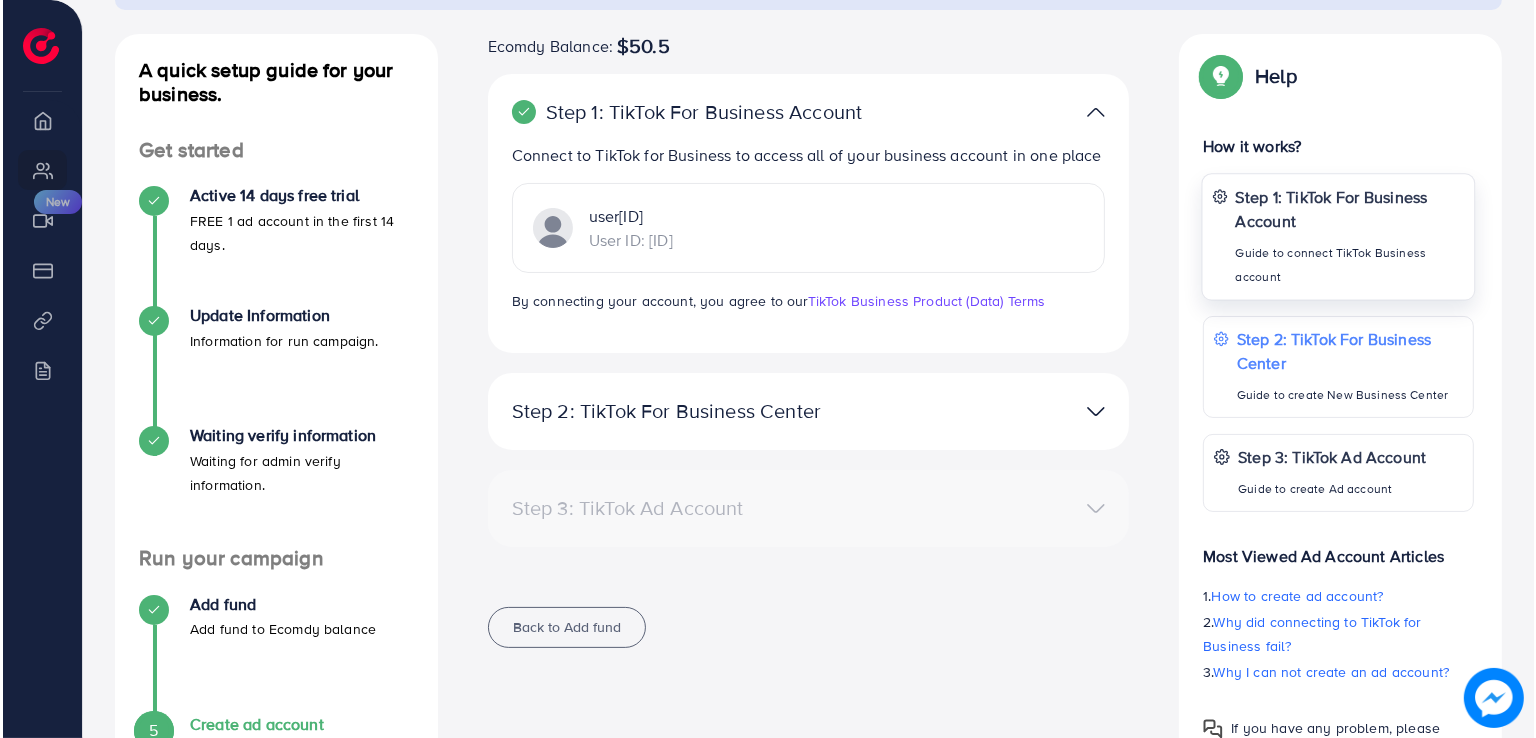 scroll, scrollTop: 206, scrollLeft: 0, axis: vertical 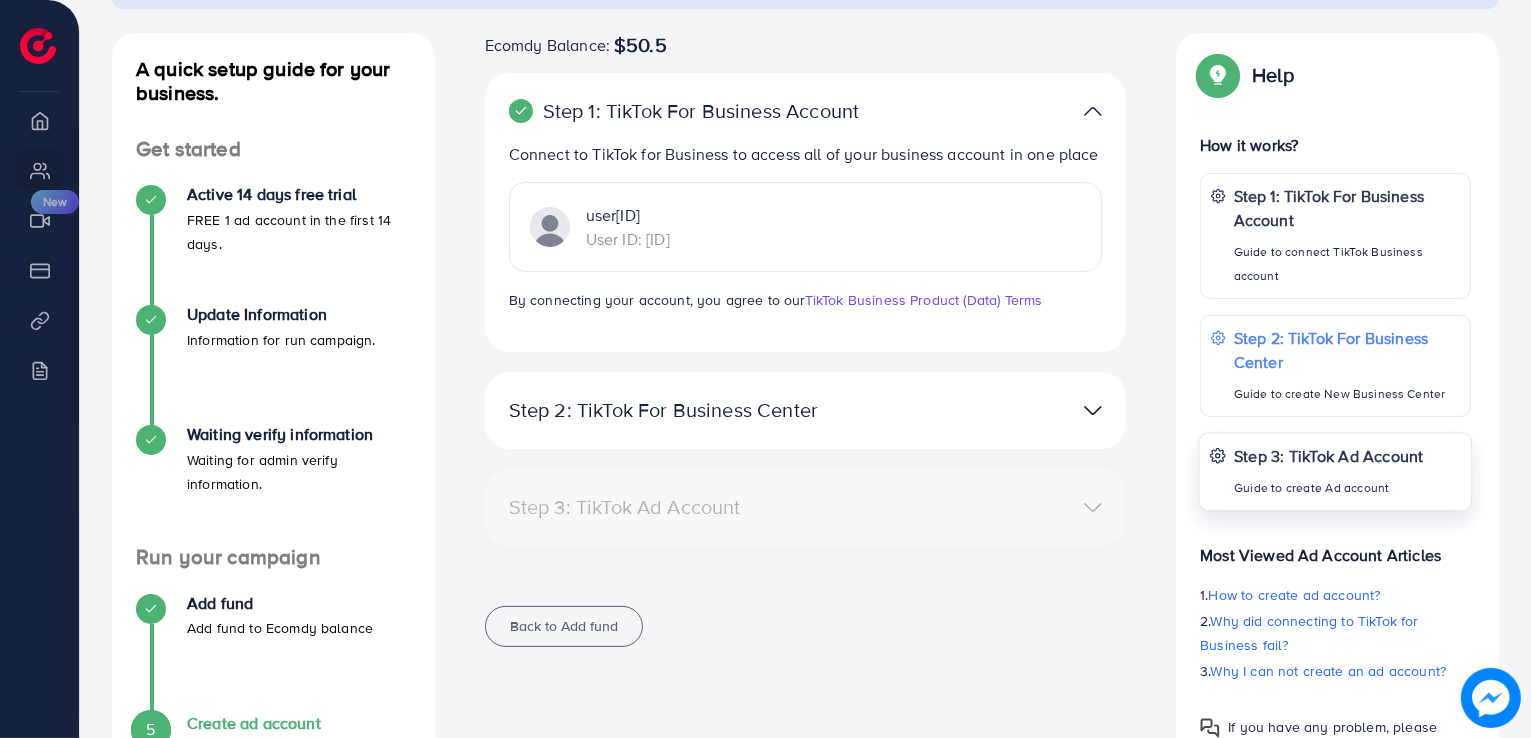 click on "Step 3: TikTok Ad Account" at bounding box center (1329, 456) 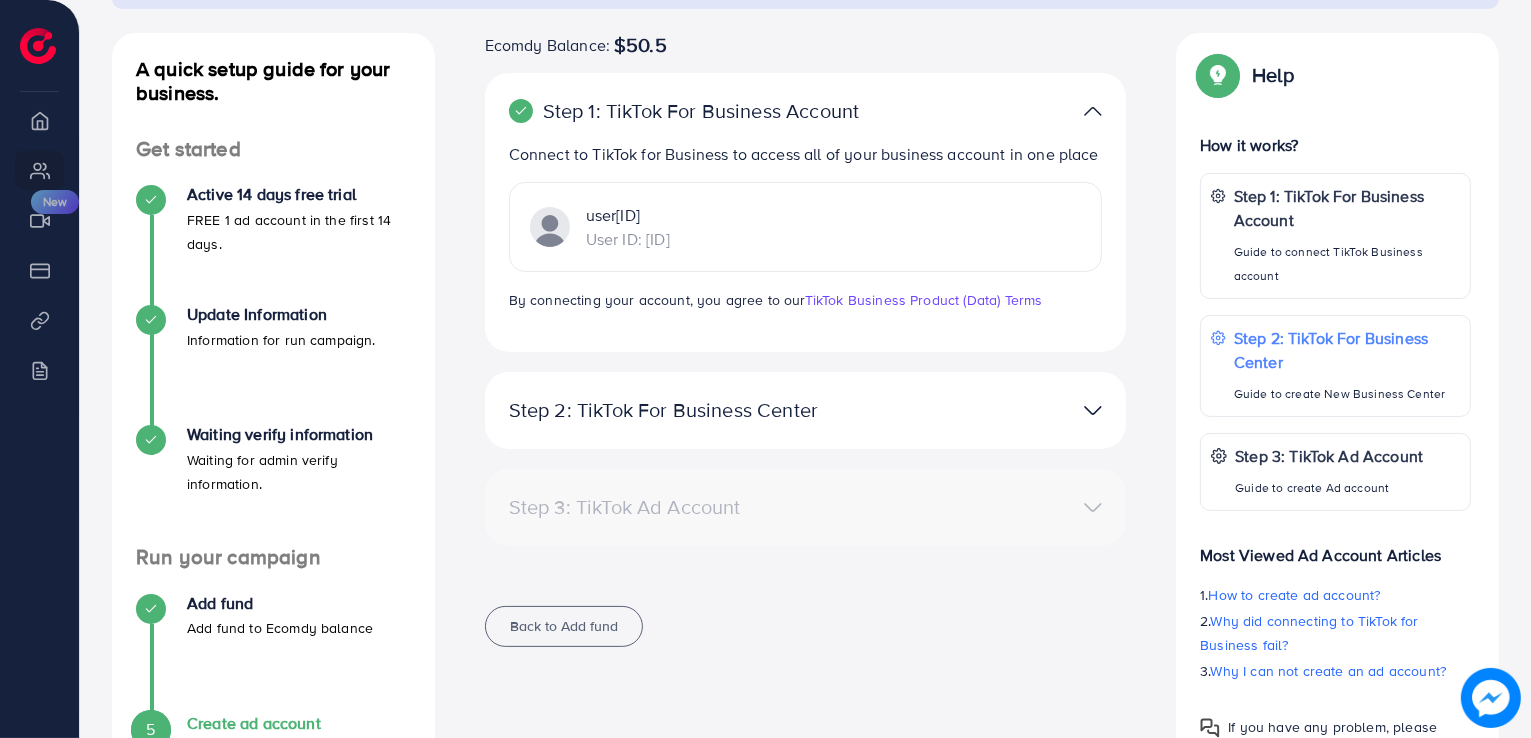 click at bounding box center [1014, 410] 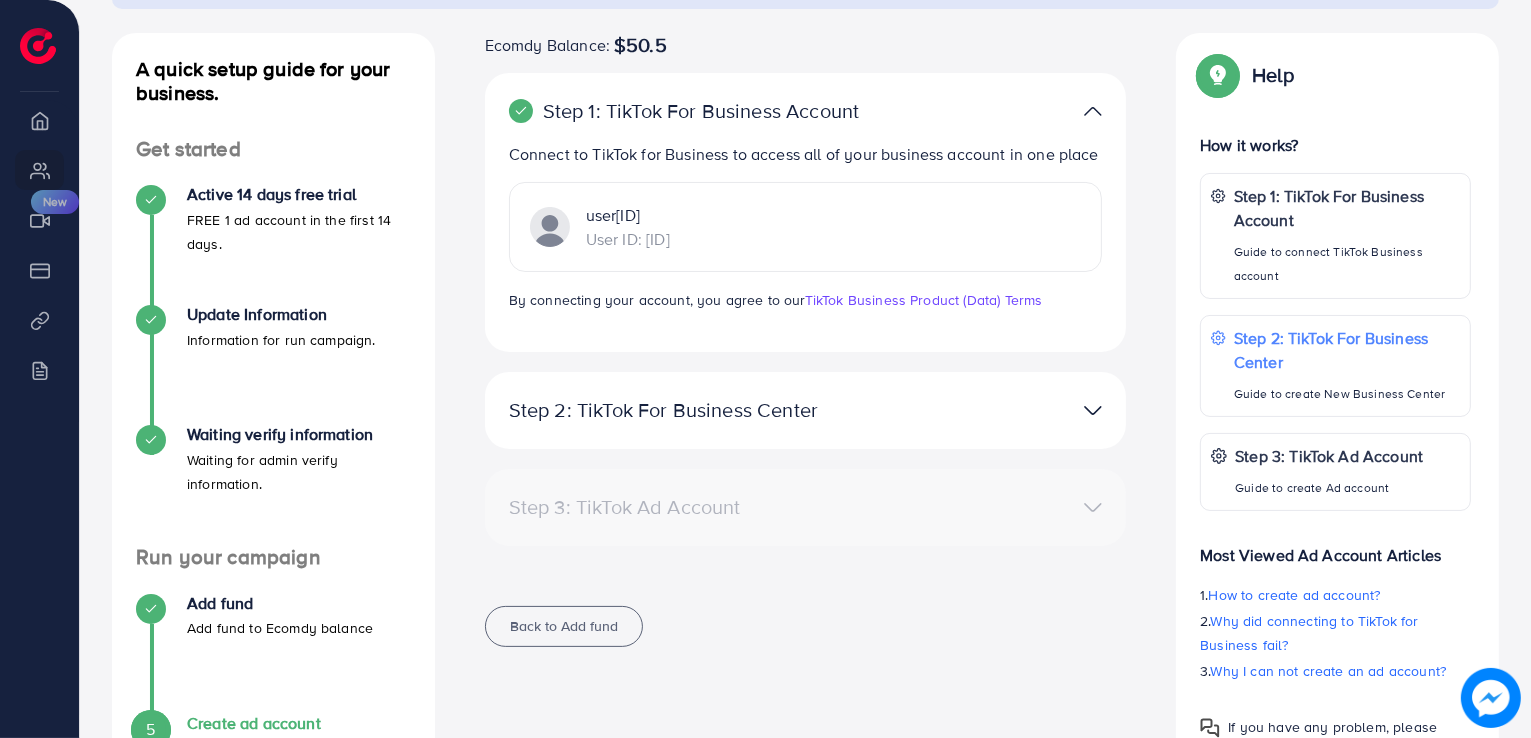 click at bounding box center [1093, 410] 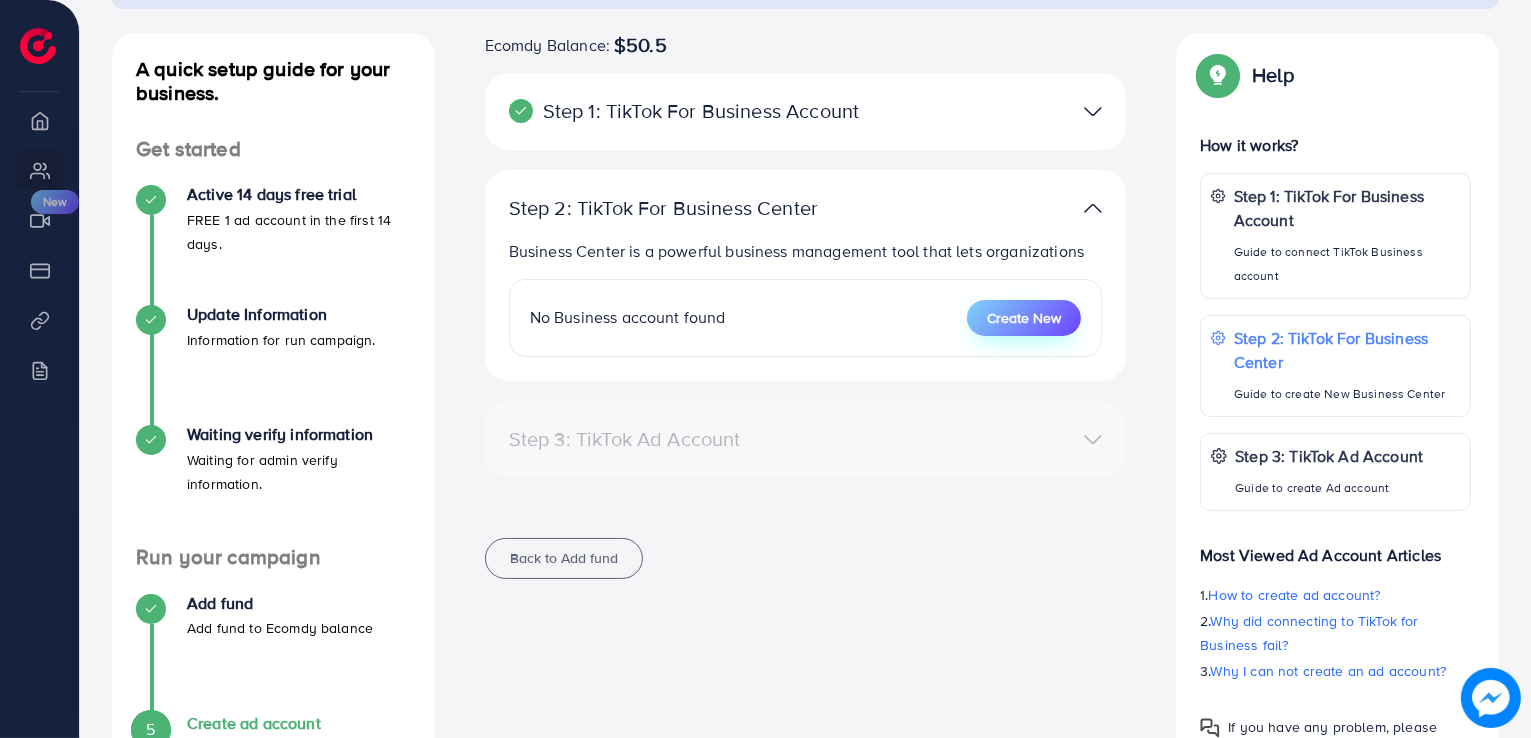 click on "Create New" at bounding box center (1024, 318) 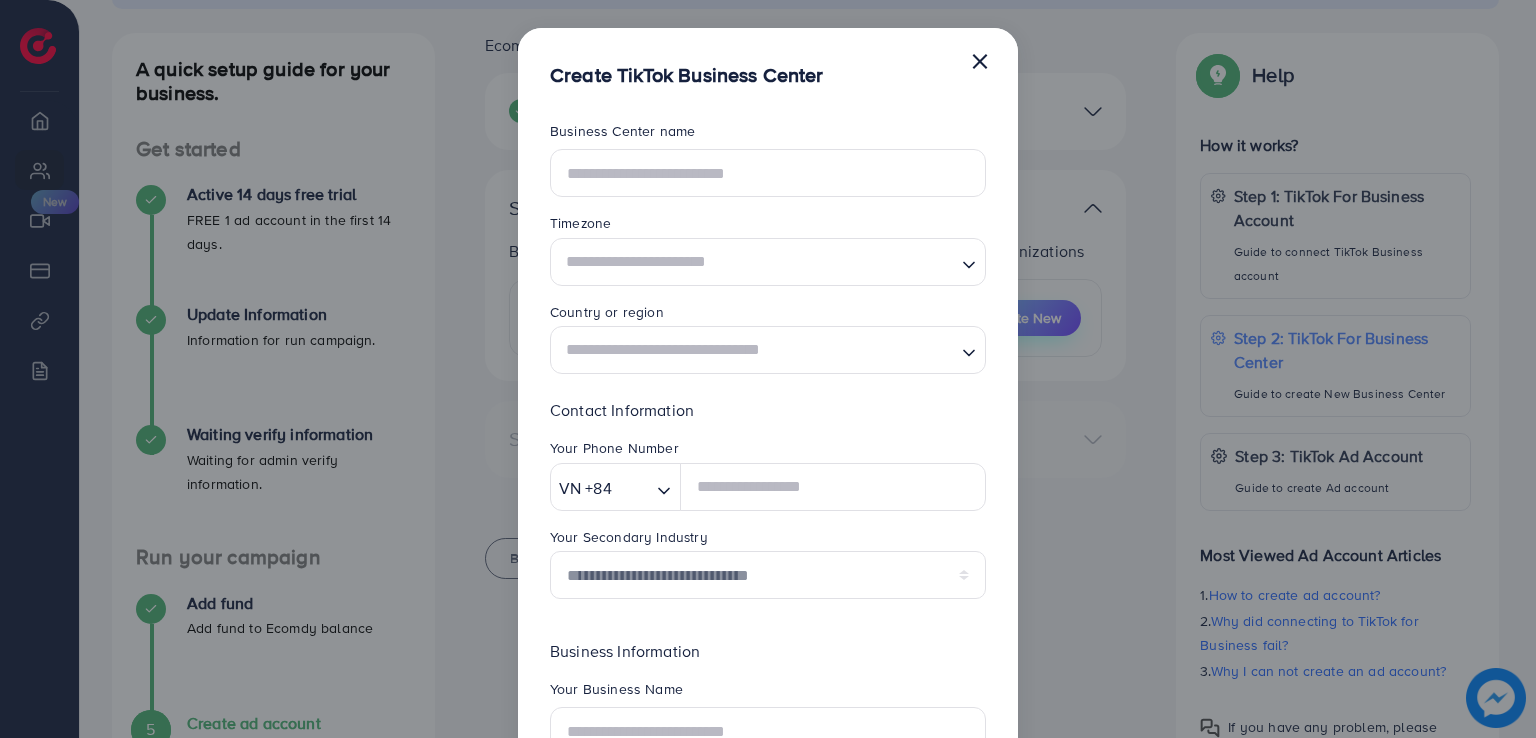 scroll, scrollTop: 0, scrollLeft: 0, axis: both 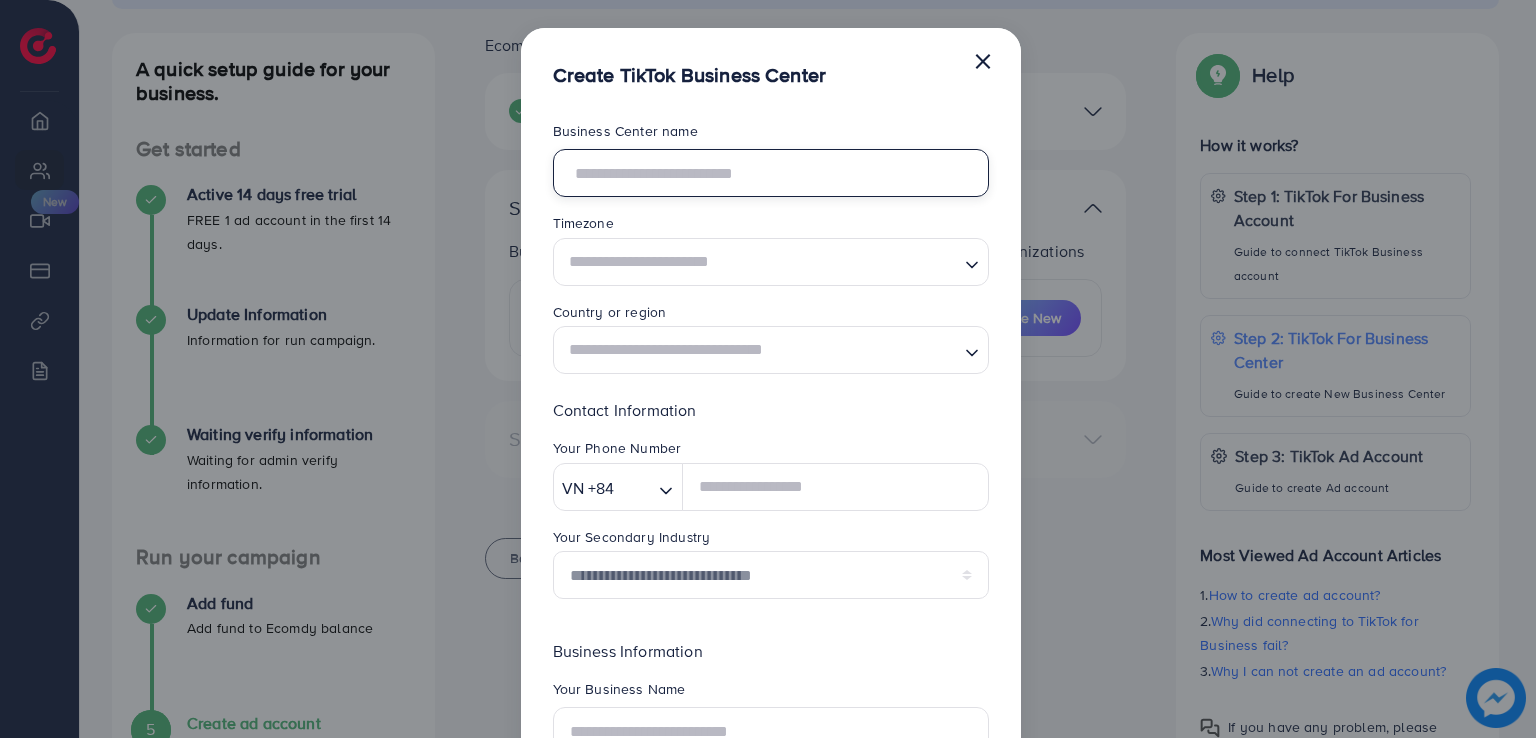 click at bounding box center (771, 173) 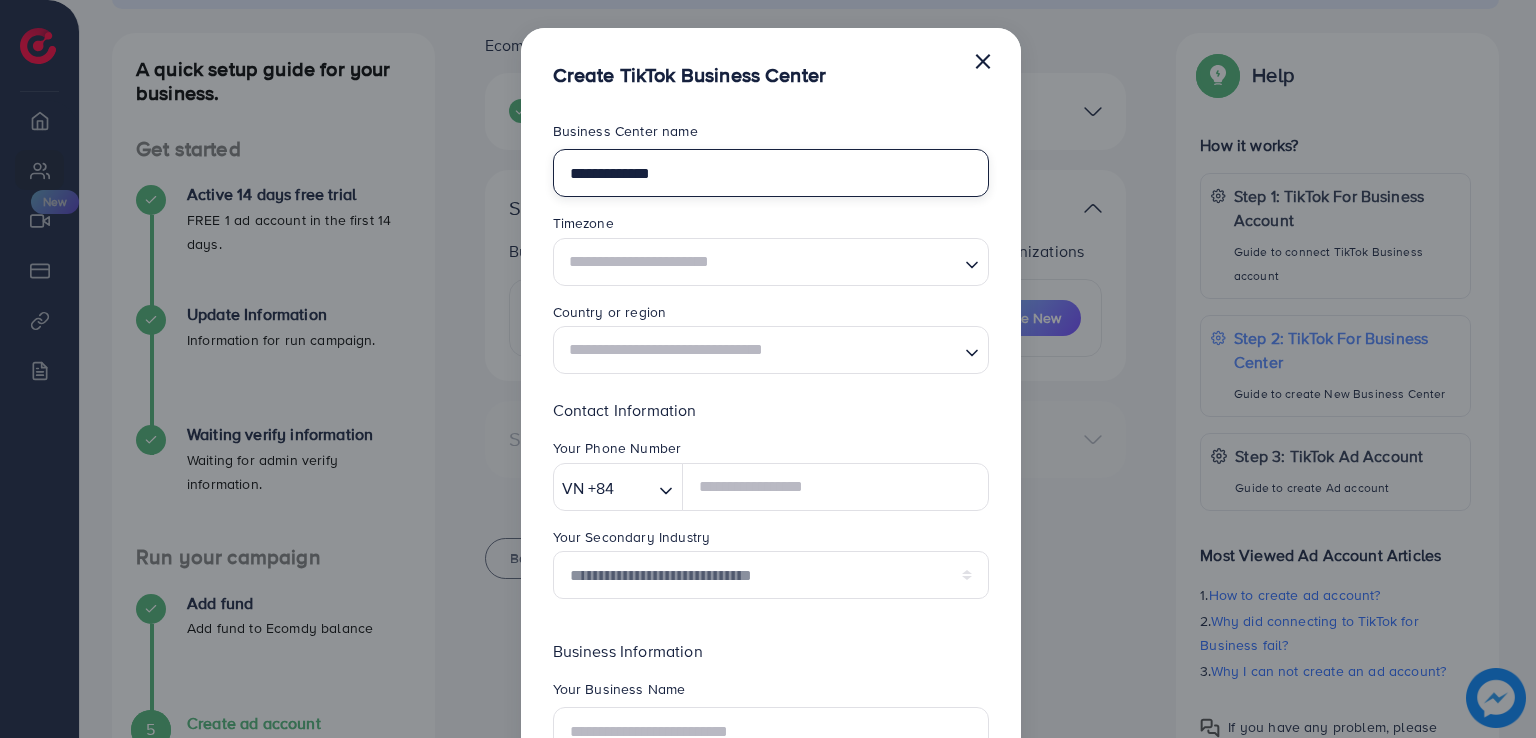 type on "**********" 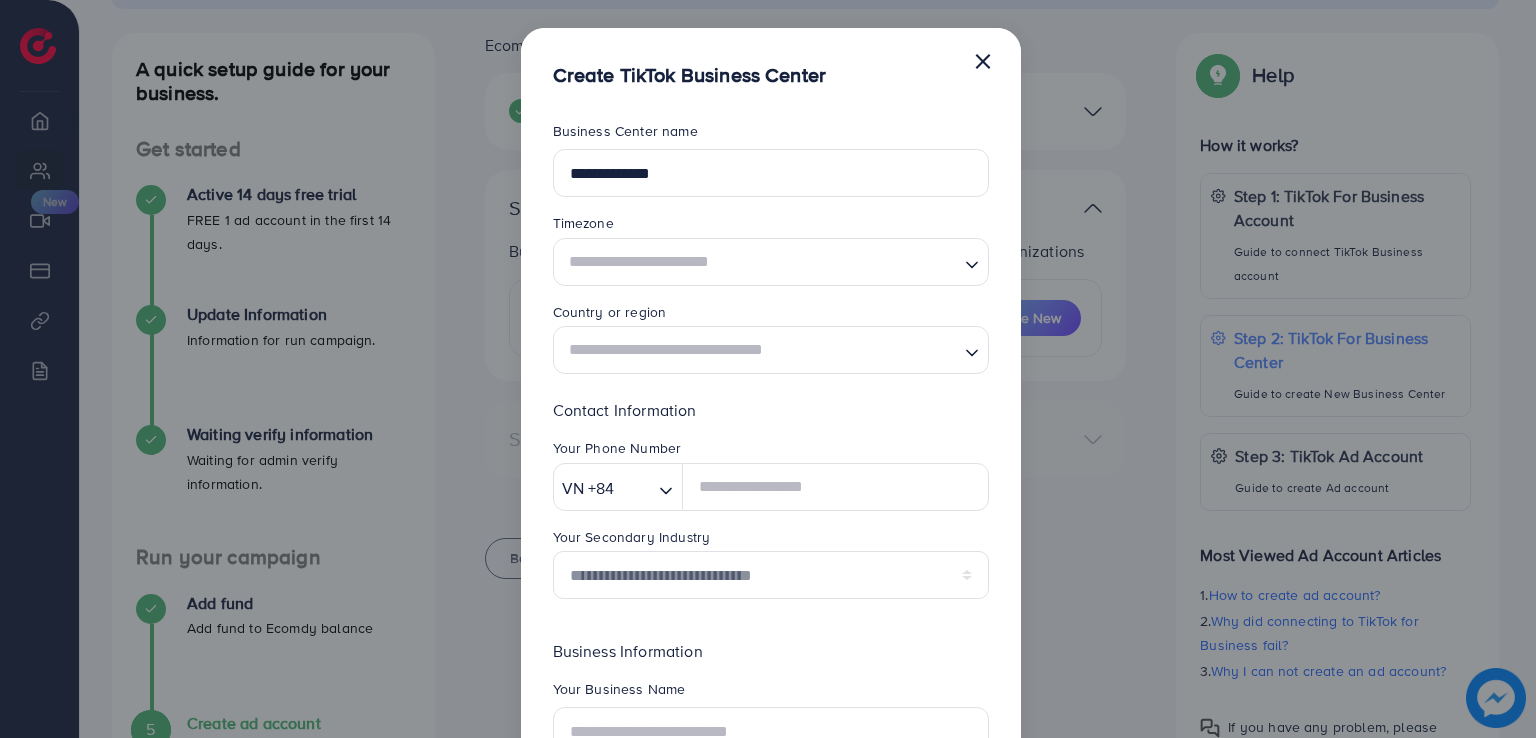 click at bounding box center [759, 261] 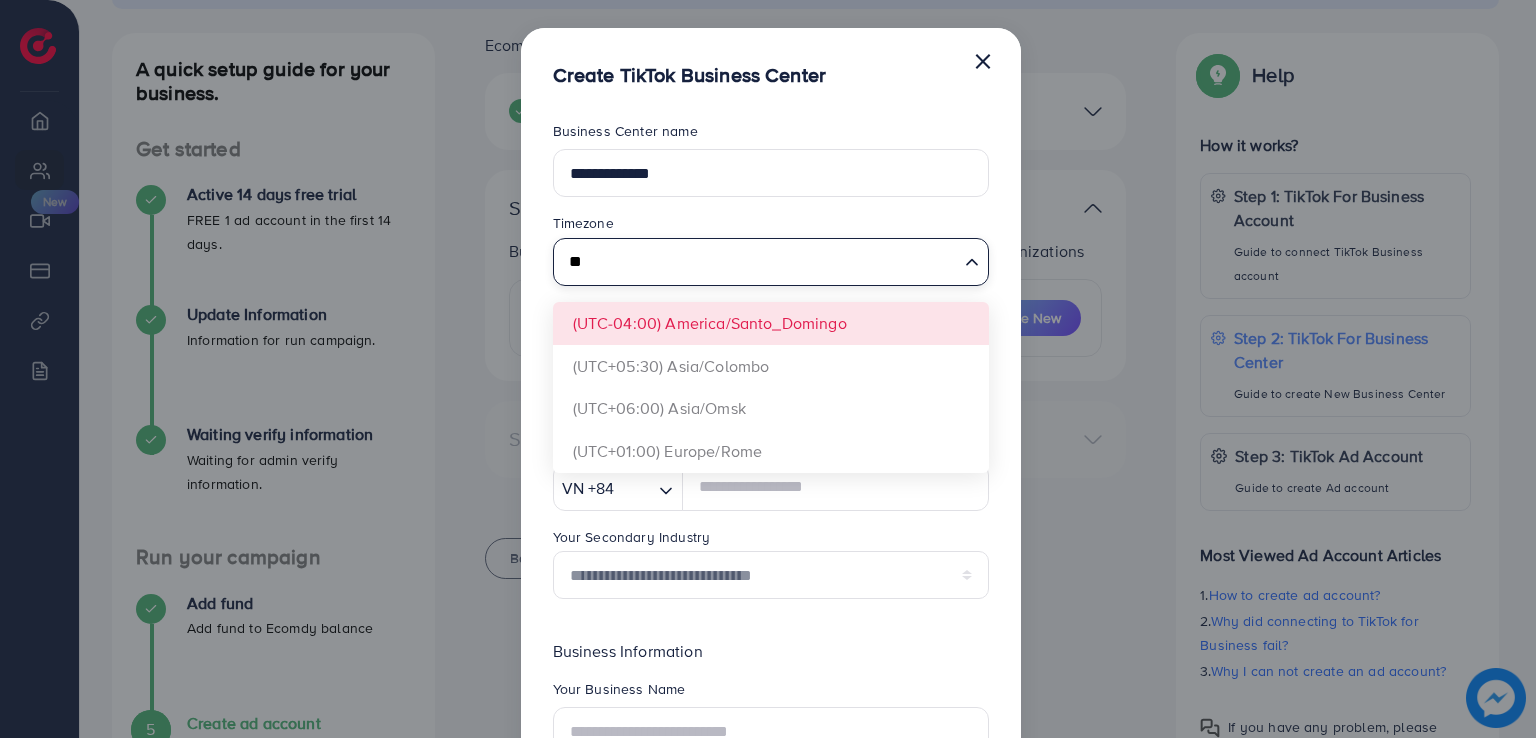 type on "*" 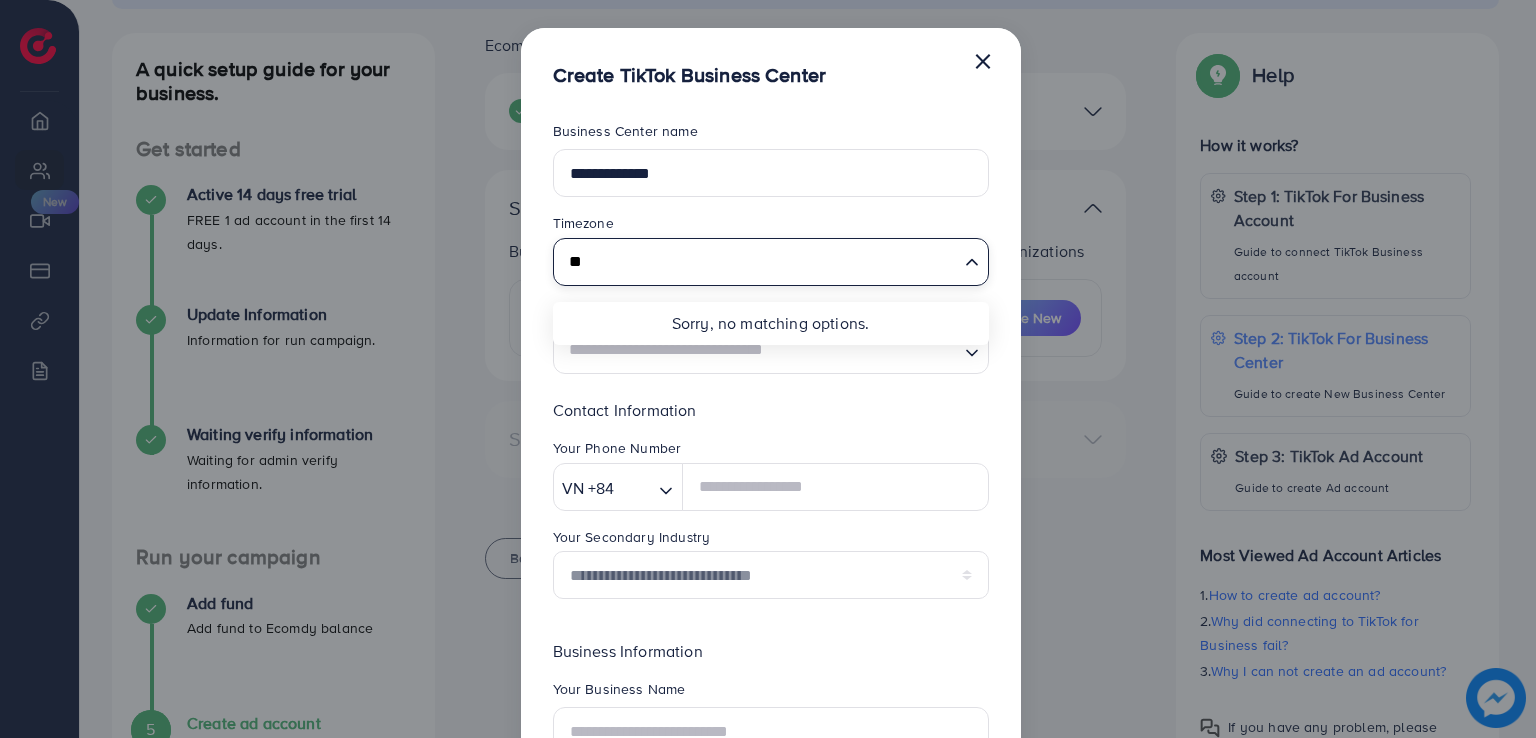 type on "*" 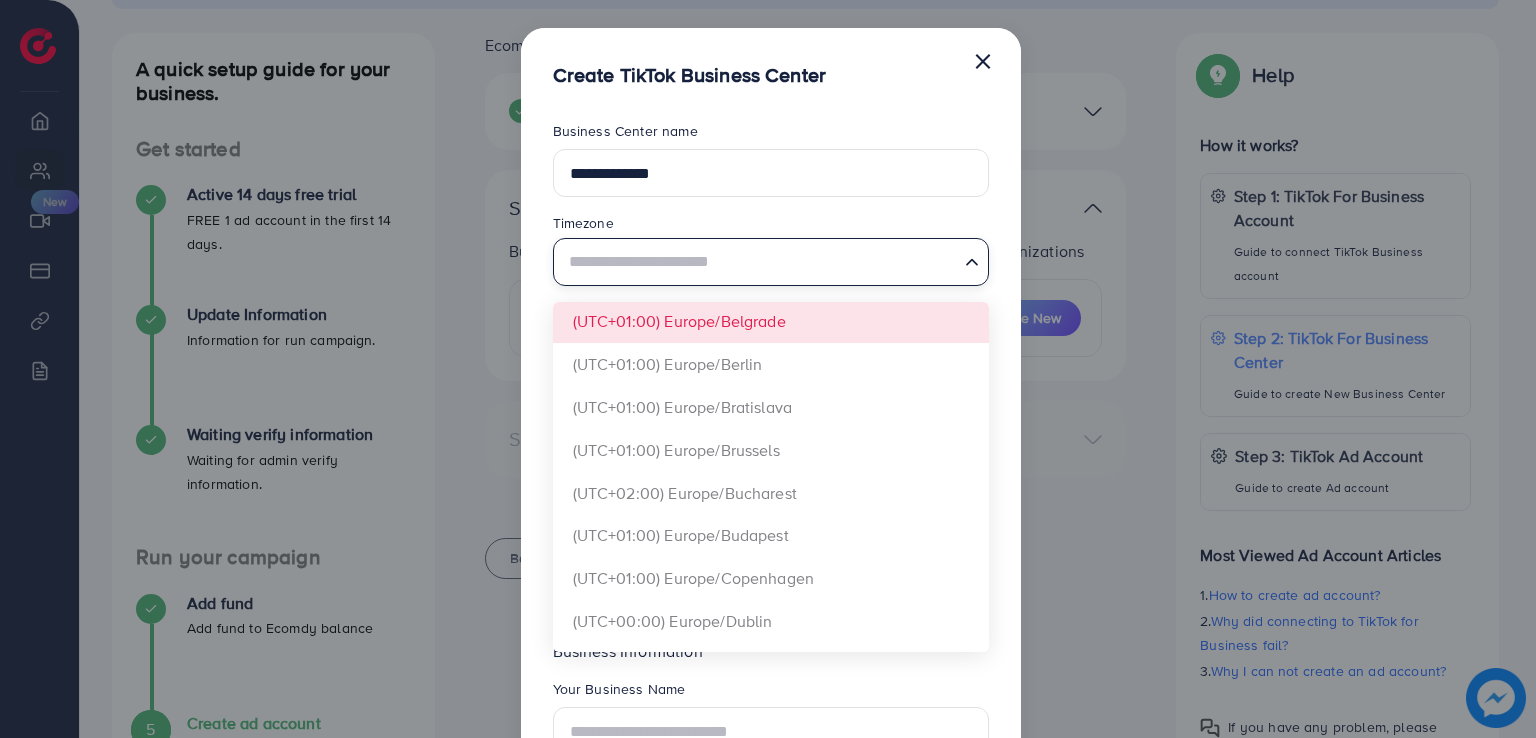 scroll, scrollTop: 4293, scrollLeft: 0, axis: vertical 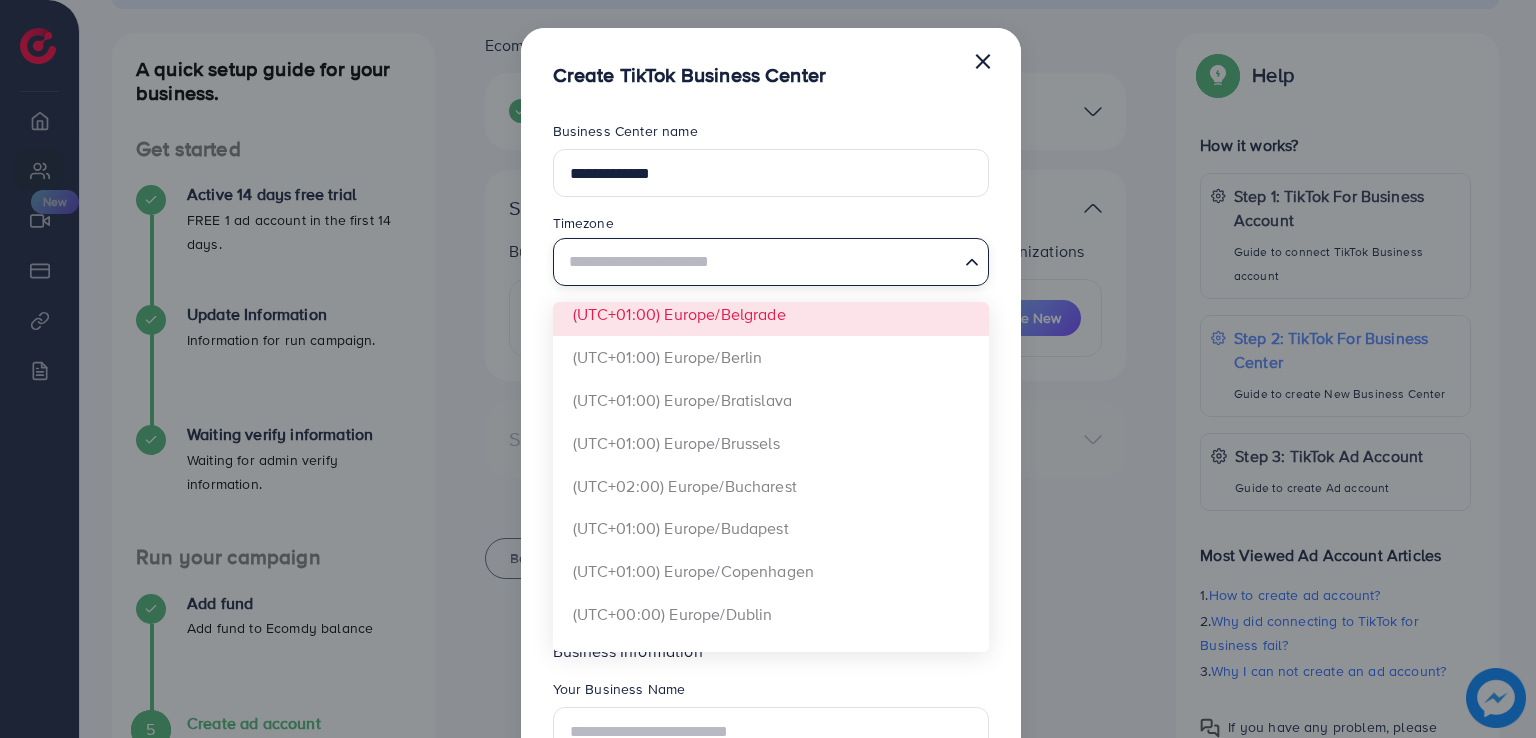 click on "**********" at bounding box center (771, 522) 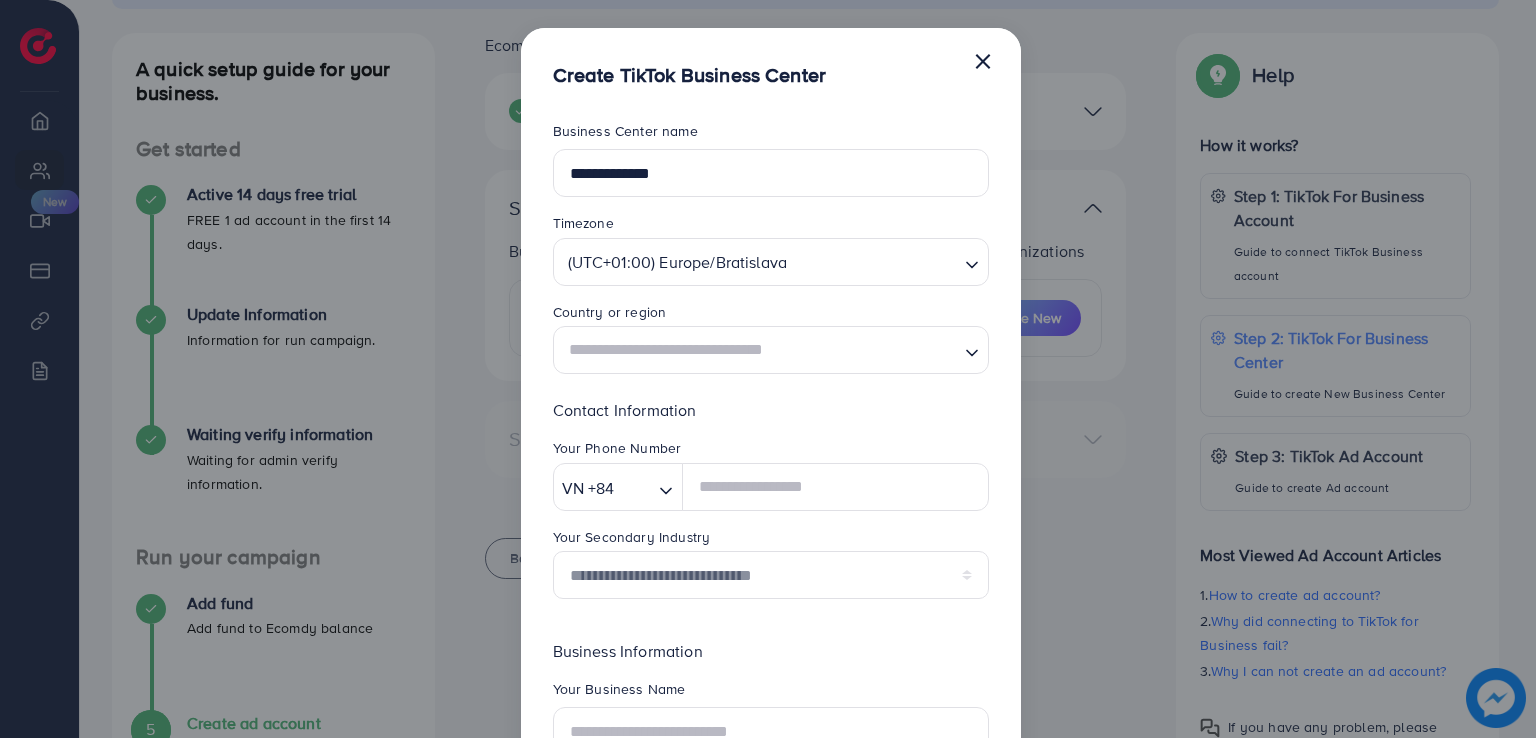 scroll, scrollTop: 0, scrollLeft: 0, axis: both 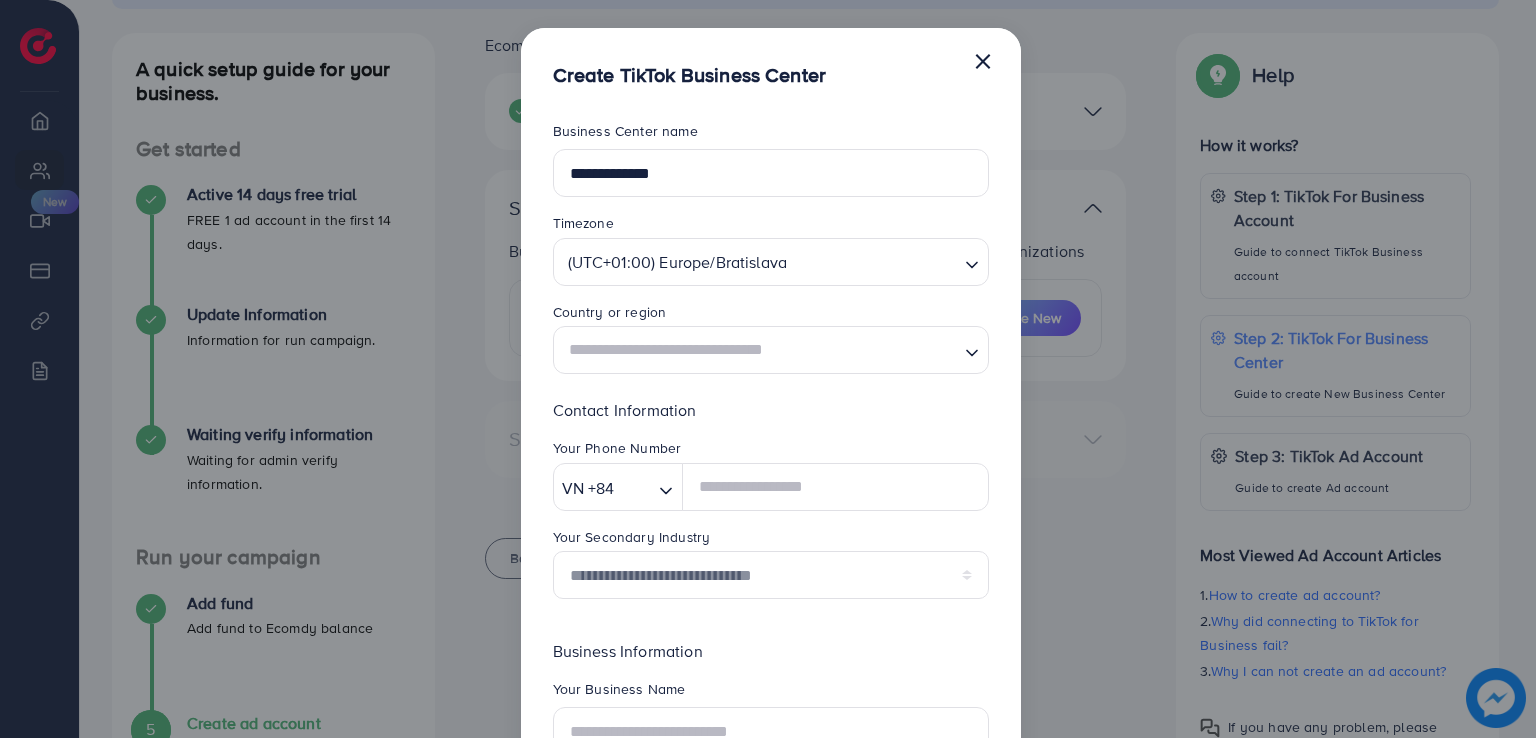 click on "(UTC+01:00) Europe/Bratislava" at bounding box center [759, 259] 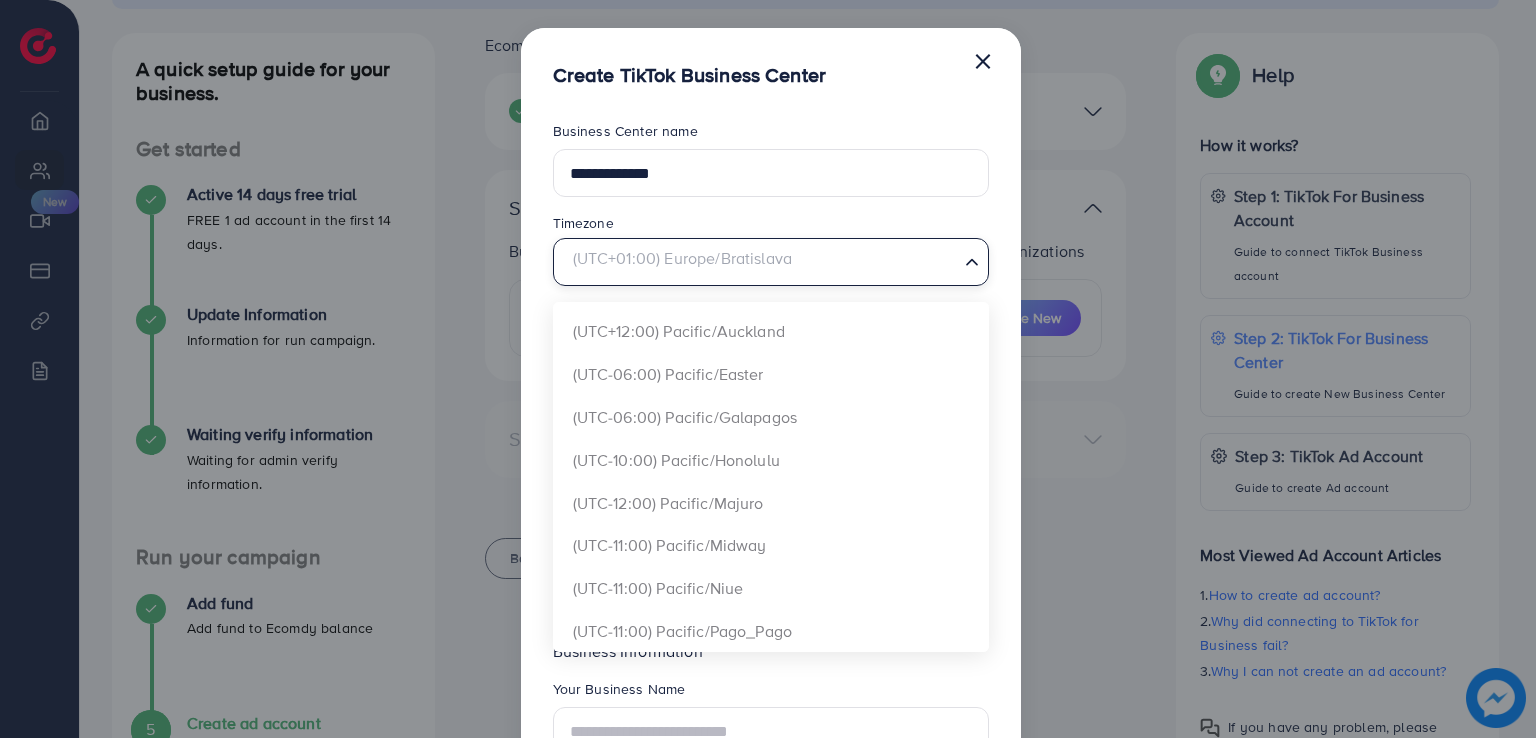 scroll, scrollTop: 5905, scrollLeft: 0, axis: vertical 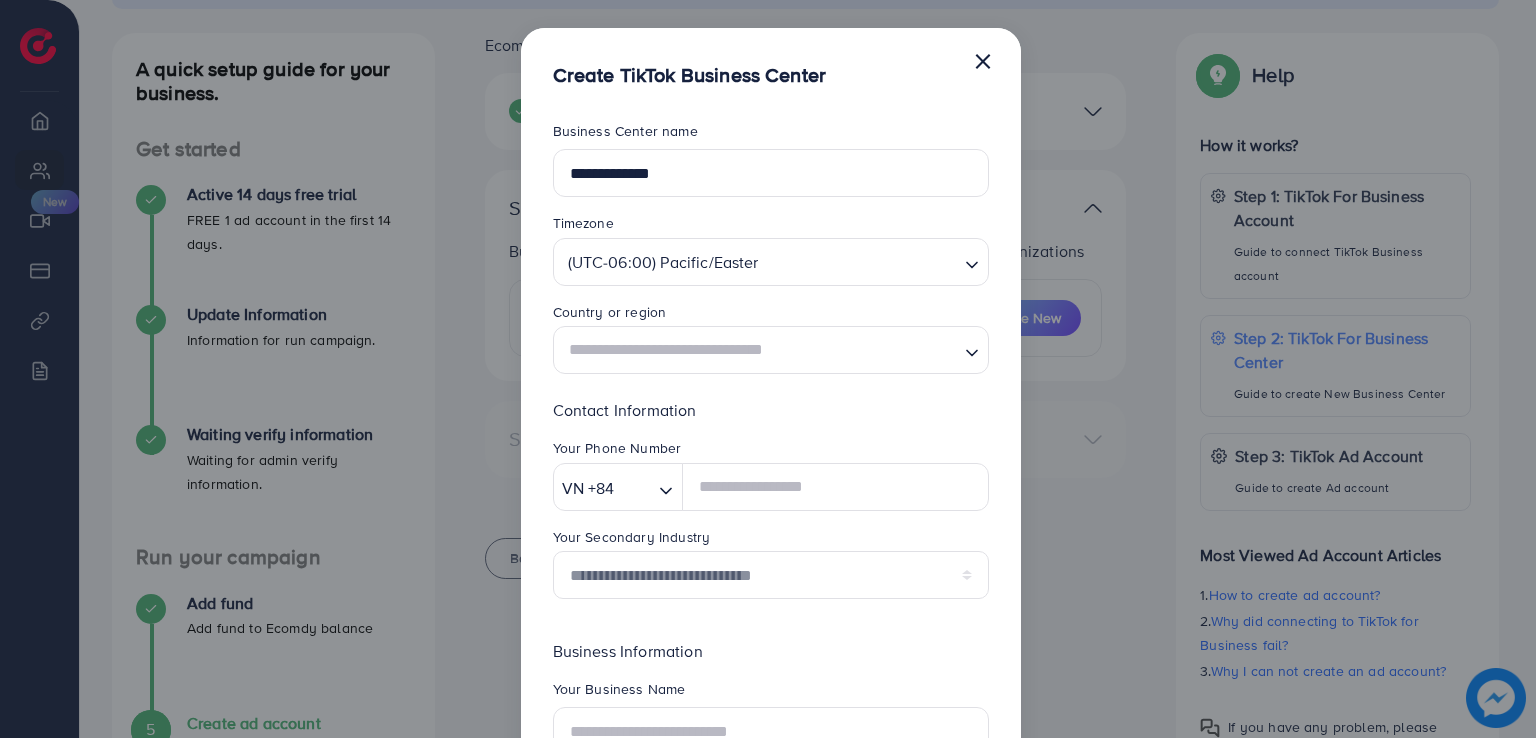 click on "**********" at bounding box center [771, 522] 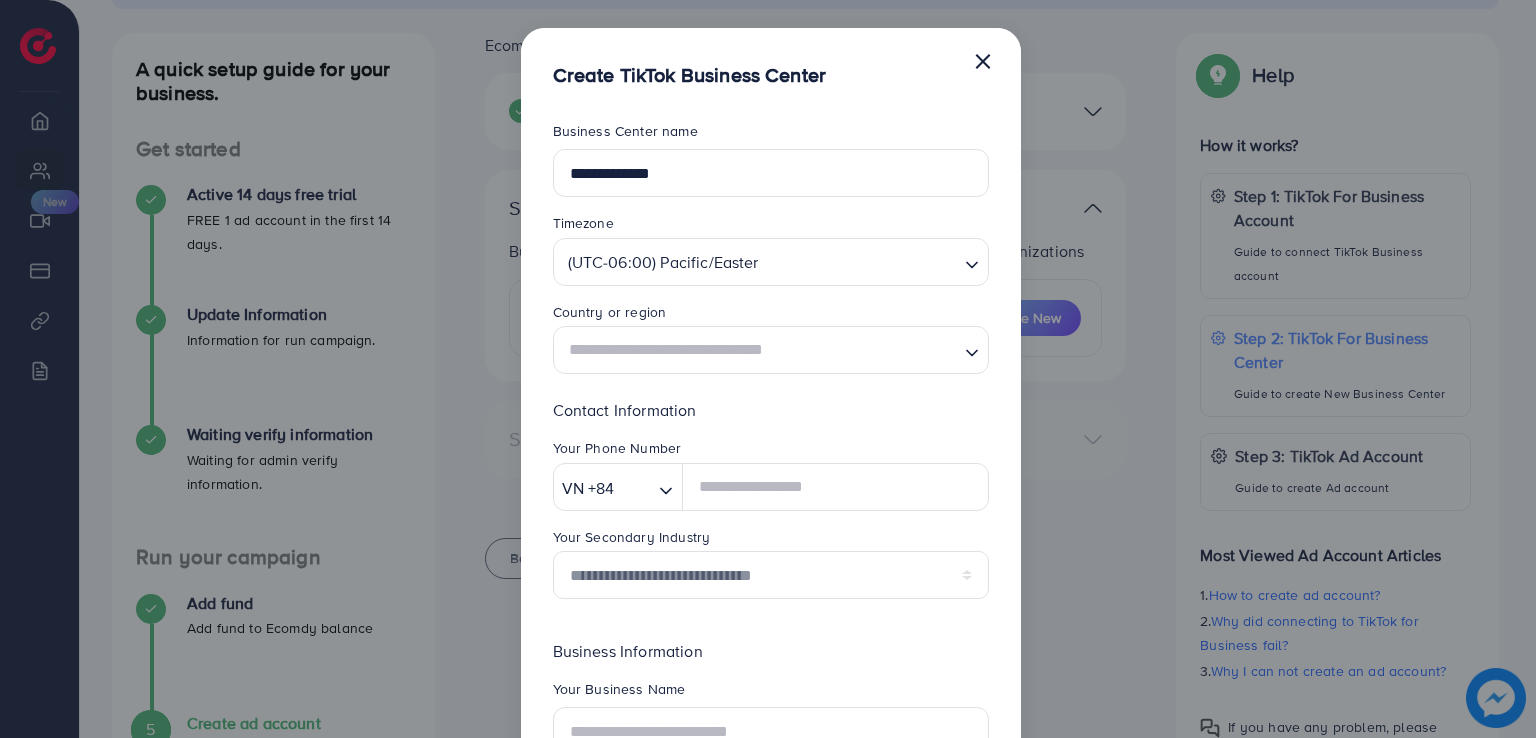 click on "(UTC-06:00) Pacific/Easter" at bounding box center [759, 259] 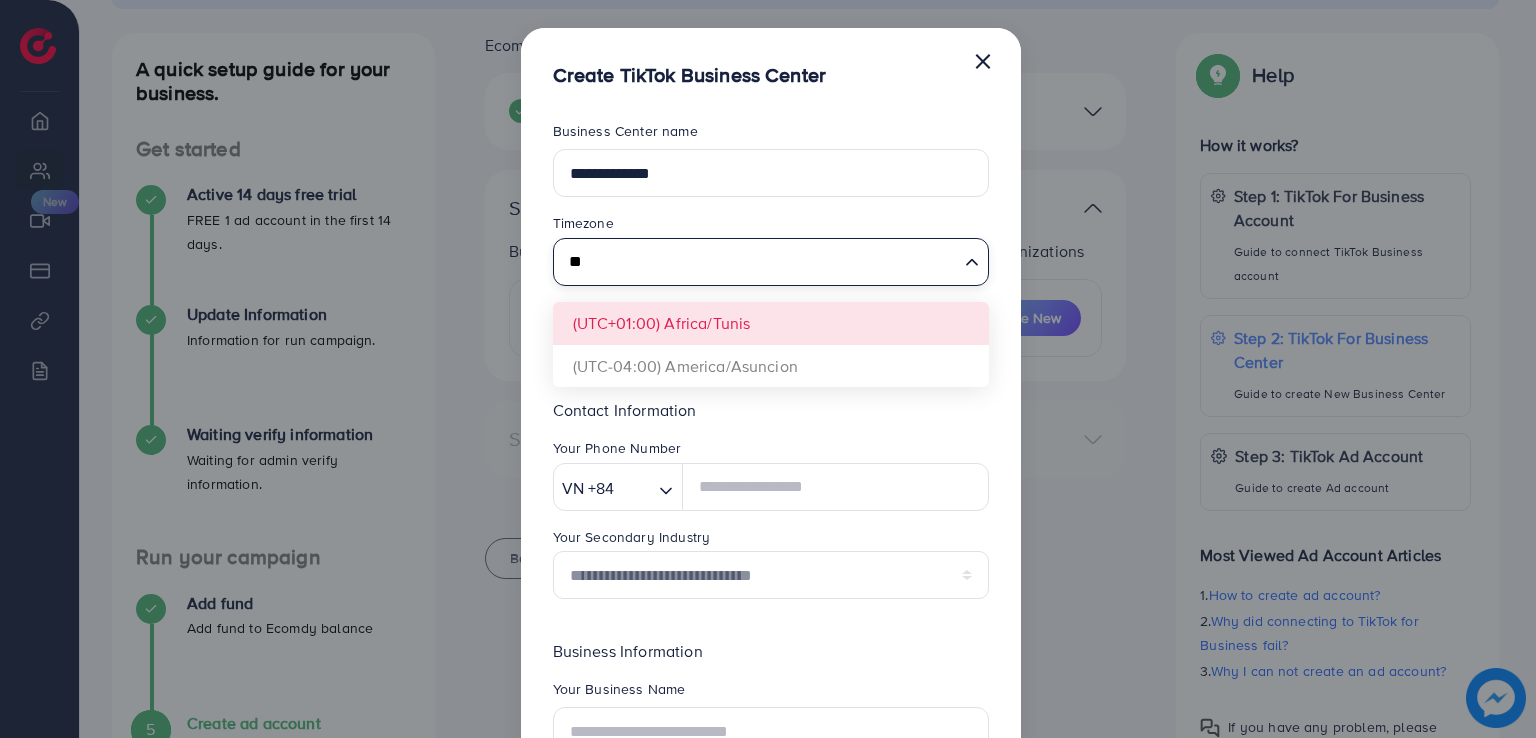 type on "*" 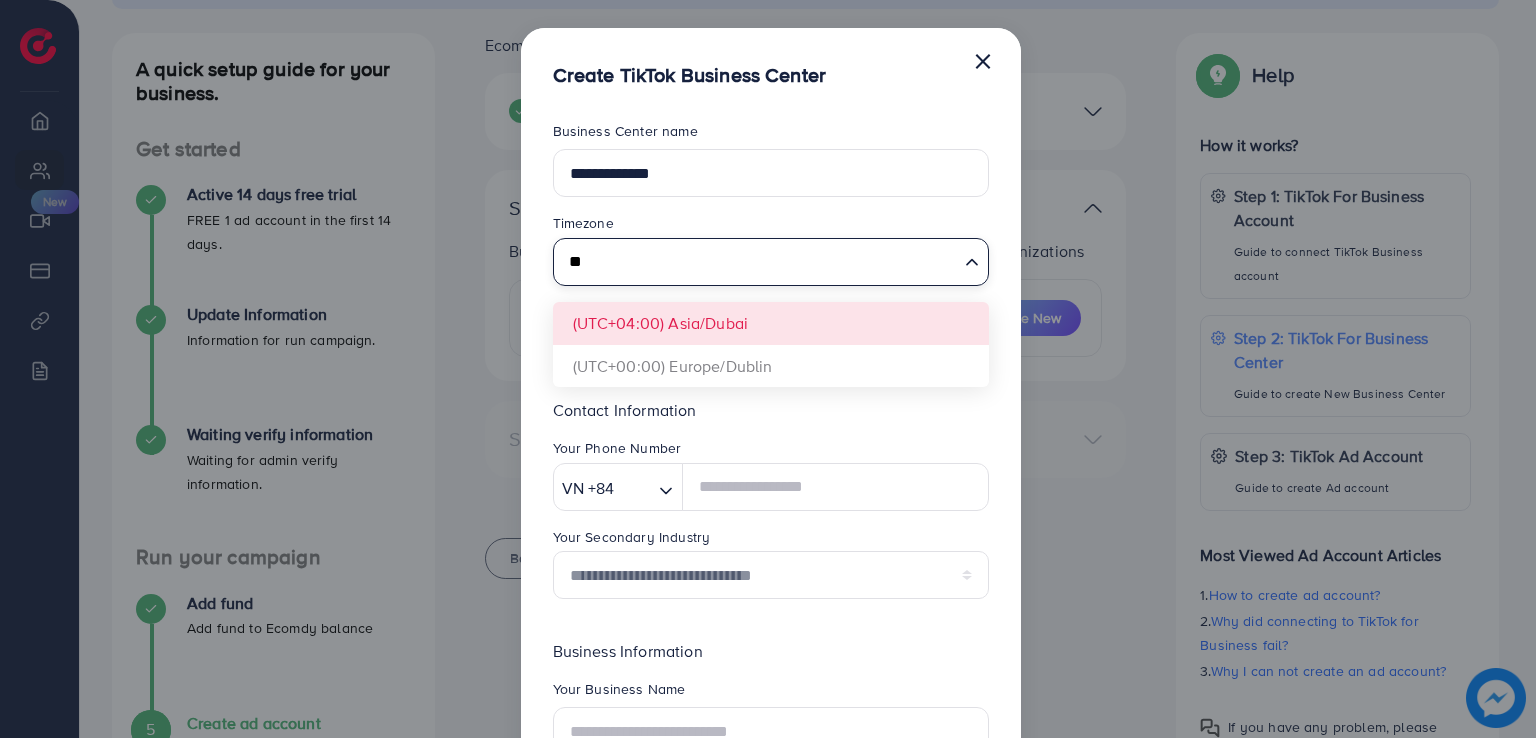 type on "**" 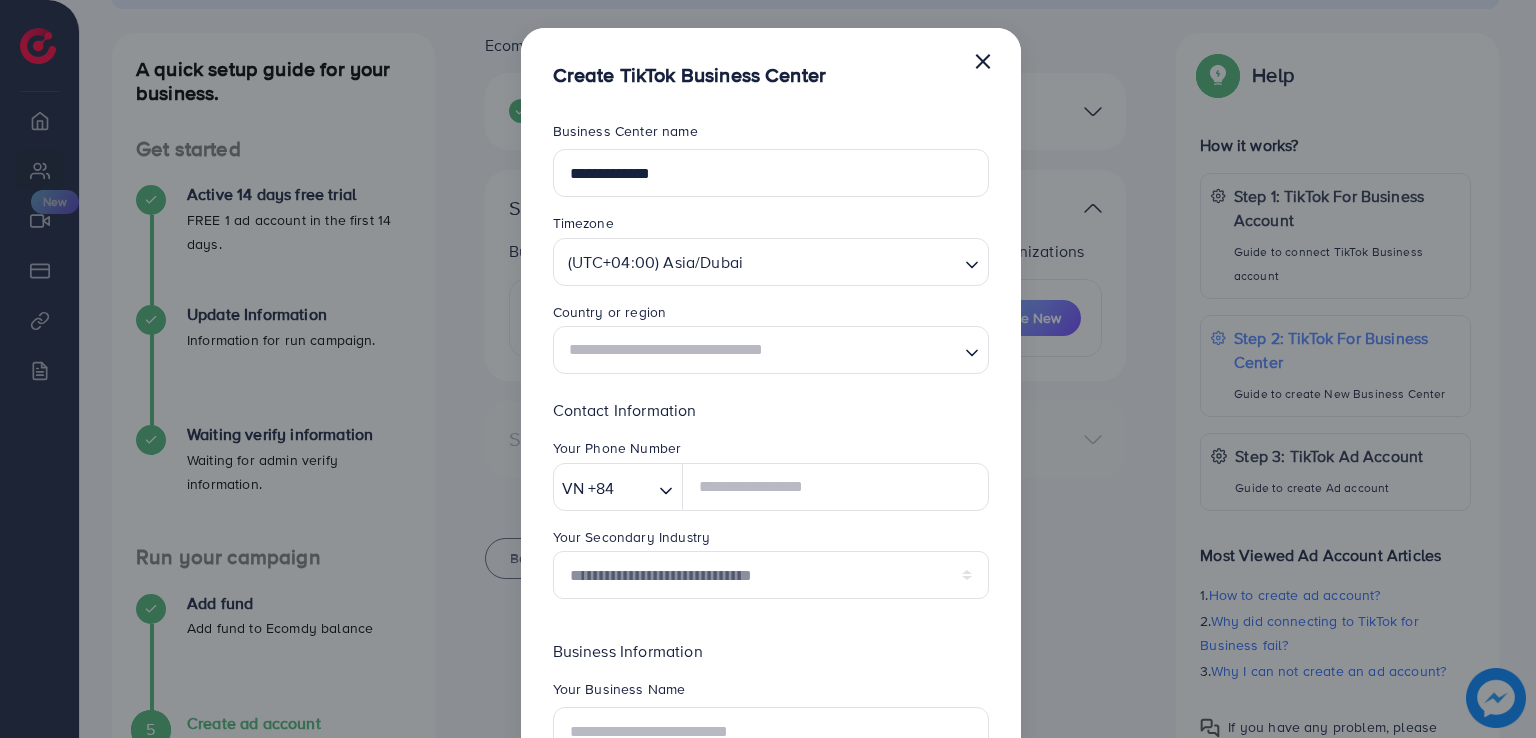 click on "**********" at bounding box center (771, 522) 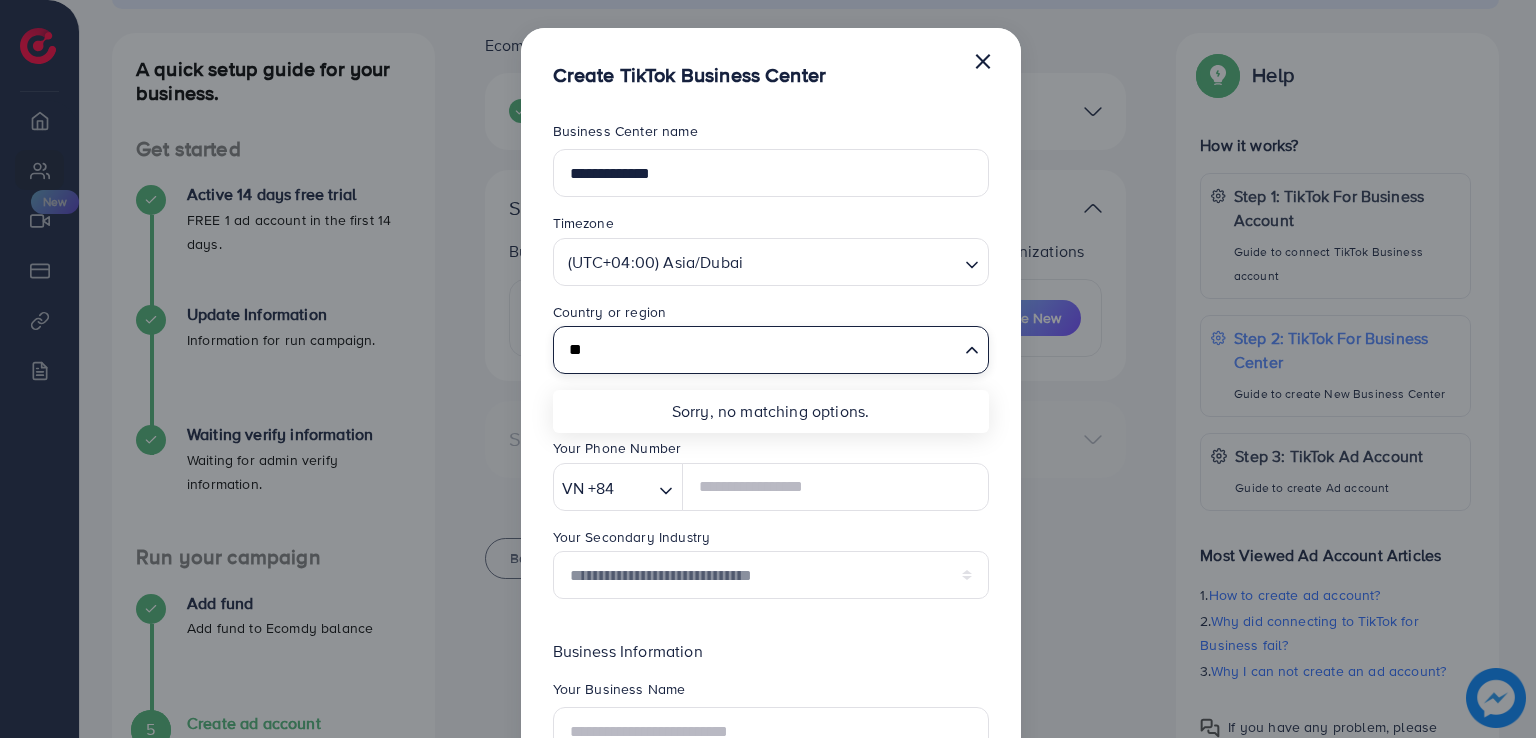 type on "*" 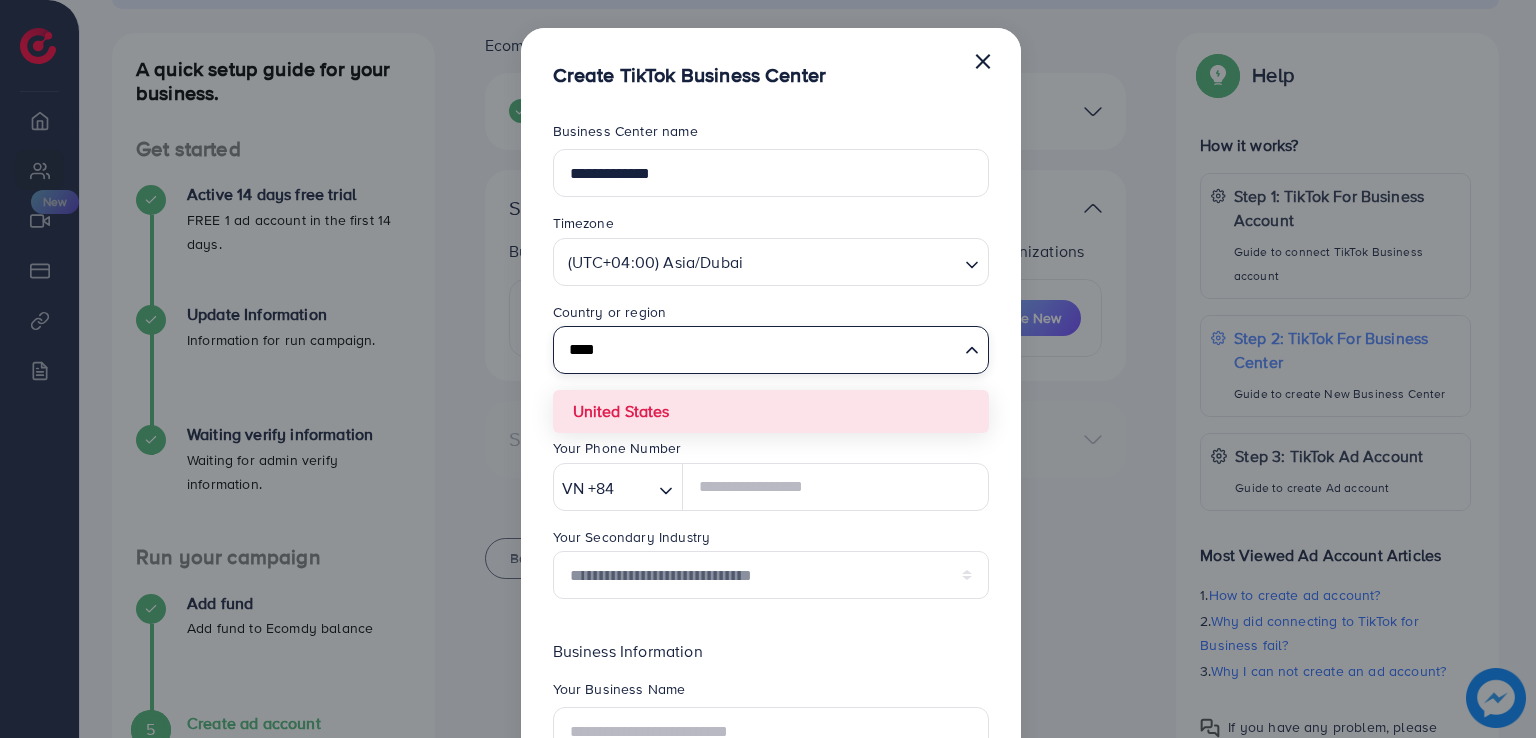 click on "****" at bounding box center [759, 350] 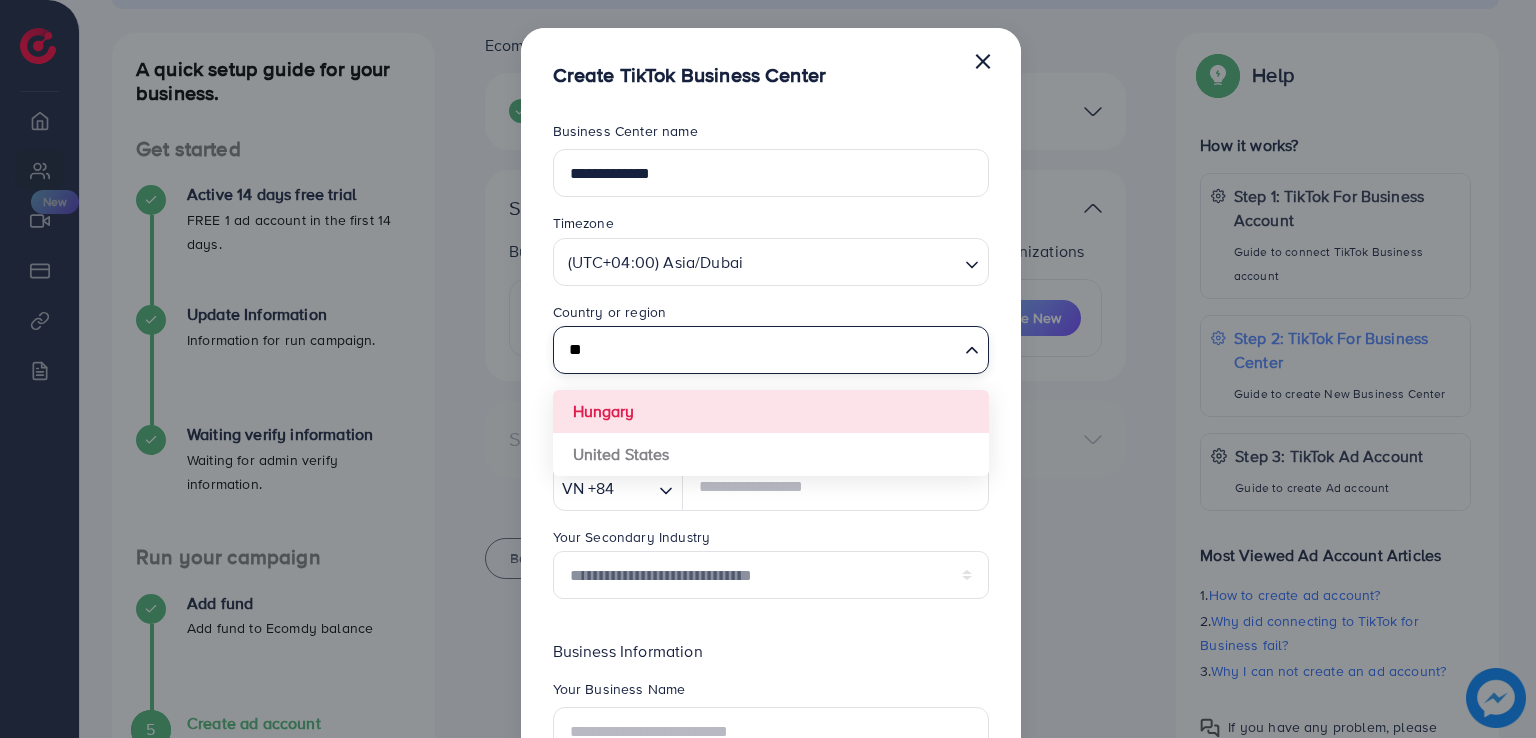 type on "*" 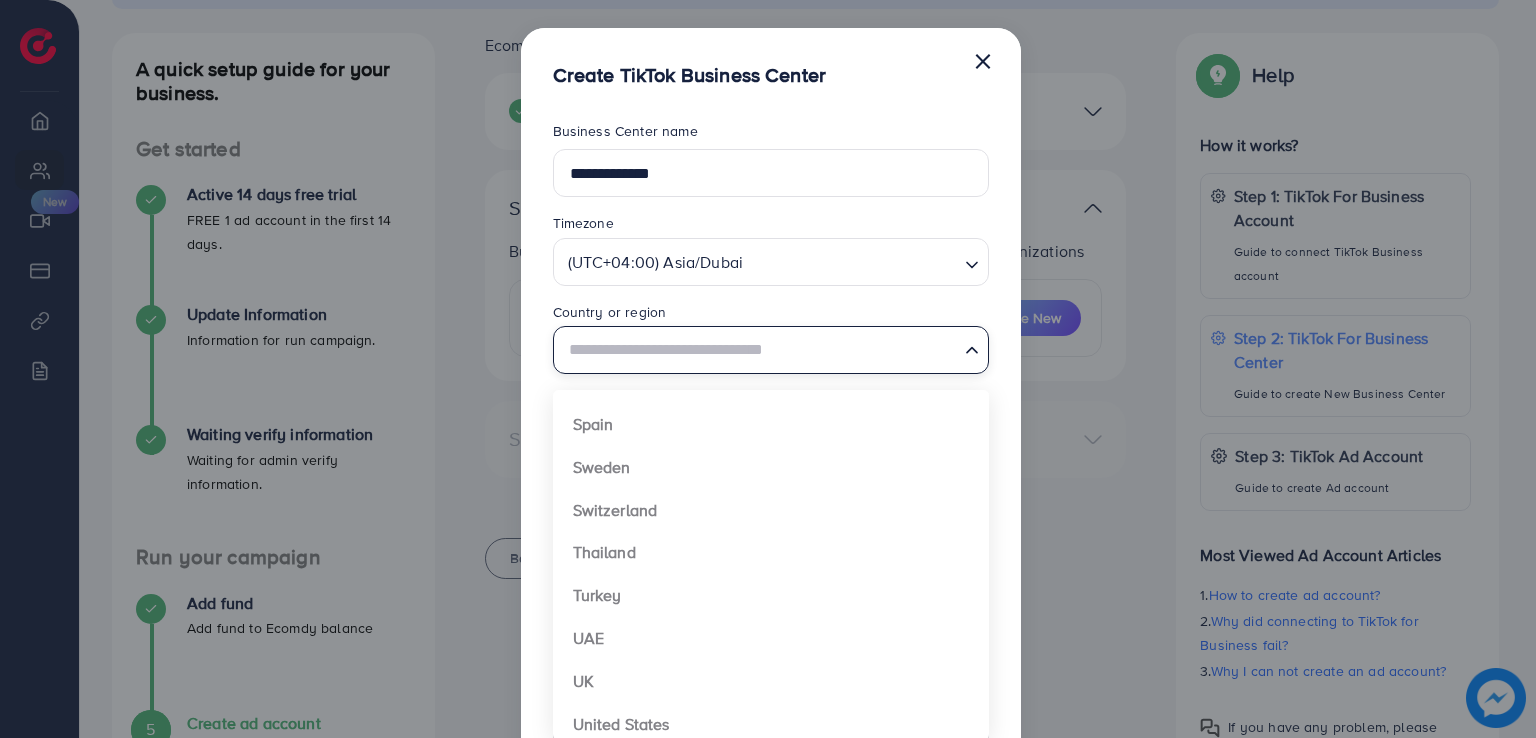scroll, scrollTop: 1492, scrollLeft: 0, axis: vertical 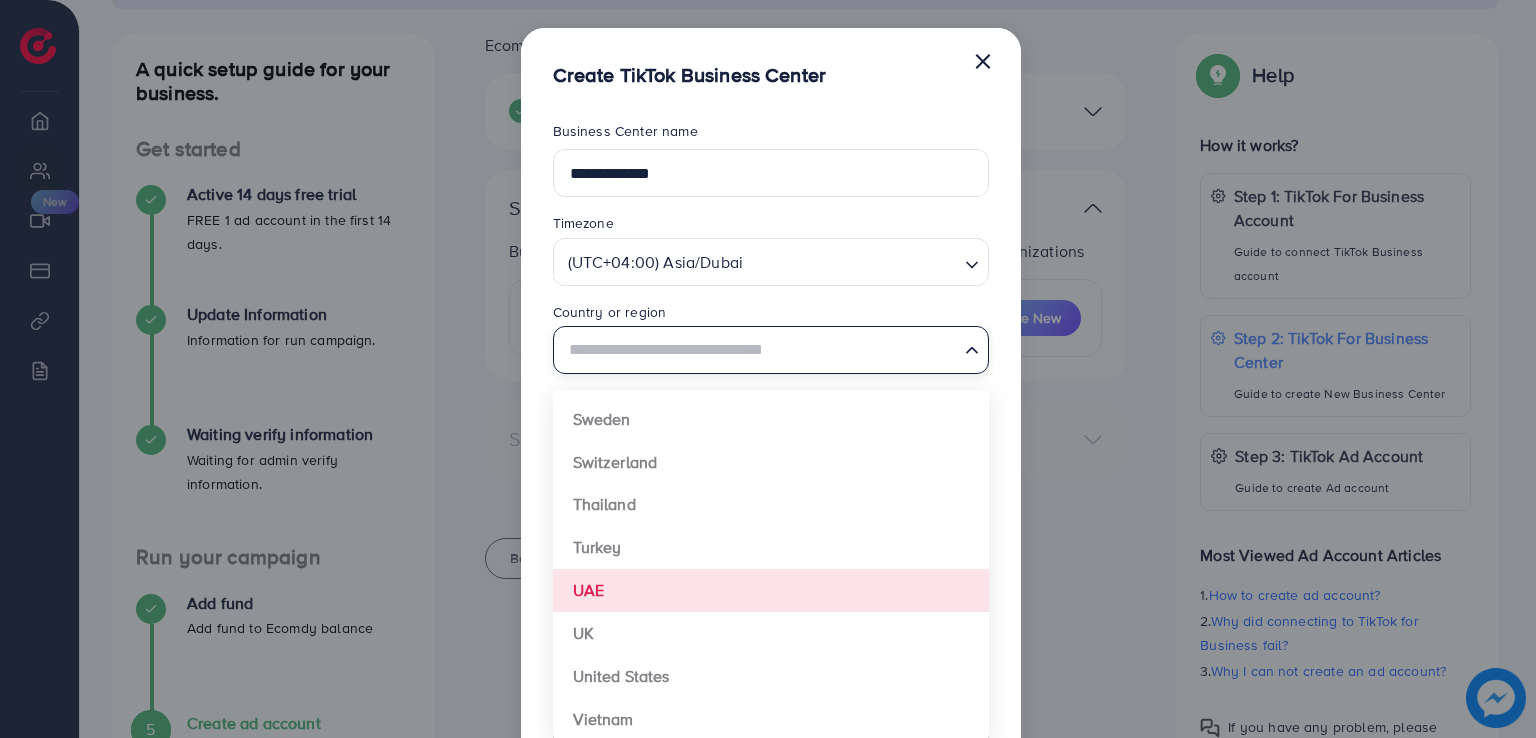 click on "**********" at bounding box center [771, 522] 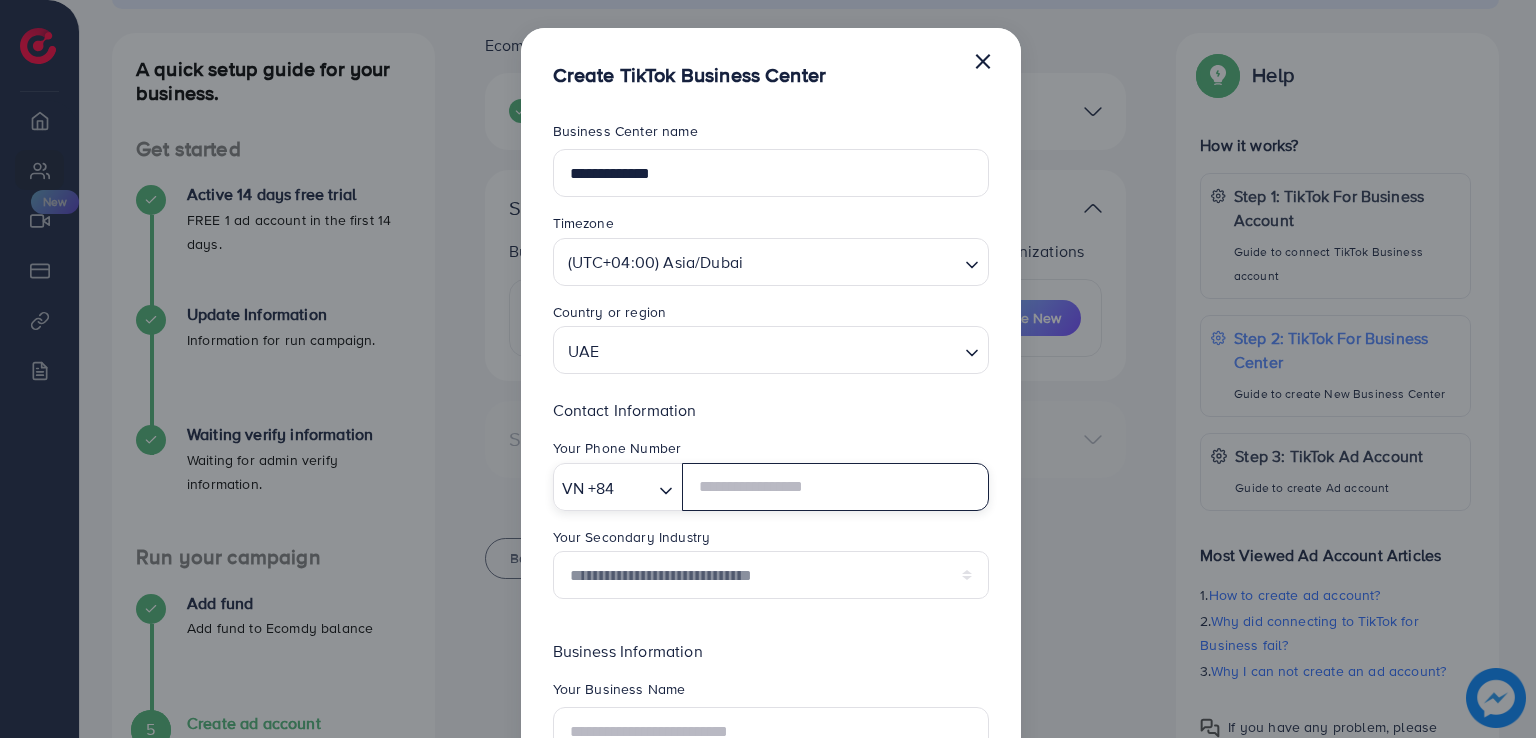 click 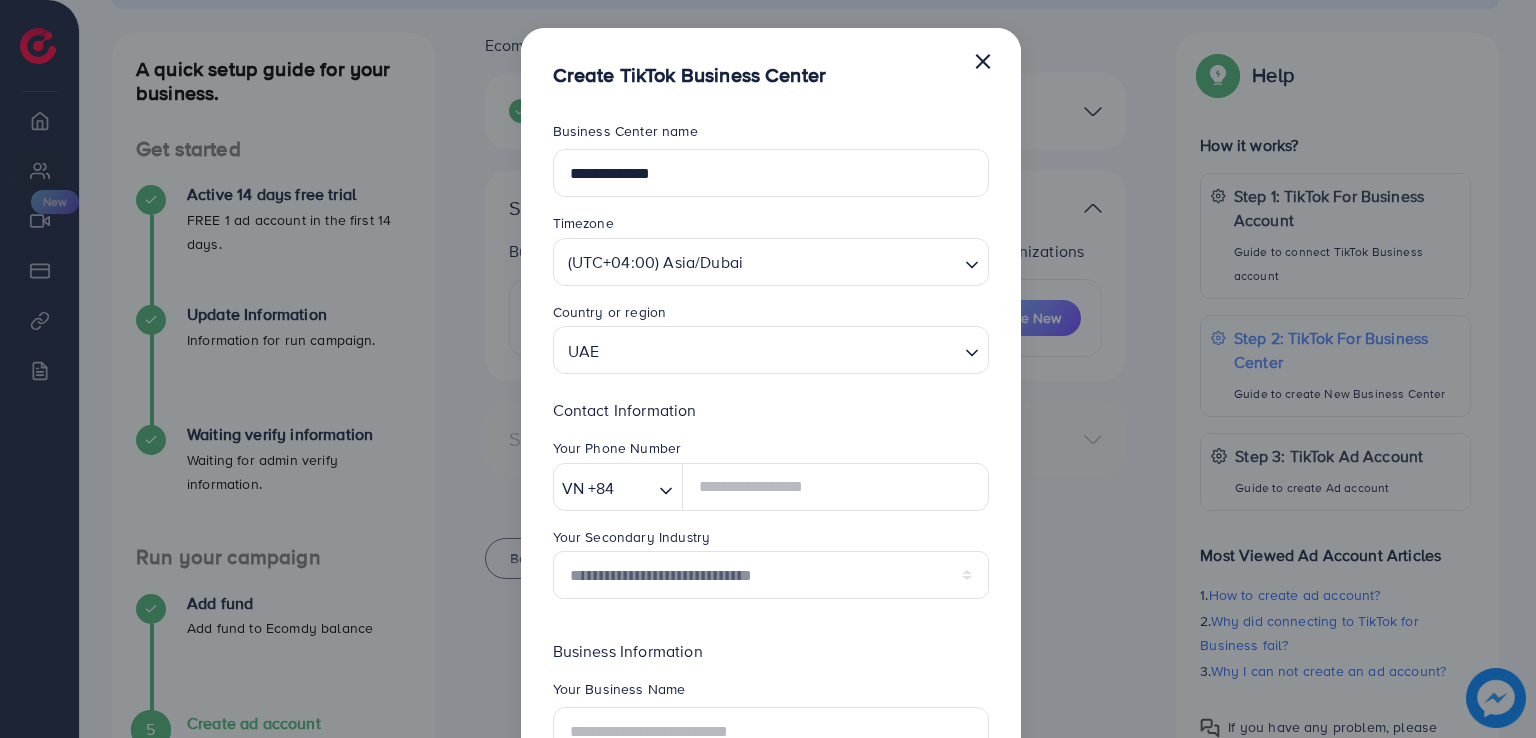 drag, startPoint x: 667, startPoint y: 484, endPoint x: 663, endPoint y: 496, distance: 12.649111 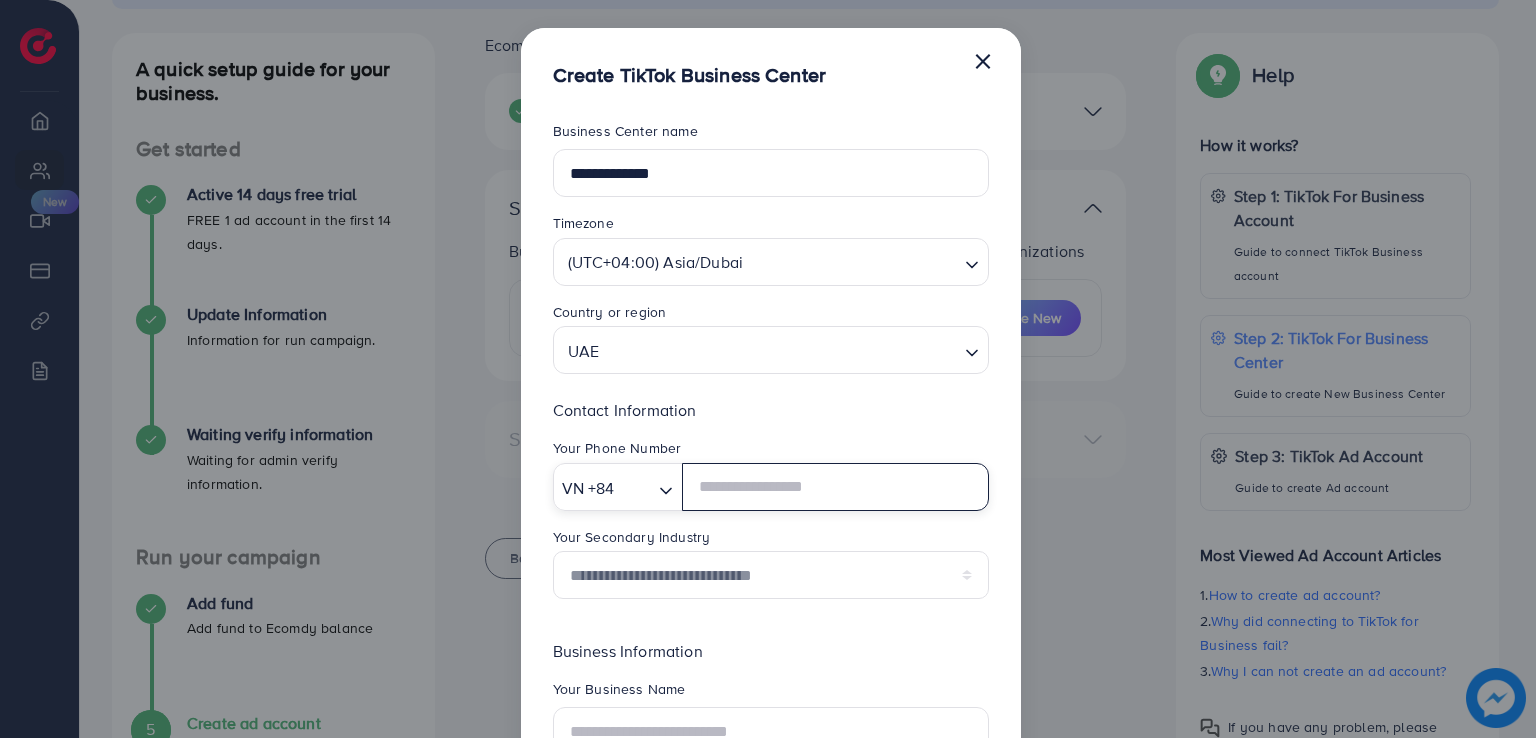 click 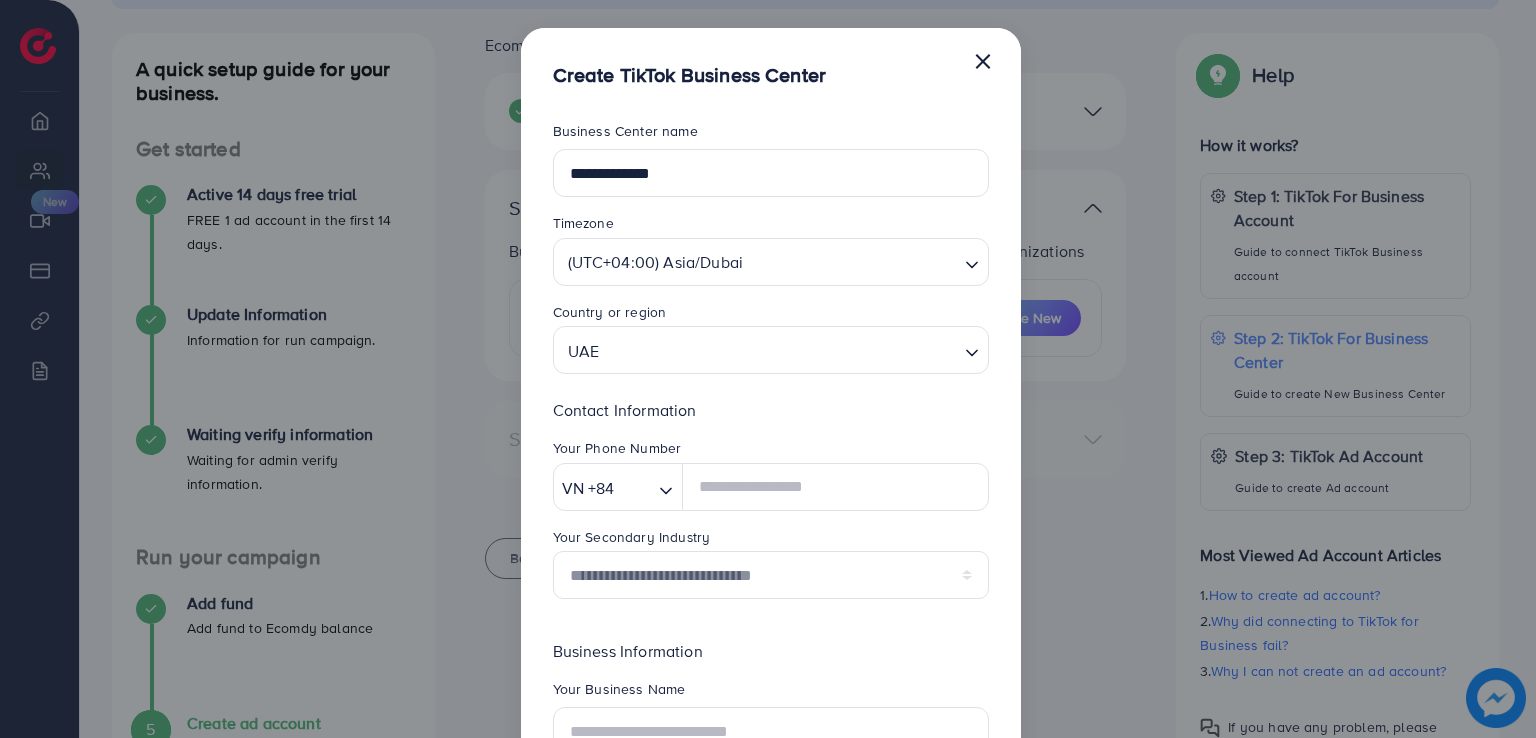 click 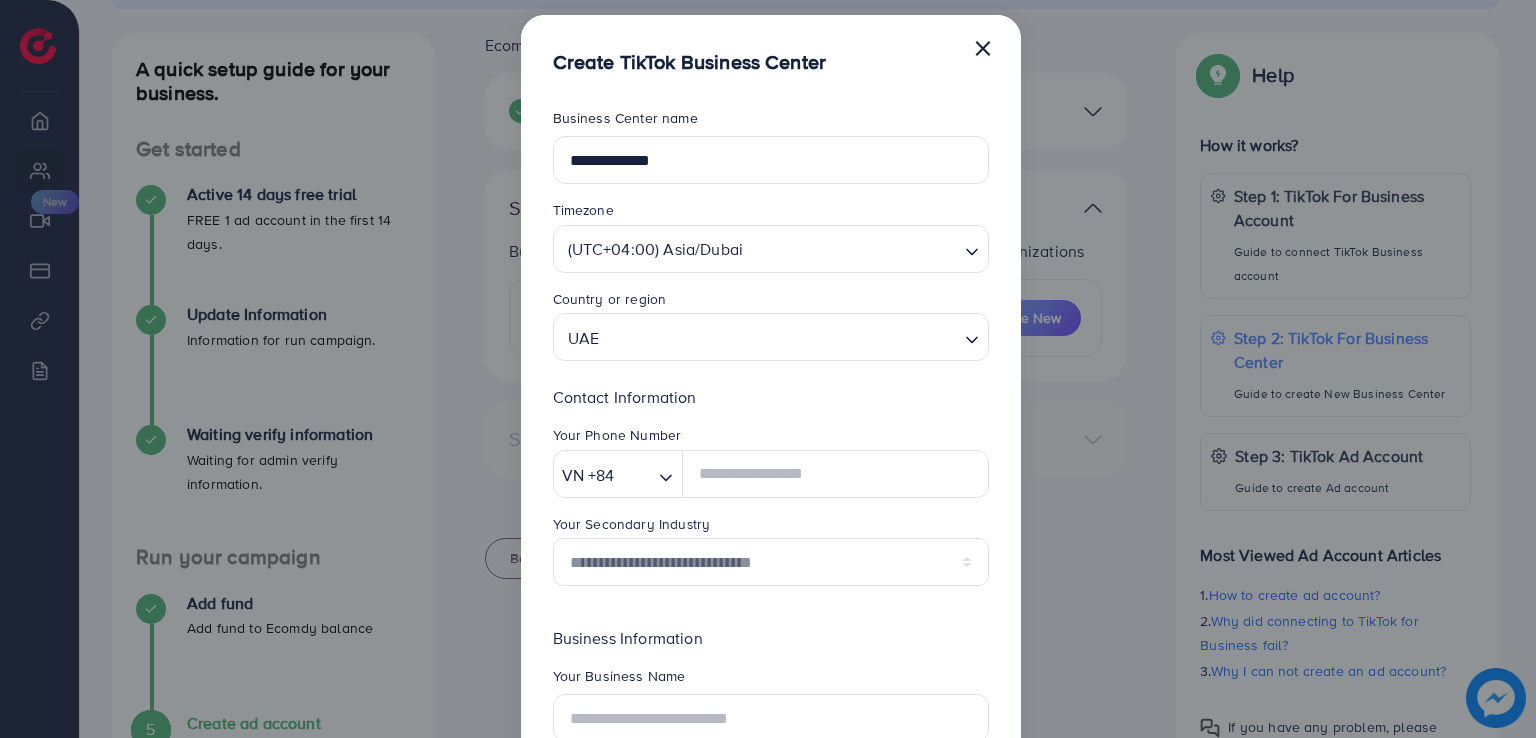scroll, scrollTop: 0, scrollLeft: 0, axis: both 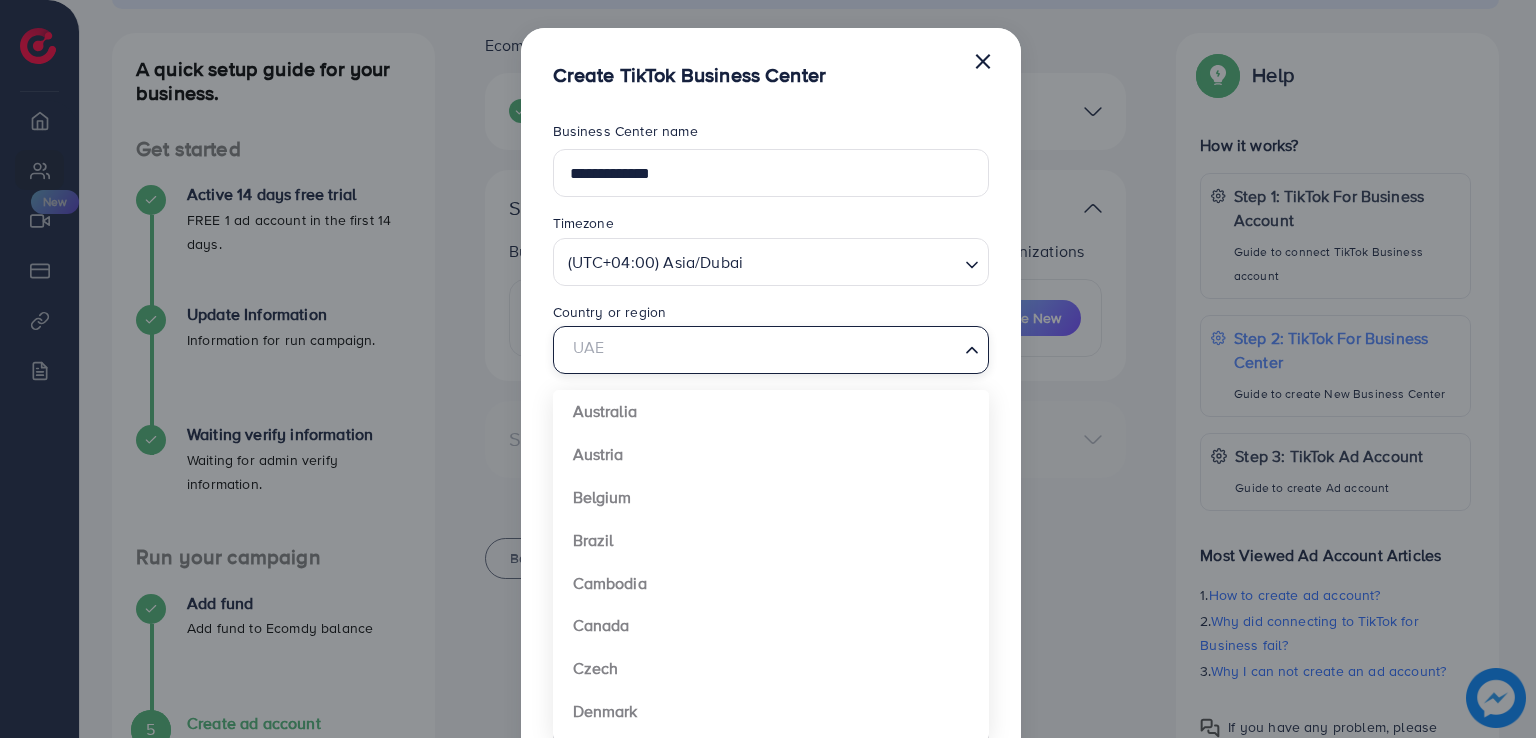 click at bounding box center (759, 350) 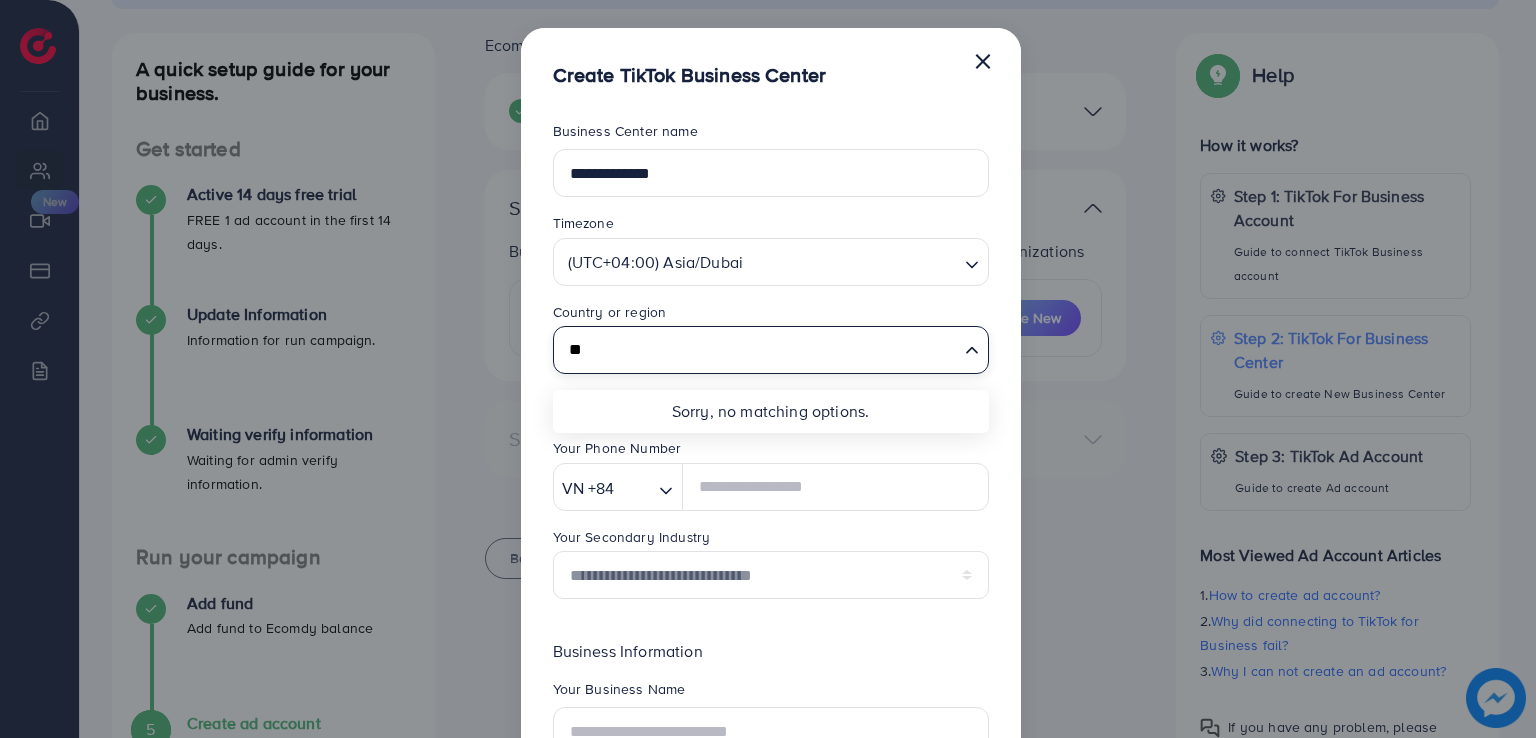 type on "*" 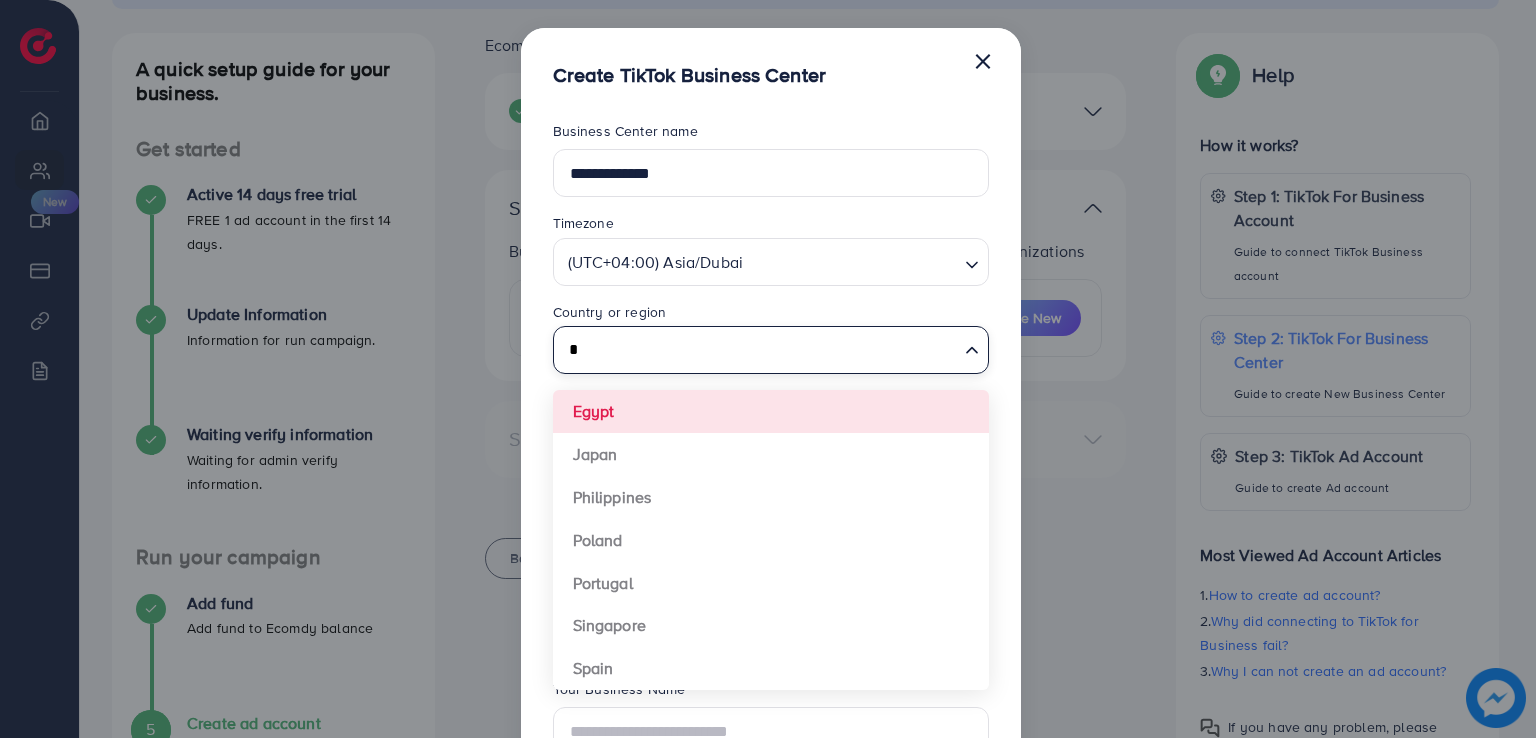type 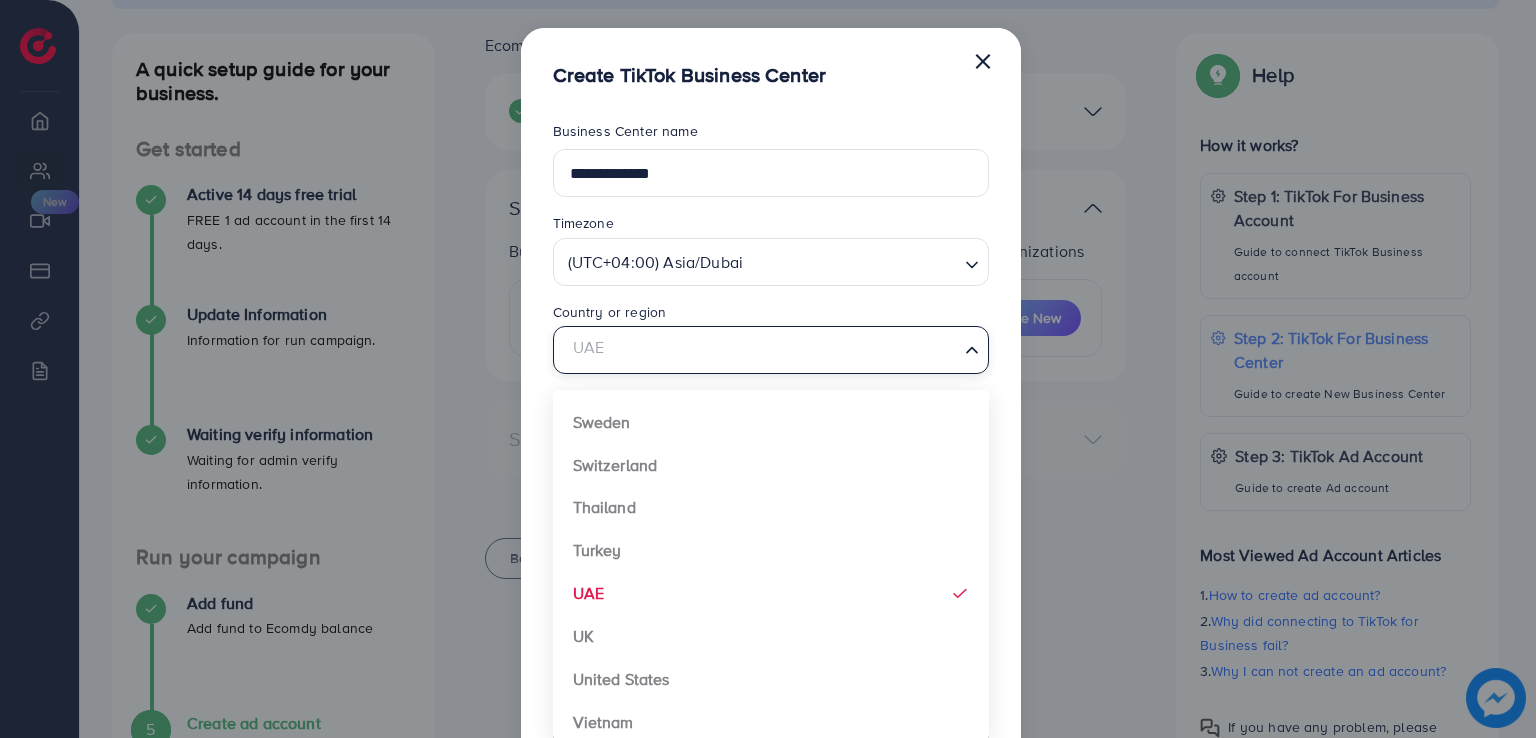 scroll, scrollTop: 1492, scrollLeft: 0, axis: vertical 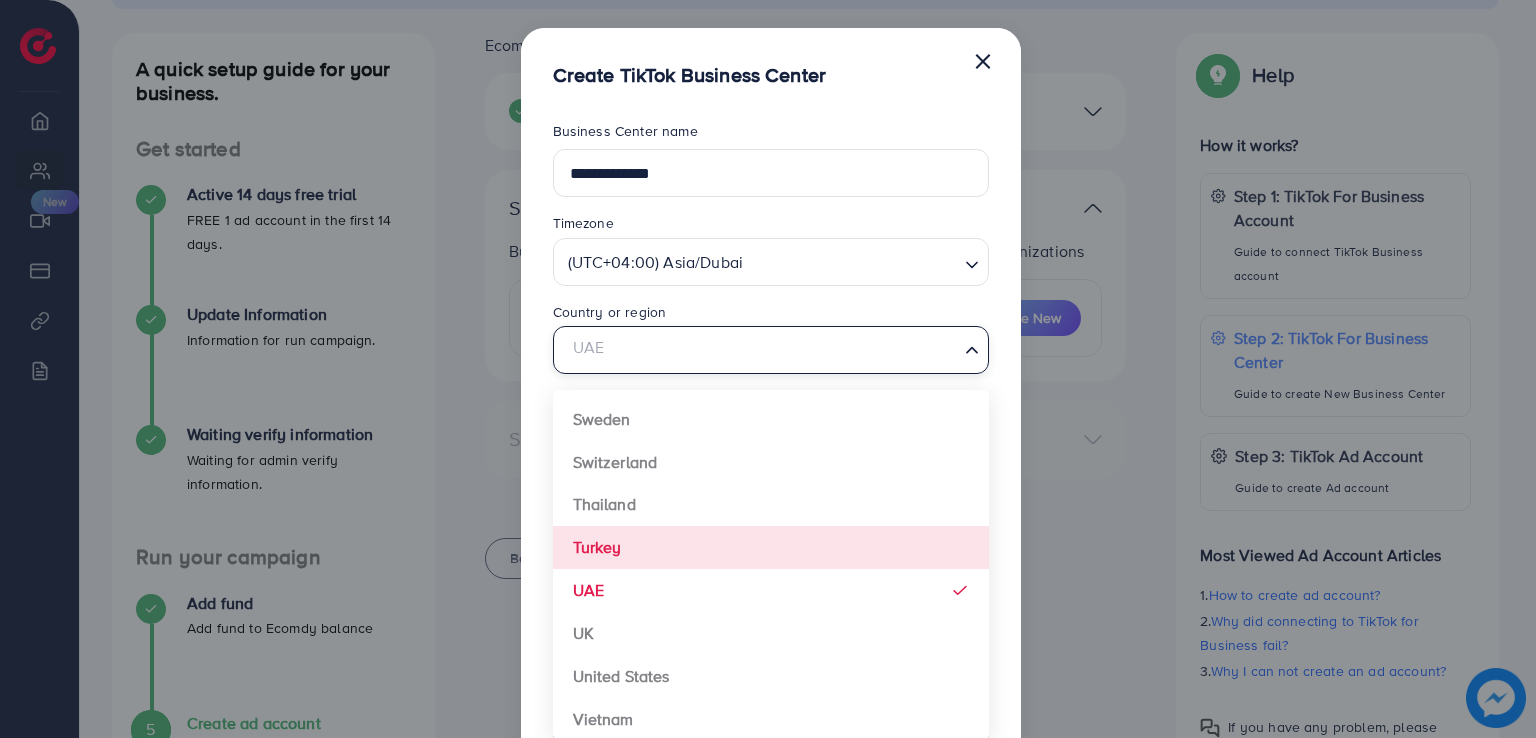 click on "**********" at bounding box center [768, 369] 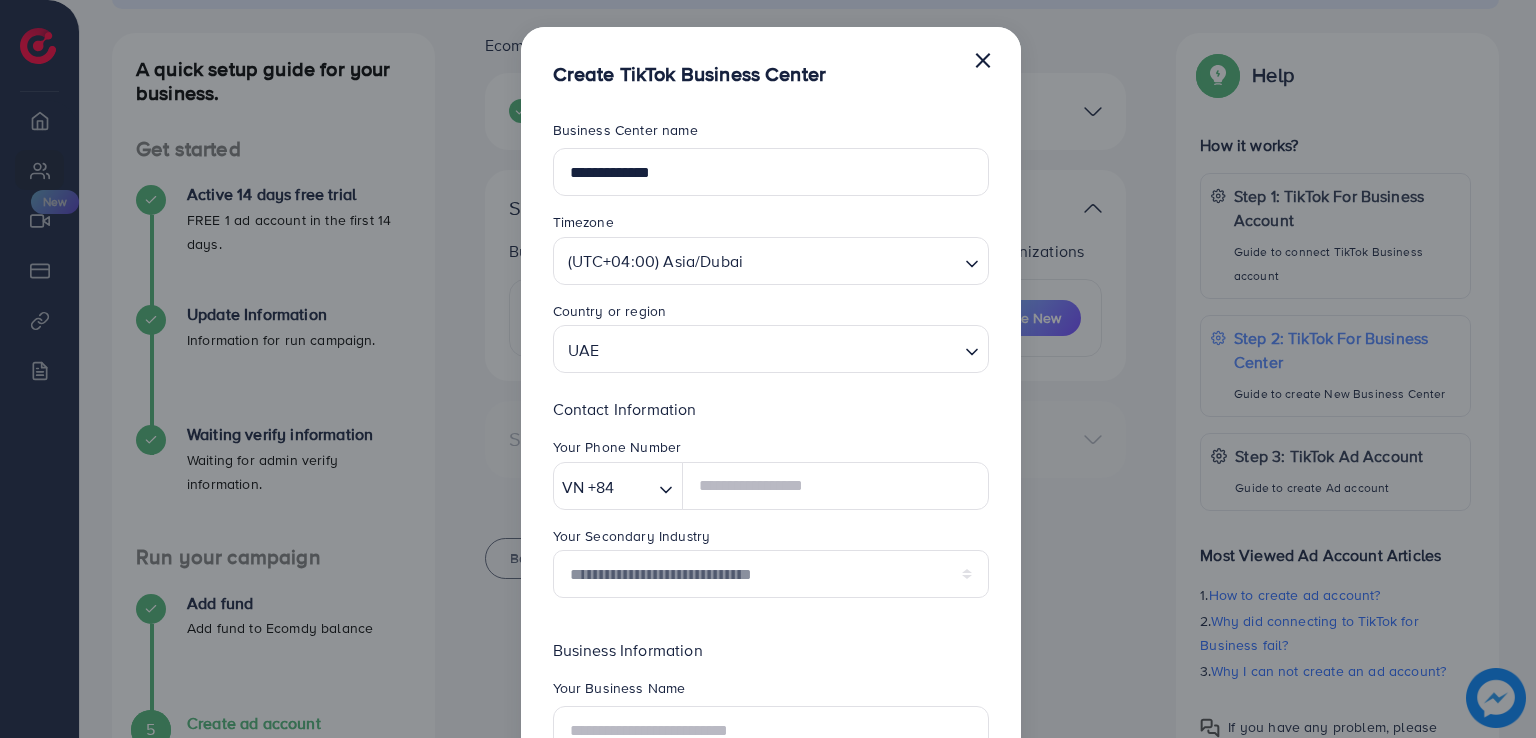 scroll, scrollTop: 0, scrollLeft: 0, axis: both 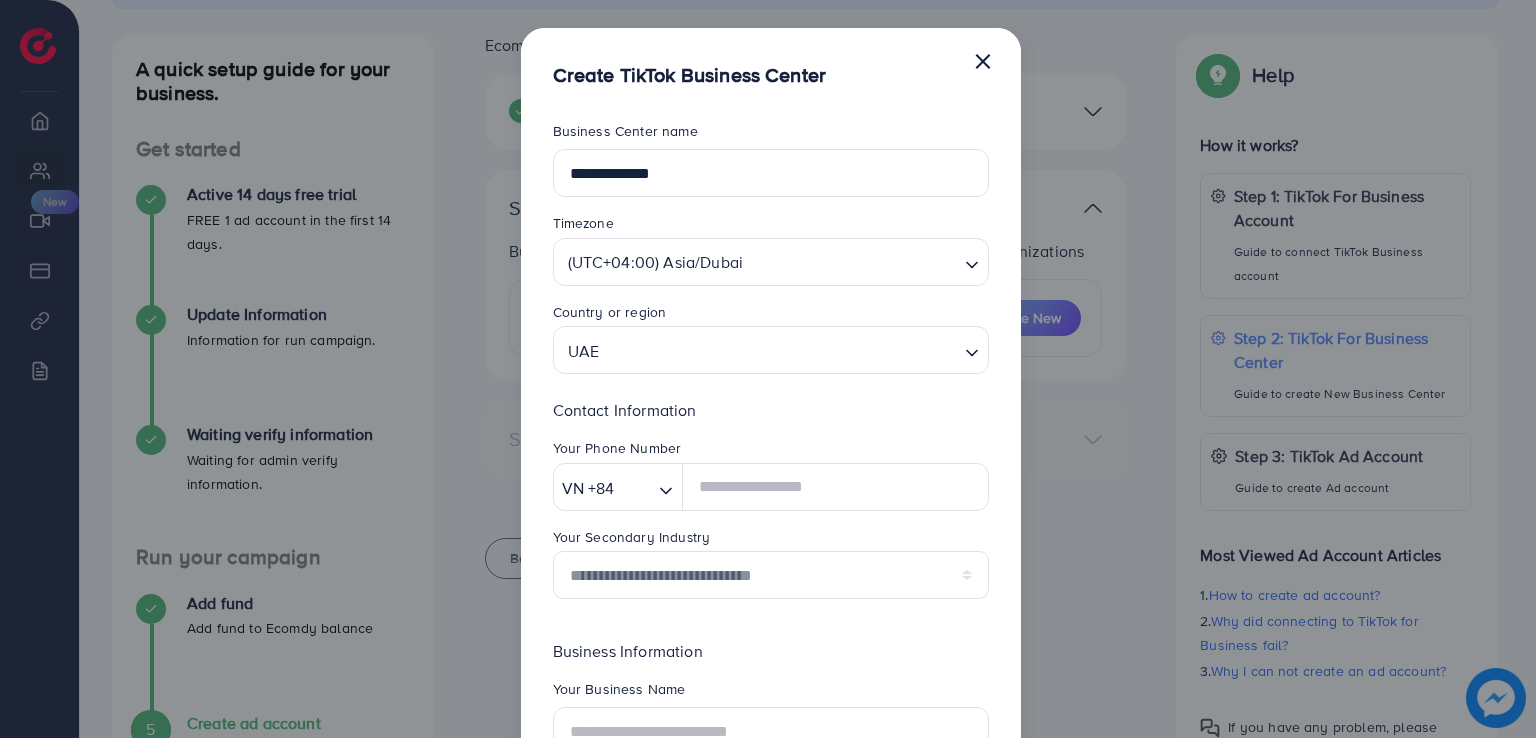 click on "×" at bounding box center [983, 60] 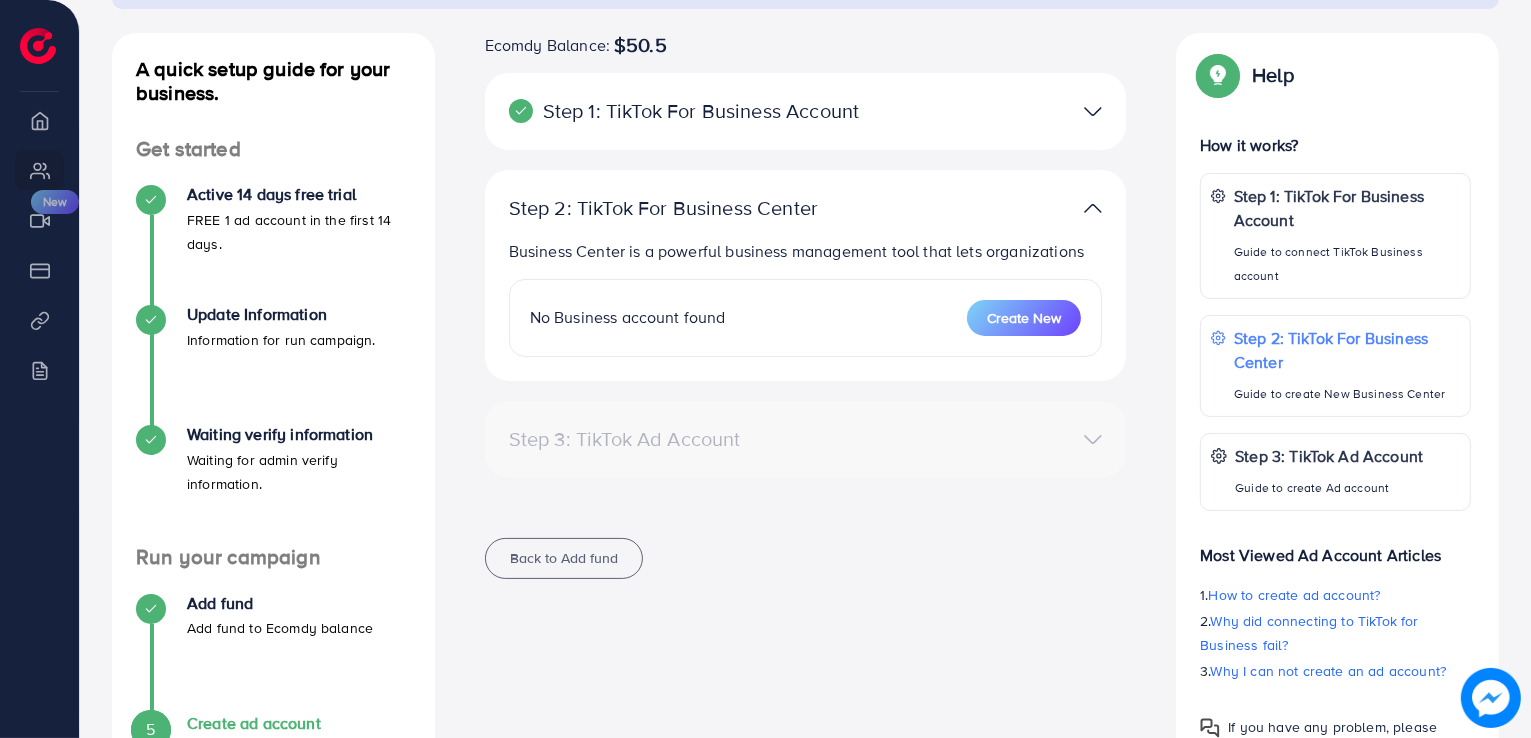 click at bounding box center (1093, 111) 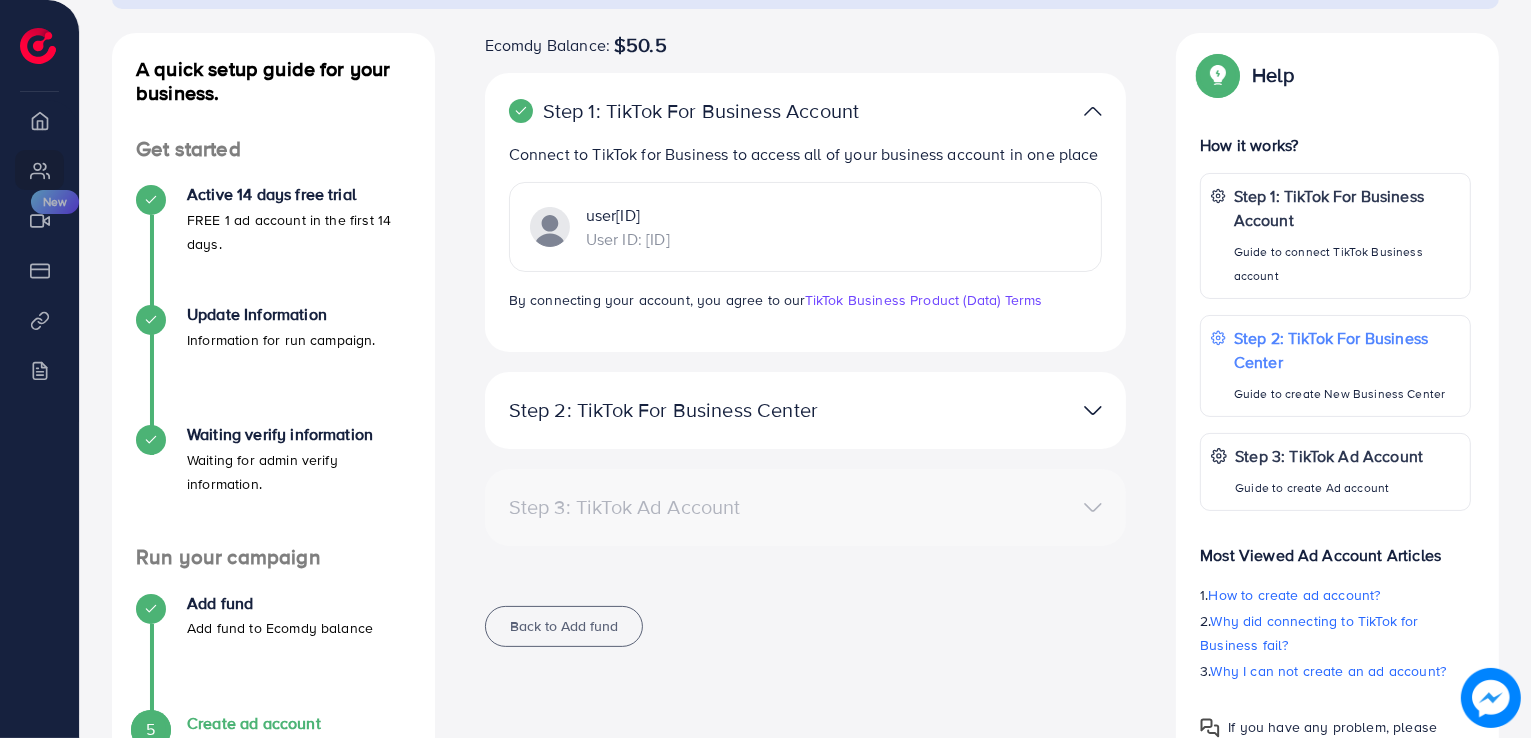 click at bounding box center [550, 227] 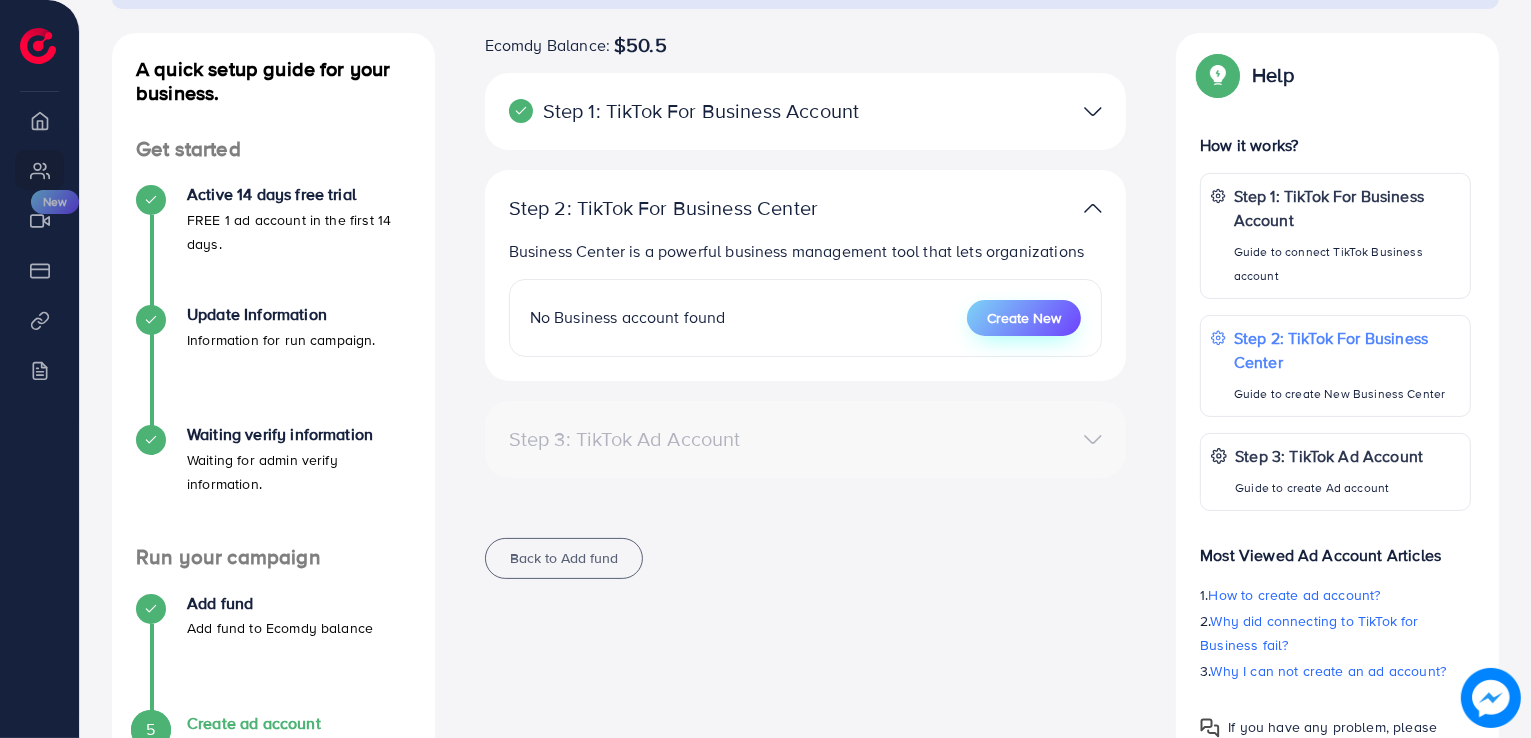 click on "Create New" at bounding box center (1024, 318) 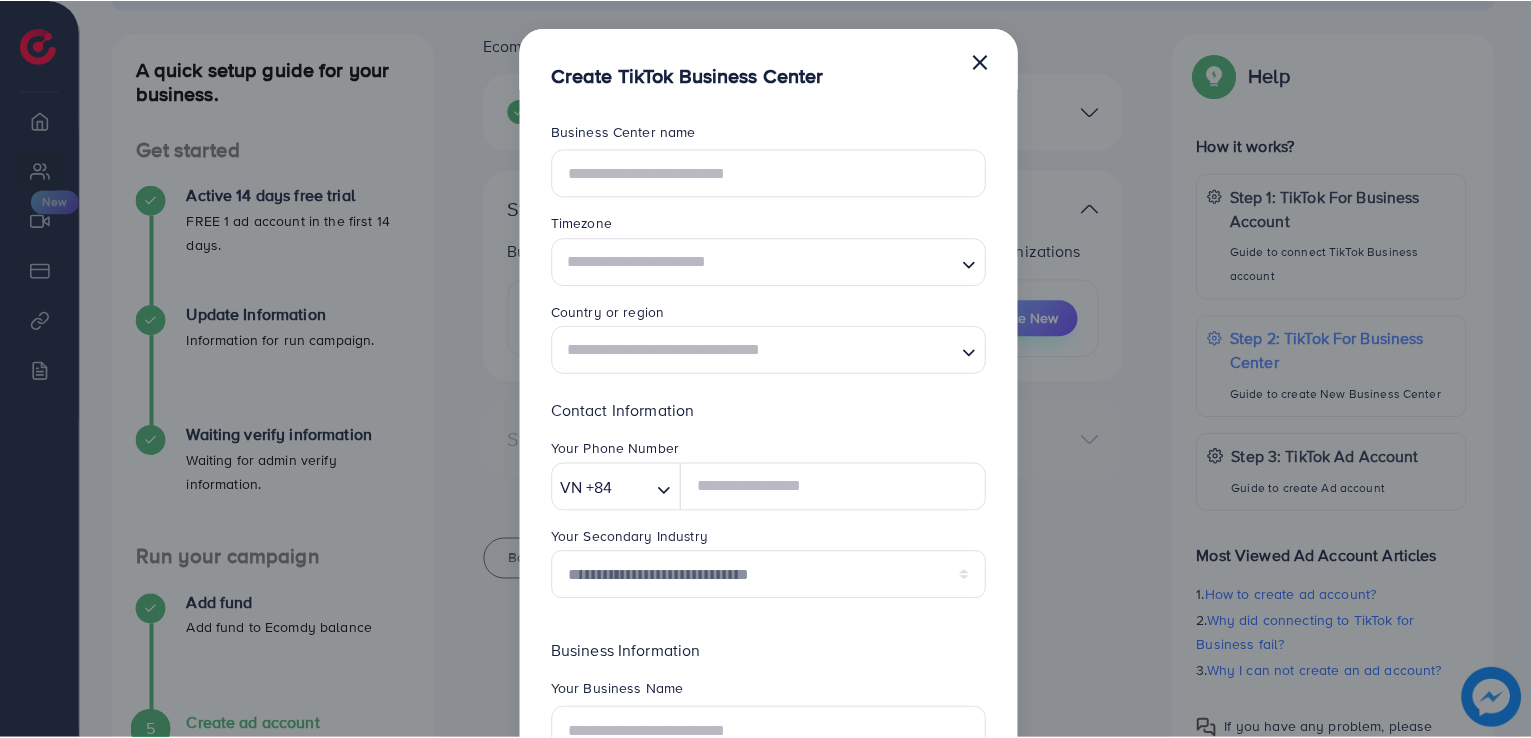 scroll, scrollTop: 0, scrollLeft: 0, axis: both 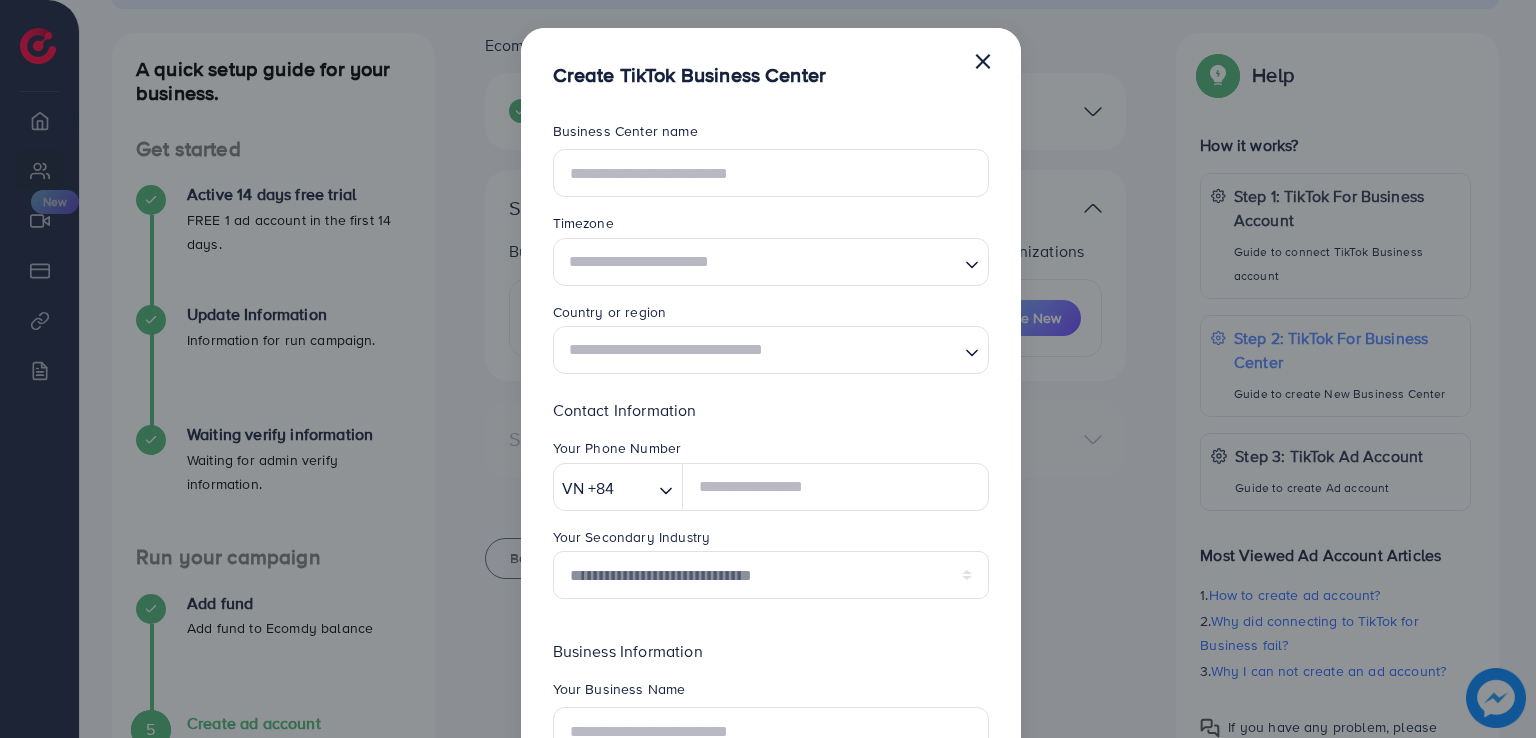 click on "×" at bounding box center (983, 60) 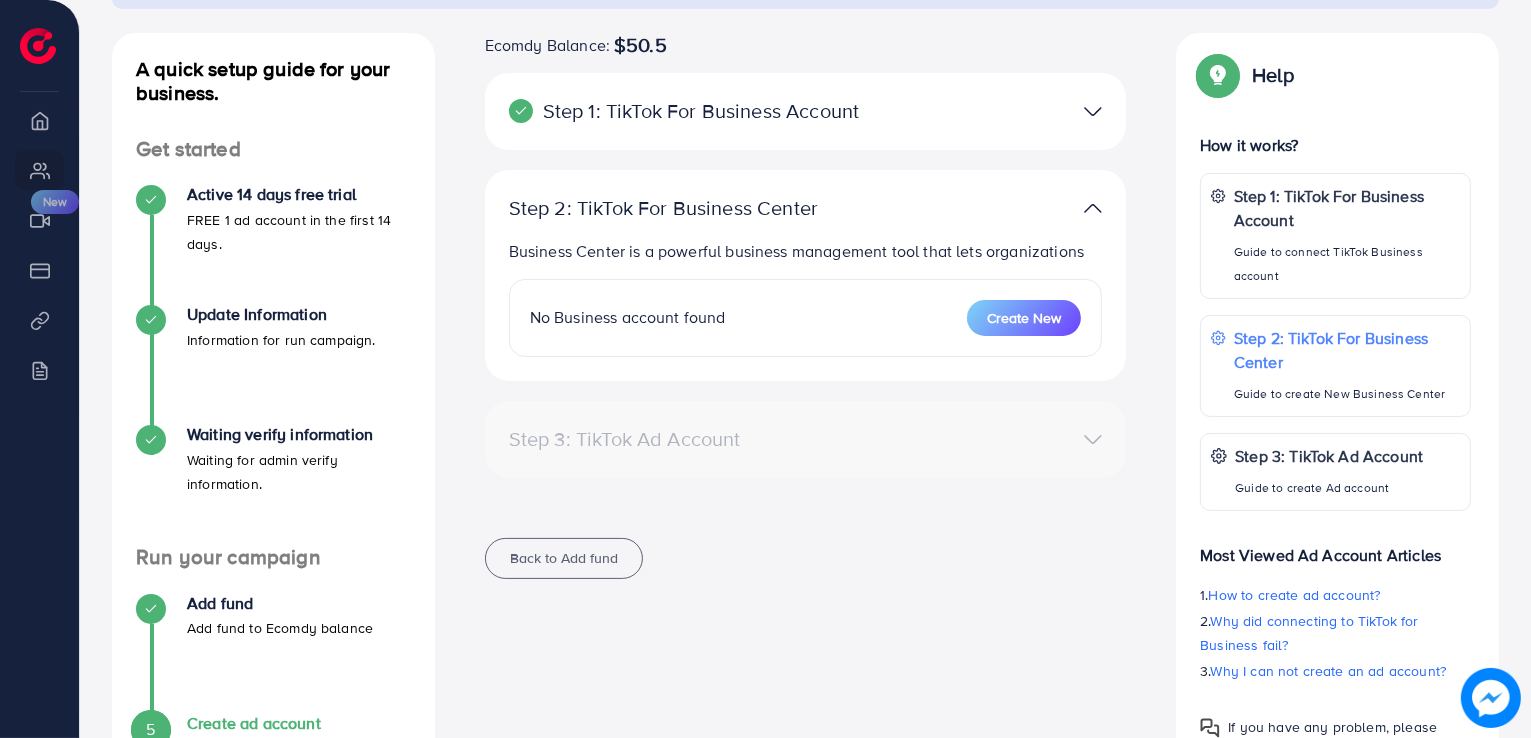 click at bounding box center (1093, 111) 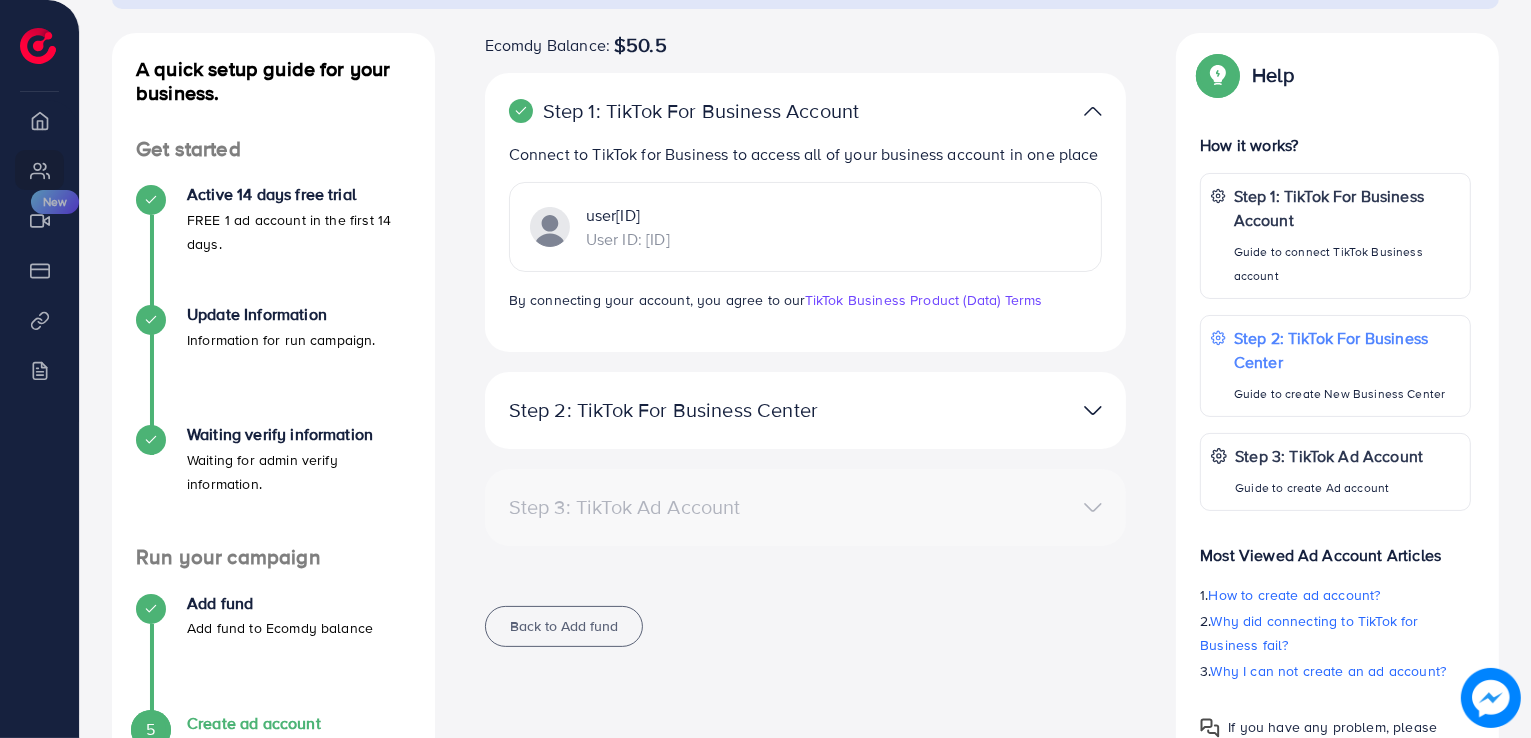 click at bounding box center (1093, 410) 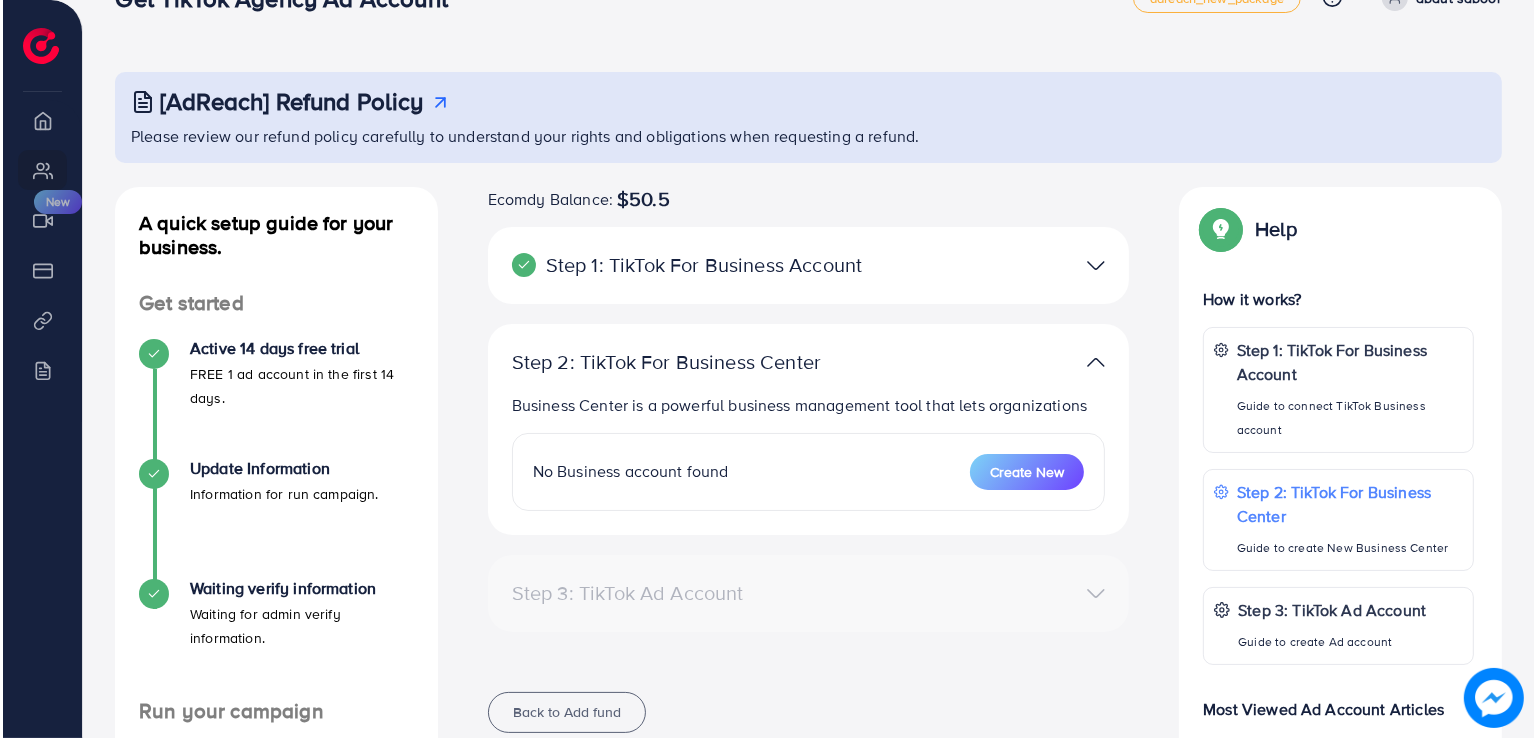scroll, scrollTop: 53, scrollLeft: 0, axis: vertical 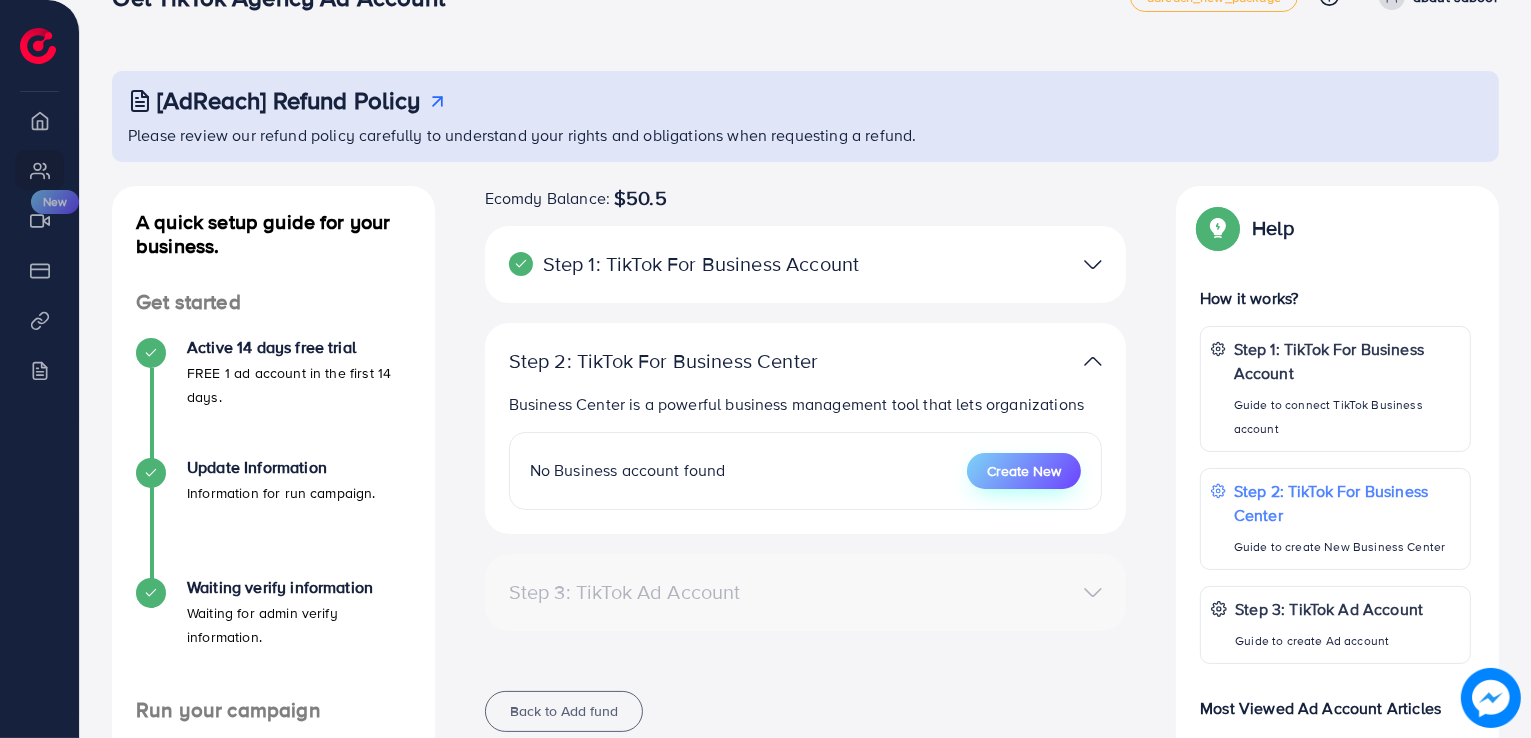 click on "Create New" at bounding box center (1024, 471) 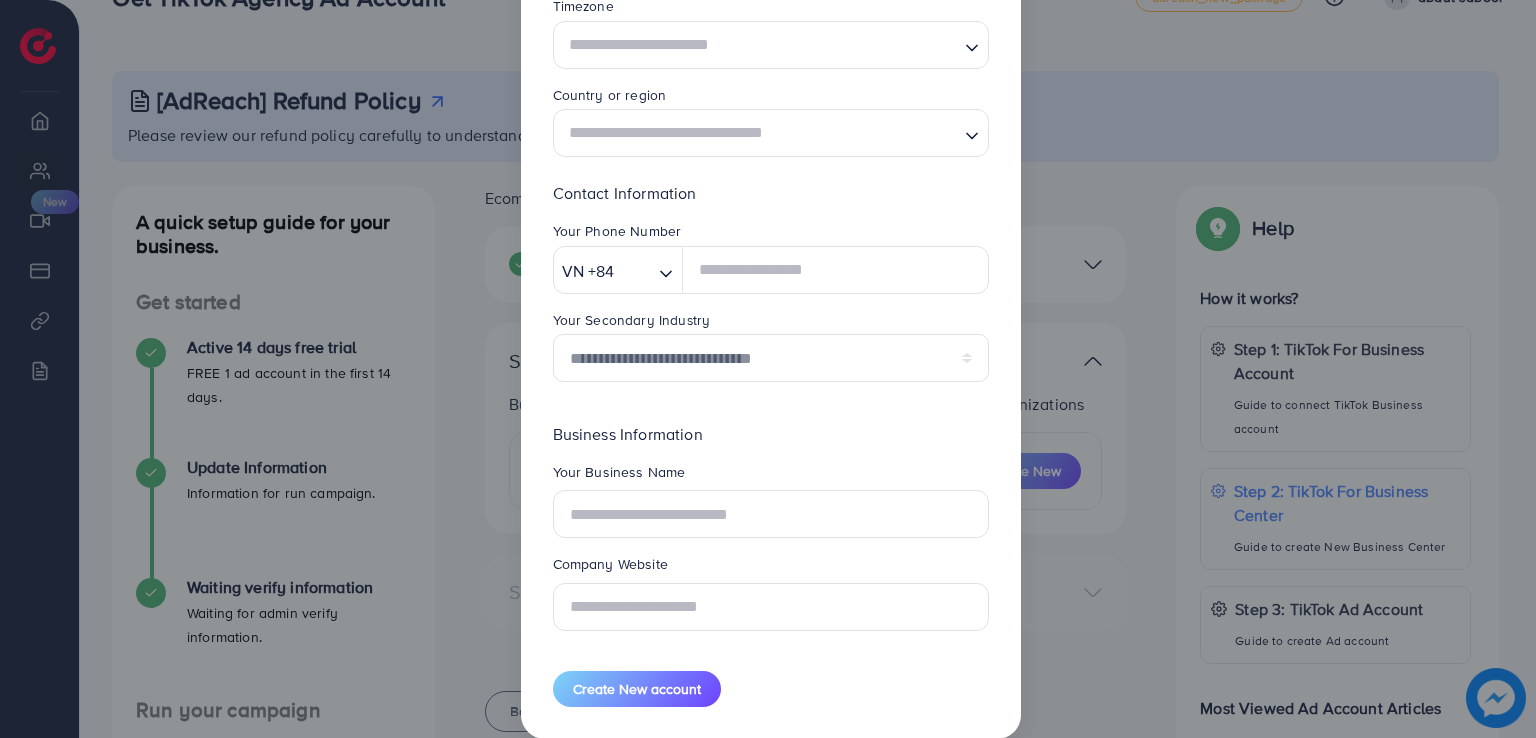 scroll, scrollTop: 246, scrollLeft: 0, axis: vertical 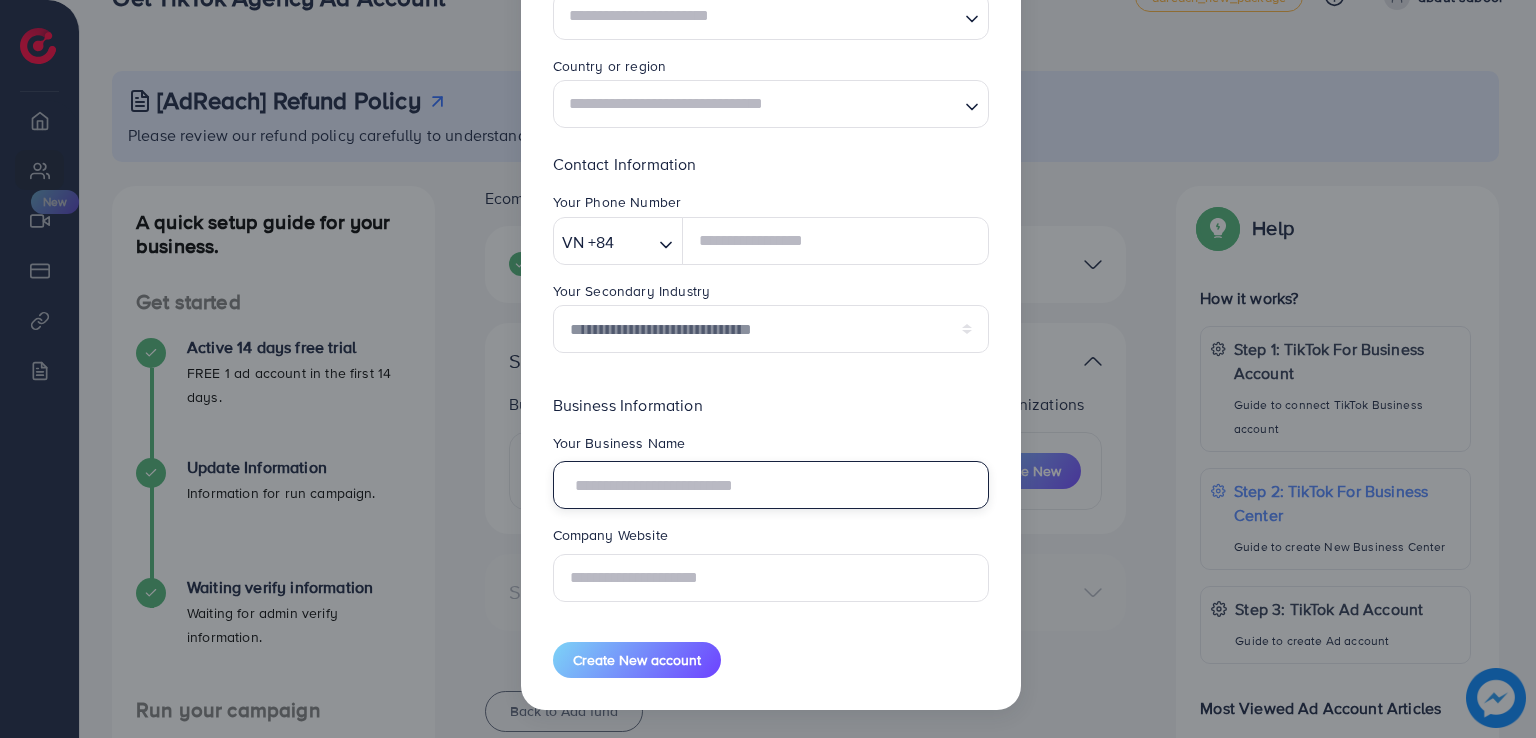 click at bounding box center [771, 485] 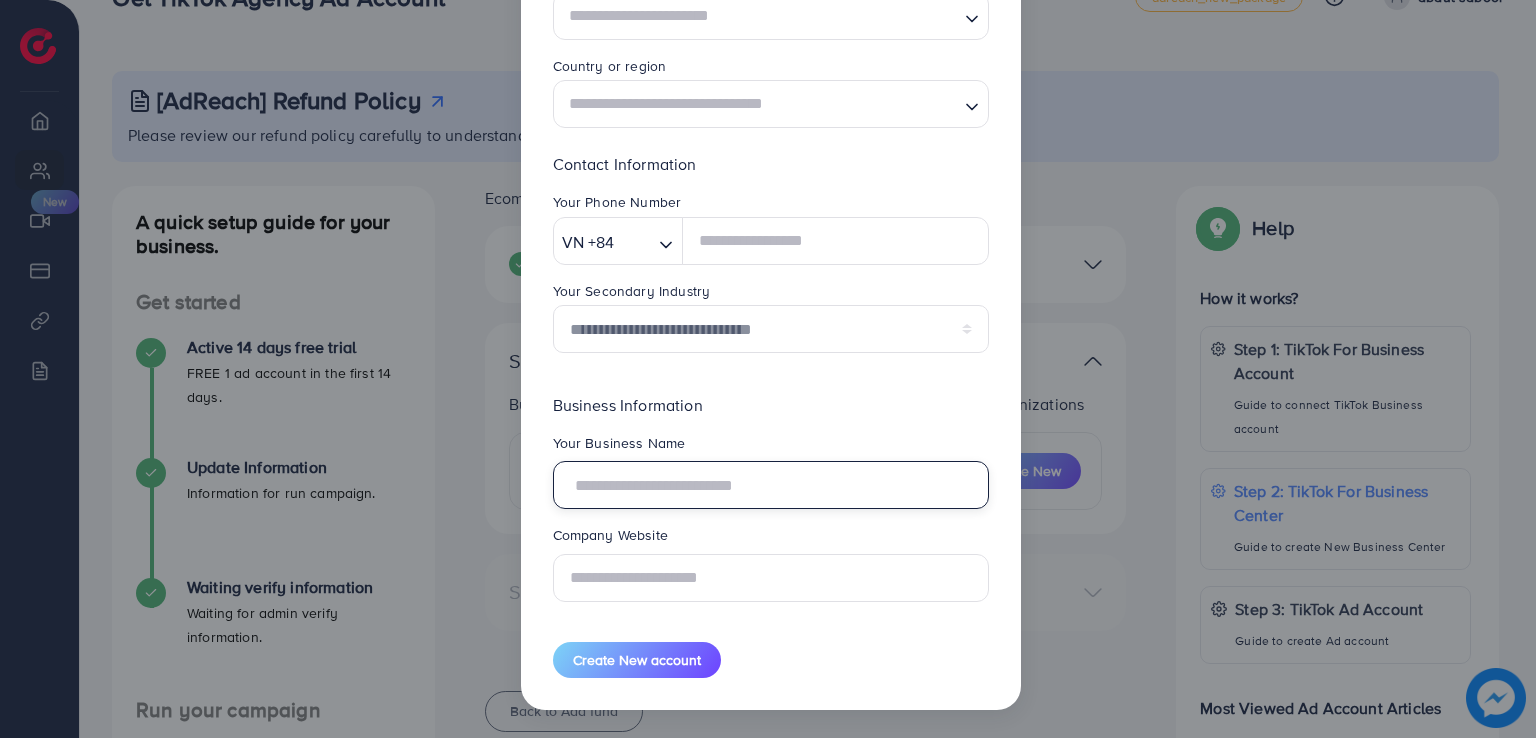 click at bounding box center [771, 485] 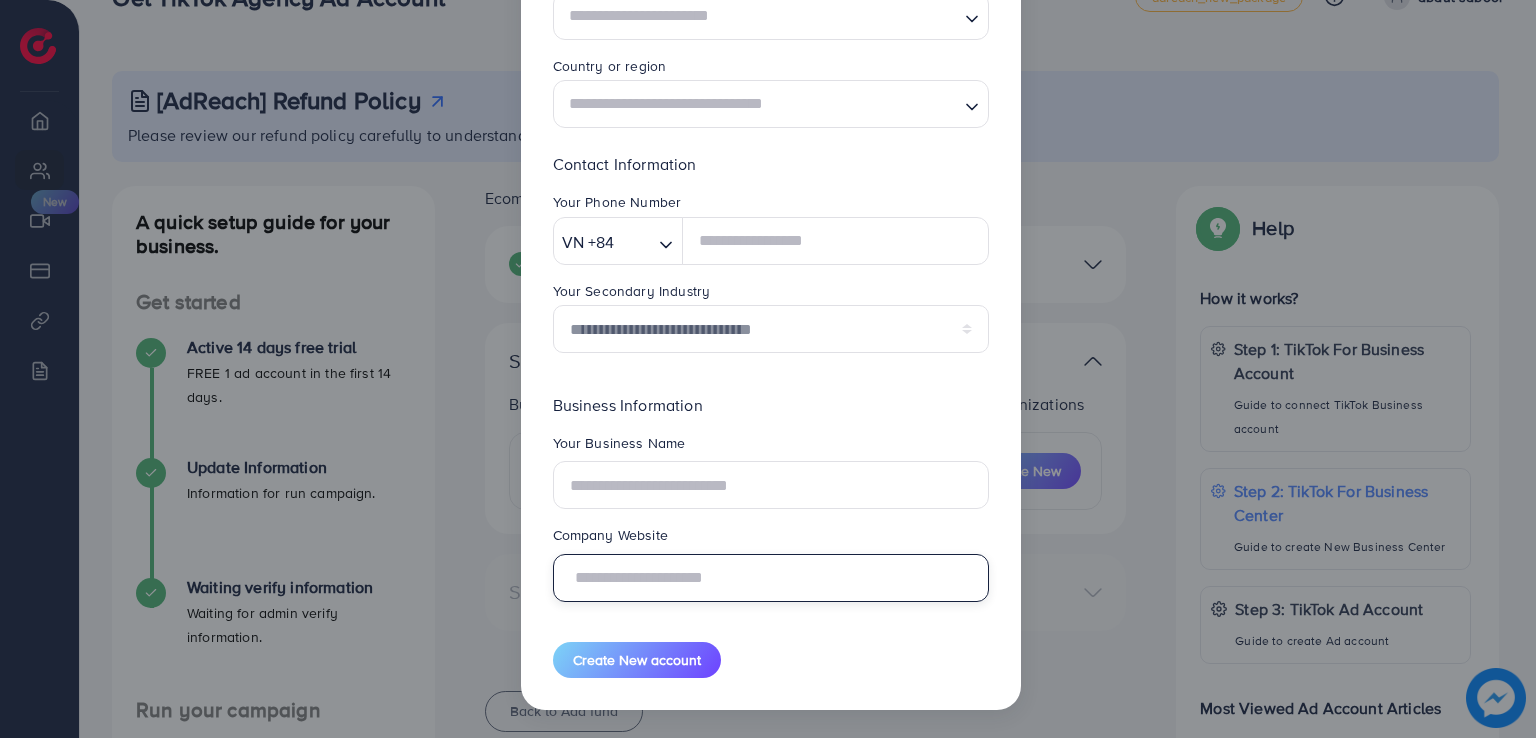 click at bounding box center [771, 578] 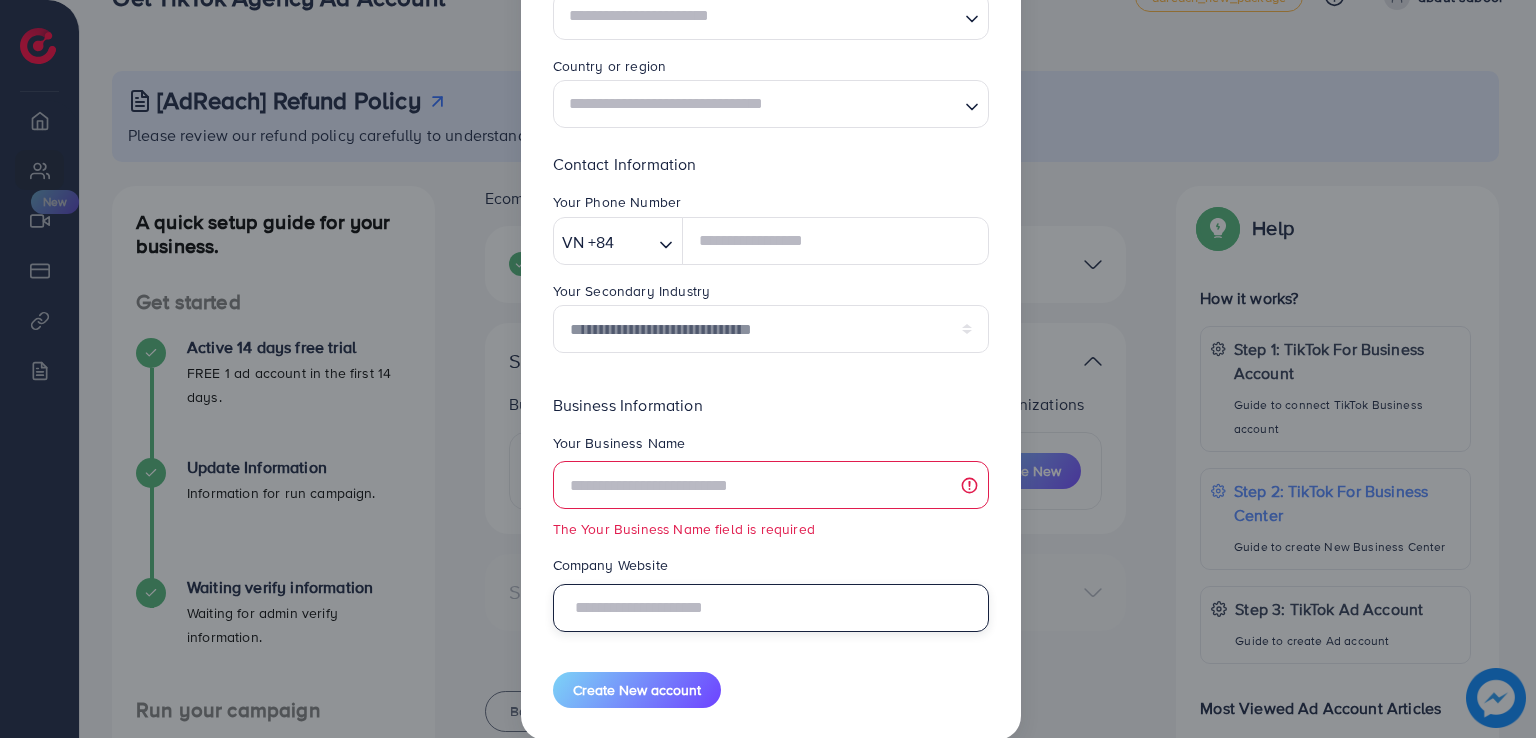 click at bounding box center (771, 608) 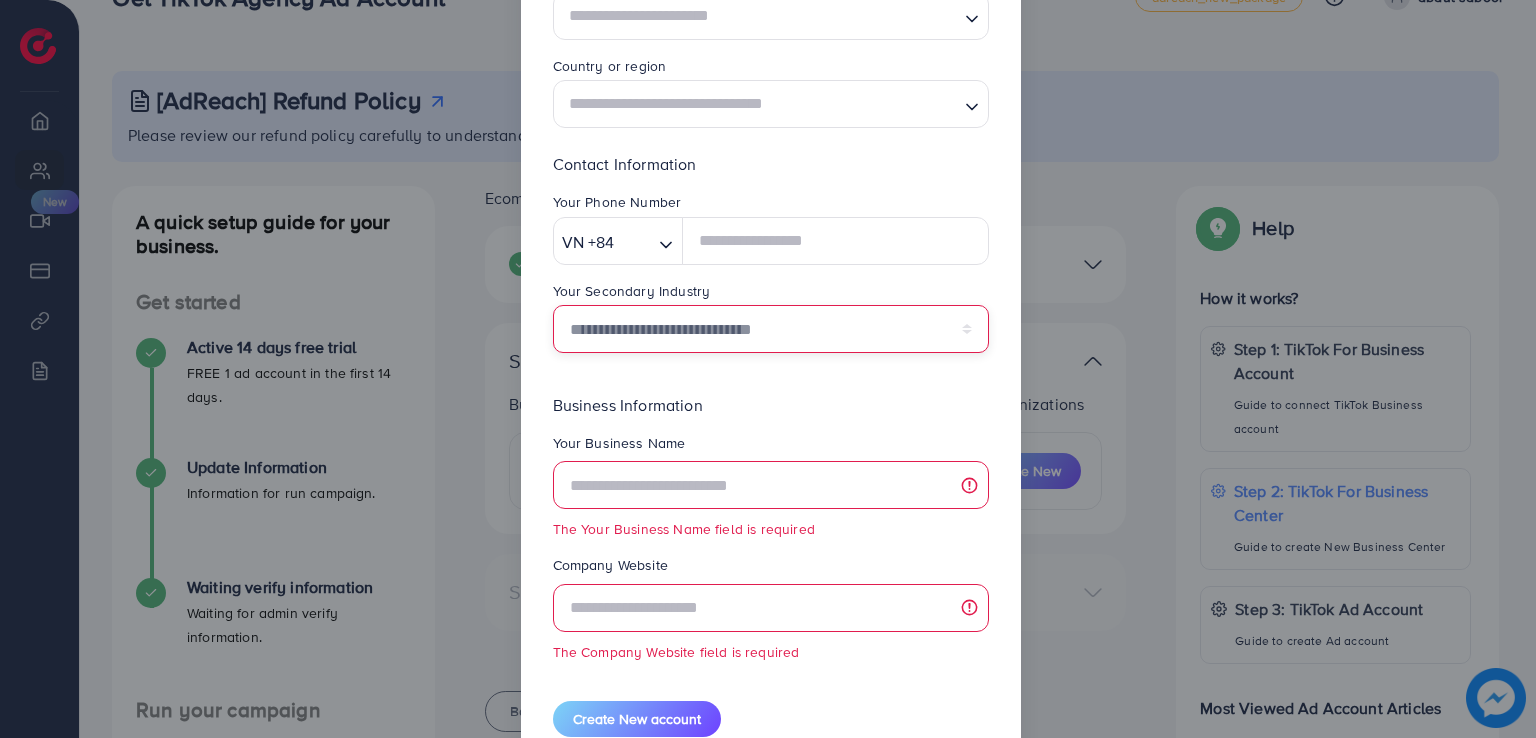 click on "**********" at bounding box center (771, 329) 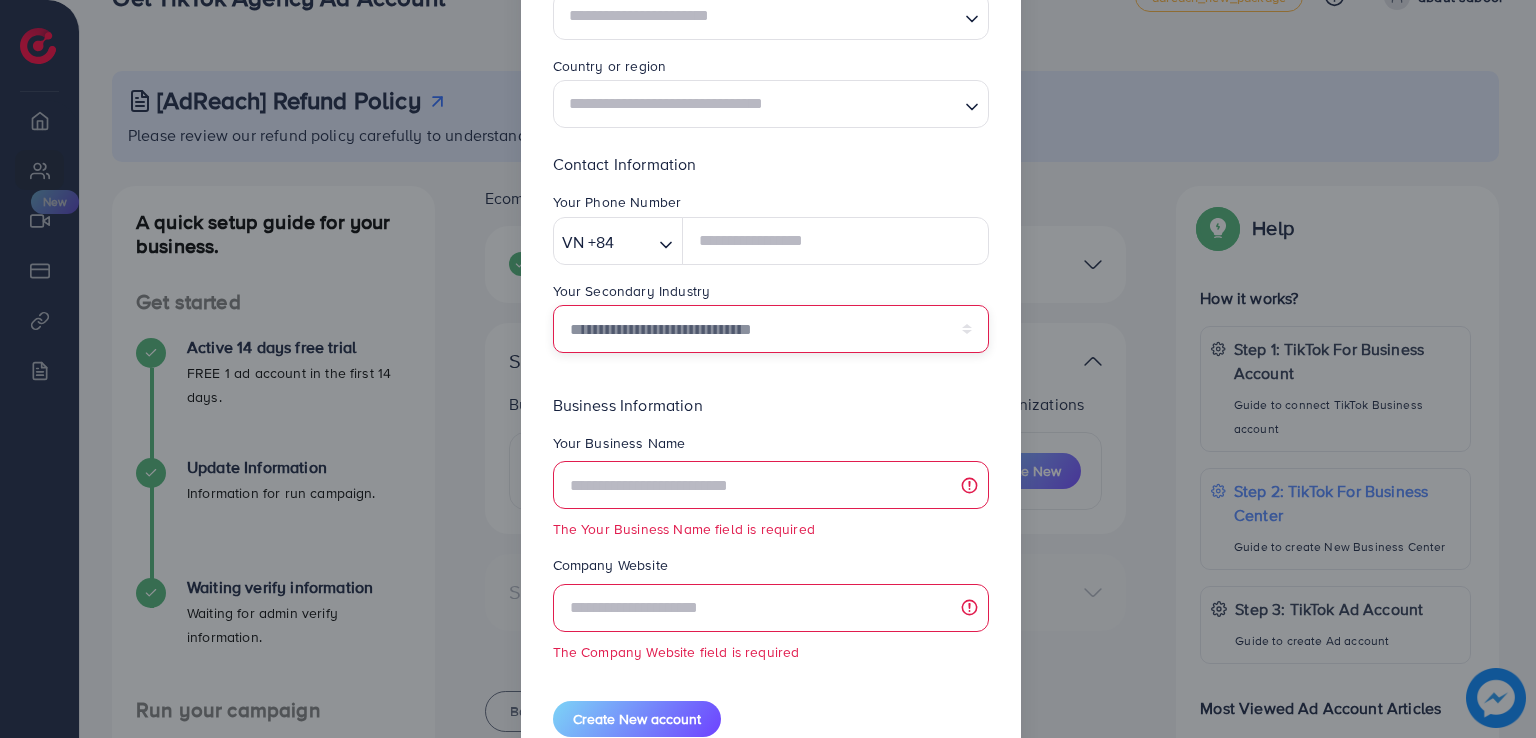 select on "******" 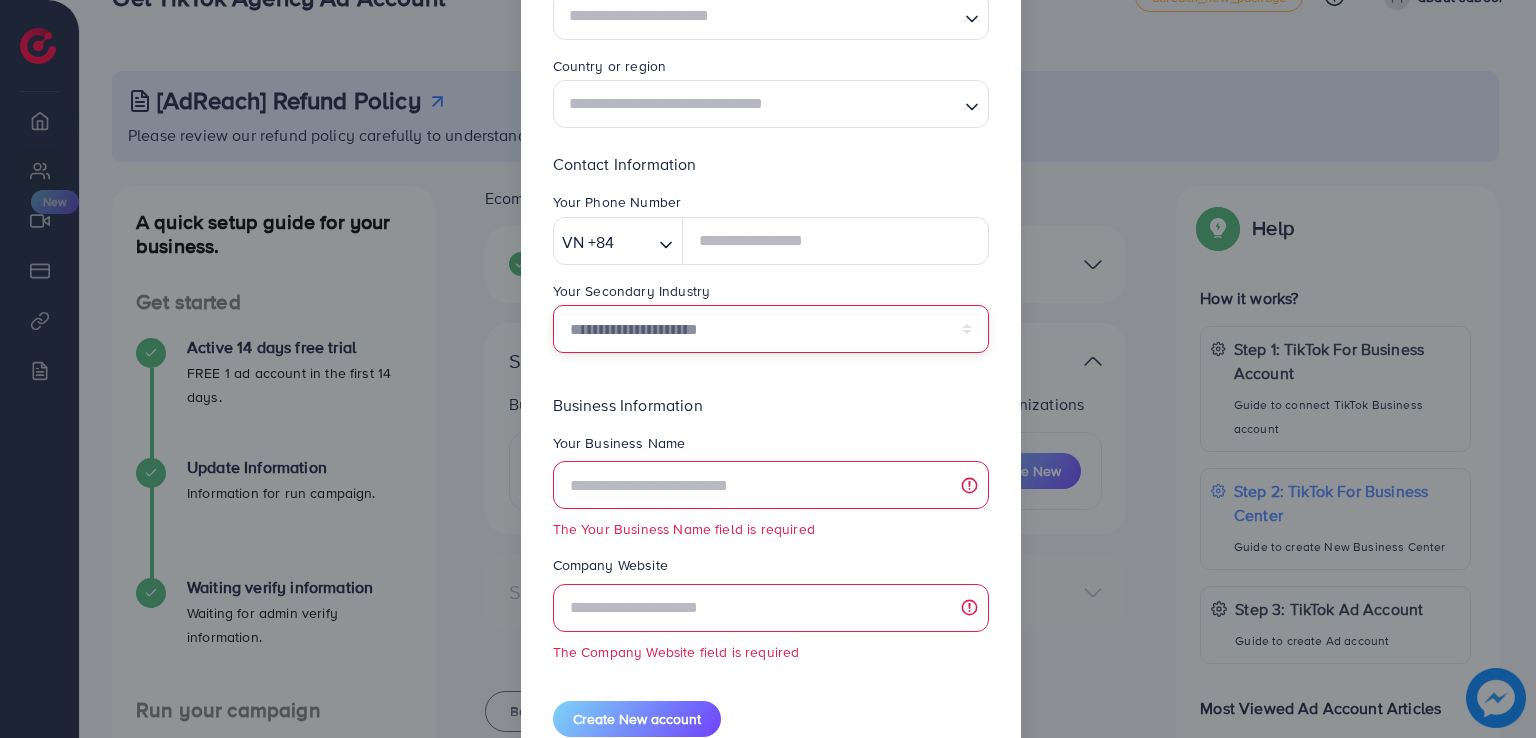 click on "**********" at bounding box center [771, 329] 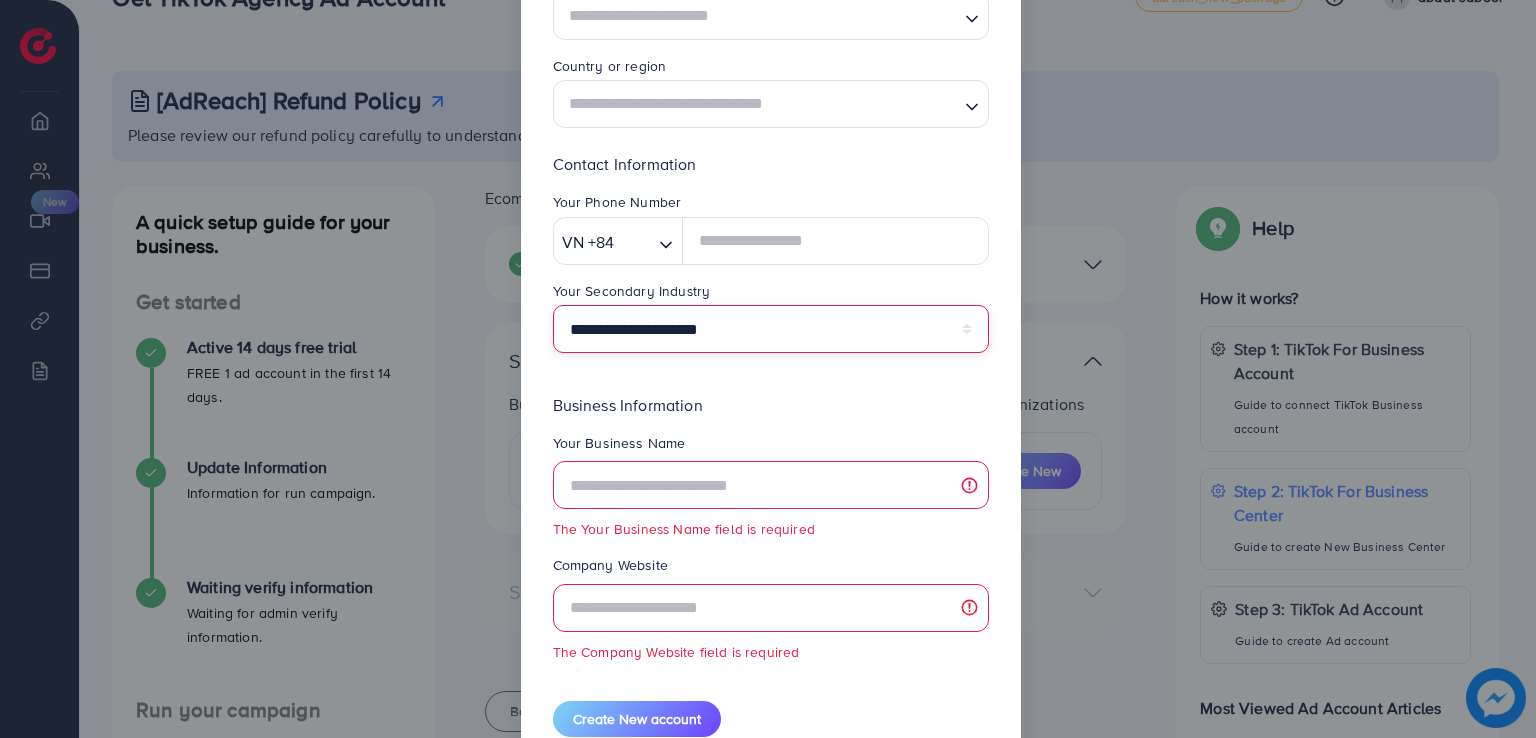 click on "**********" at bounding box center [771, 329] 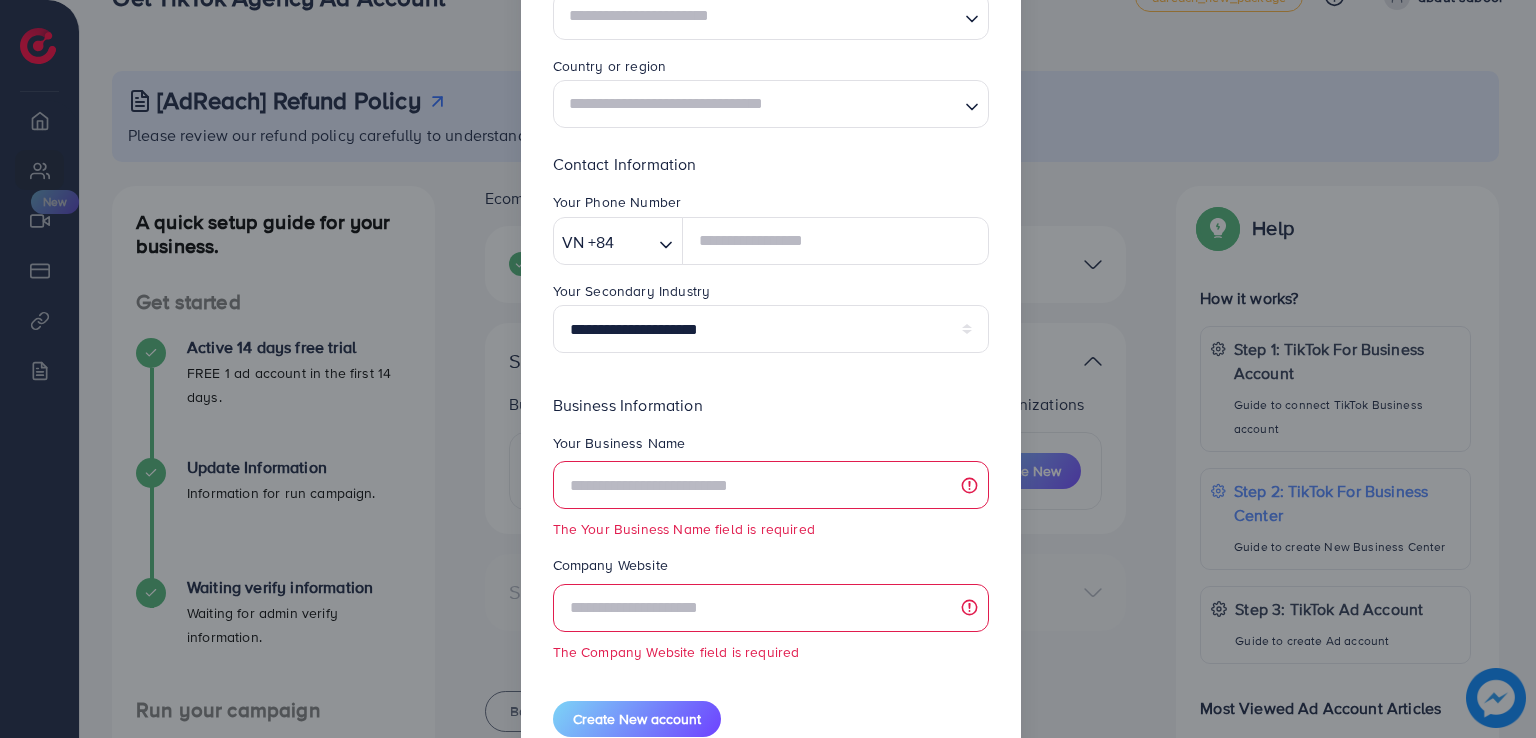 click on "**********" at bounding box center [768, 369] 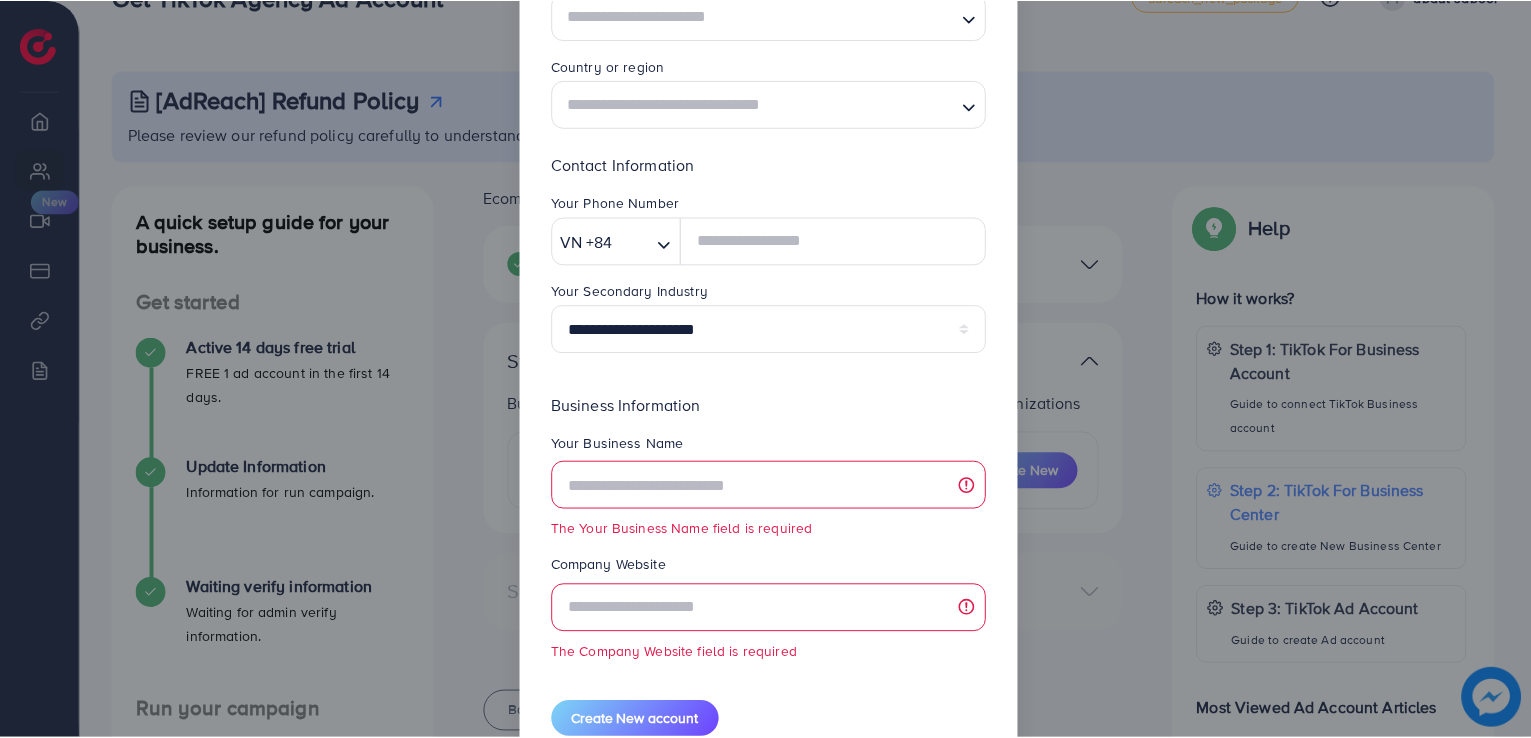 scroll, scrollTop: 0, scrollLeft: 0, axis: both 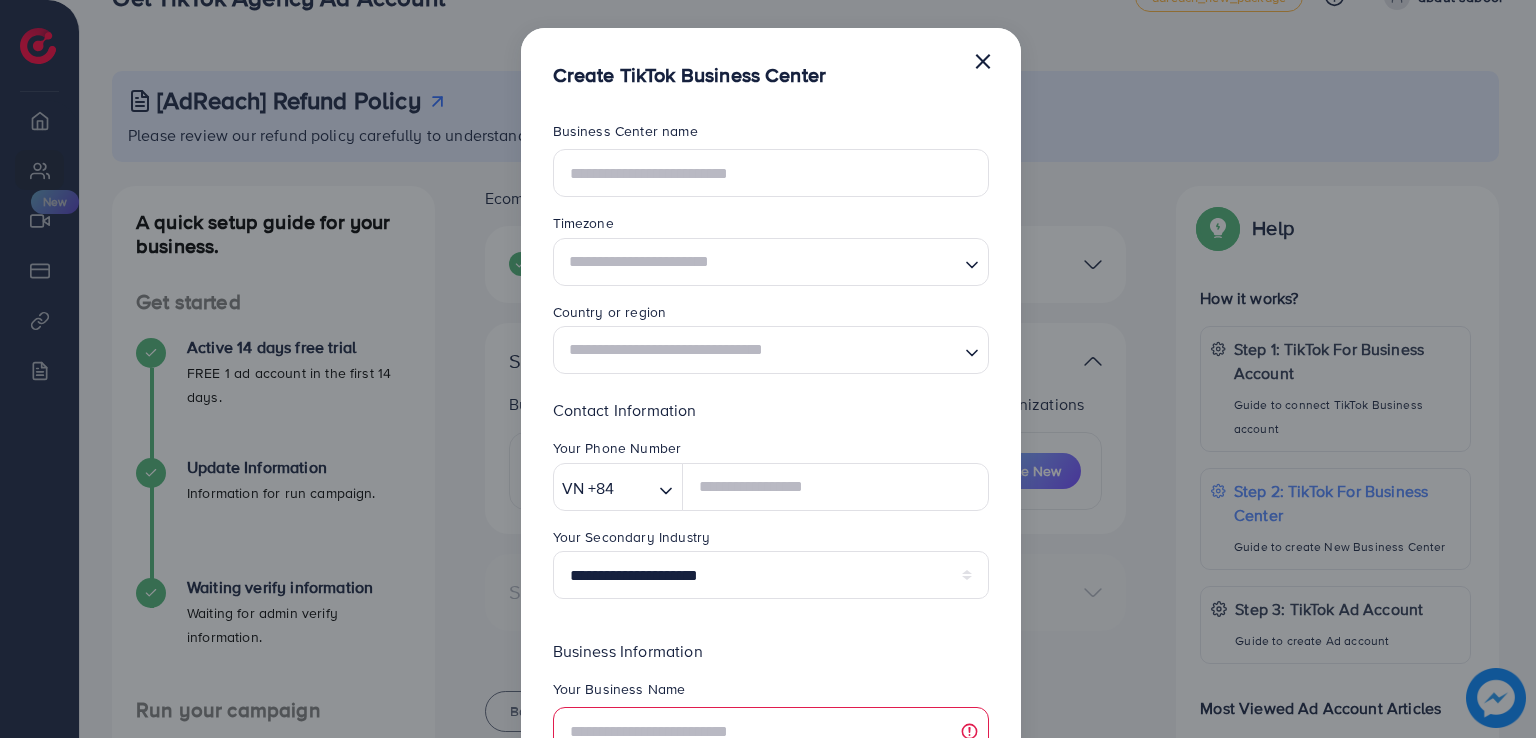click on "×" at bounding box center (983, 60) 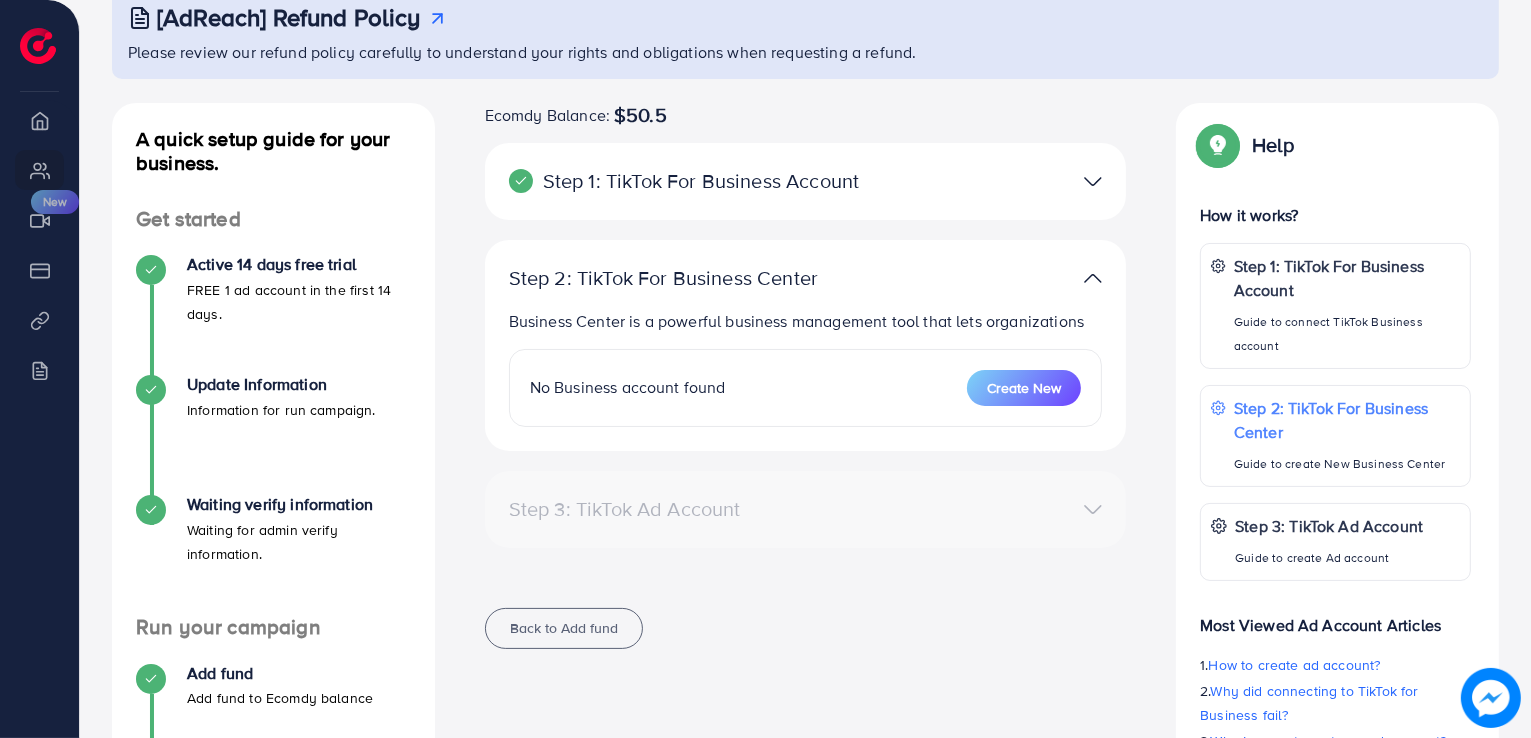 scroll, scrollTop: 118, scrollLeft: 0, axis: vertical 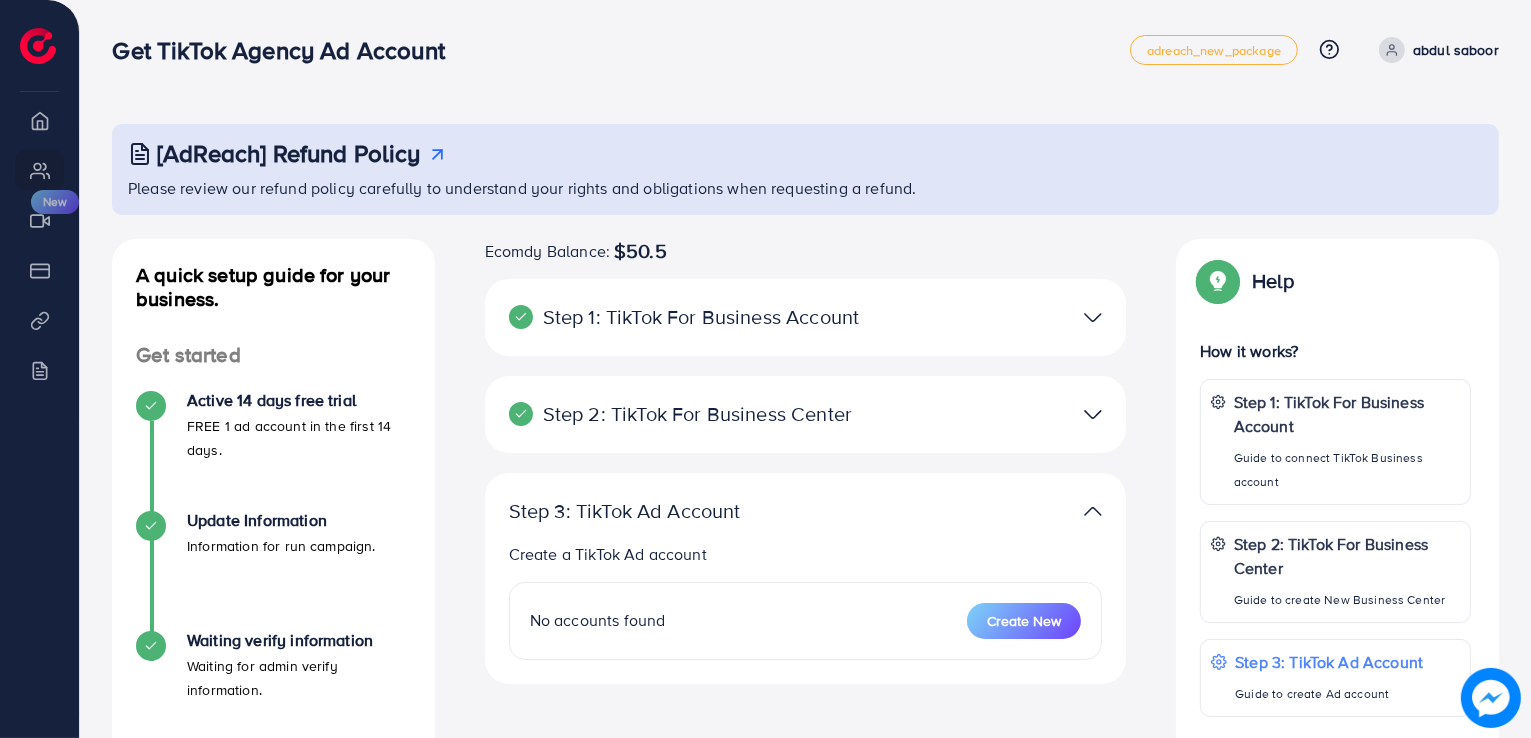 click at bounding box center (1093, 414) 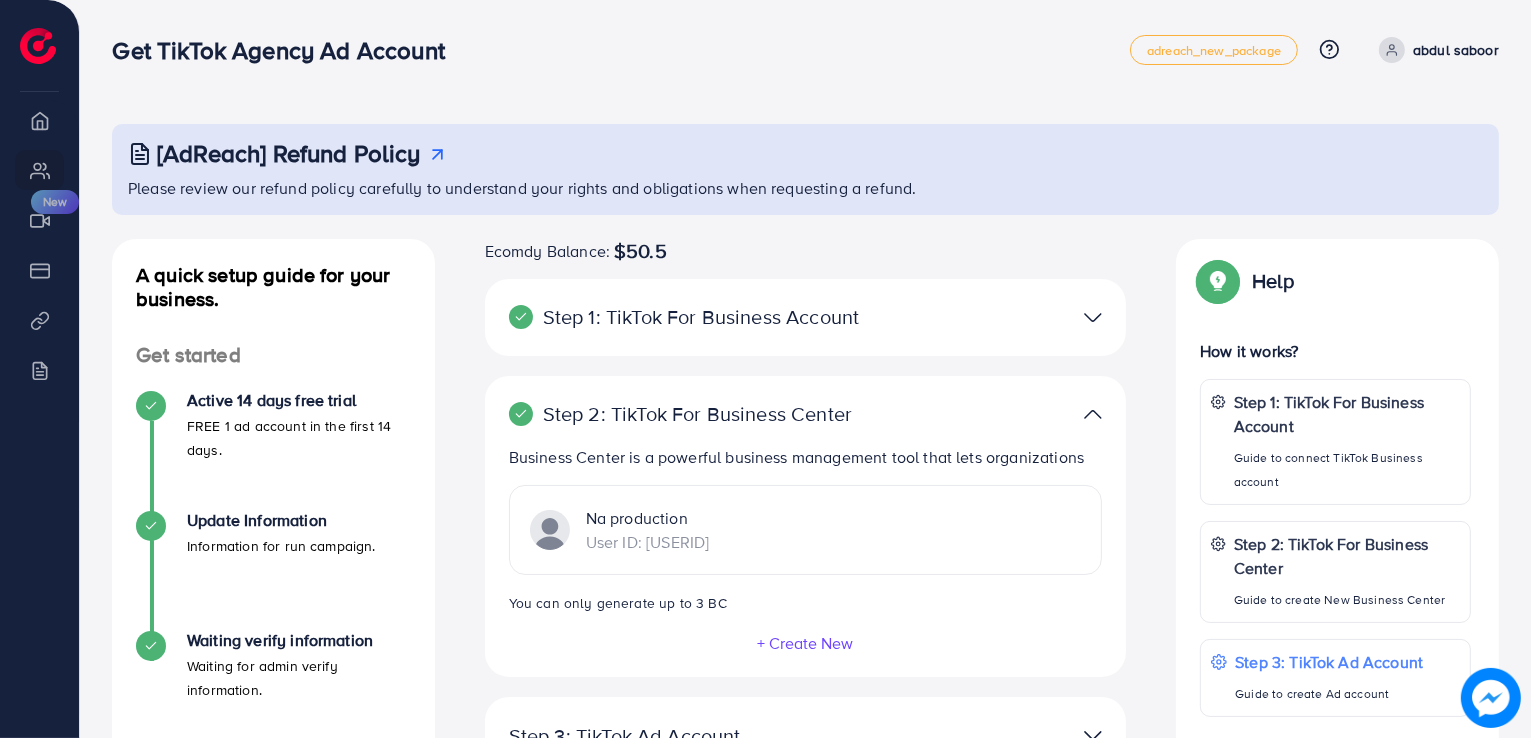 click at bounding box center [1093, 414] 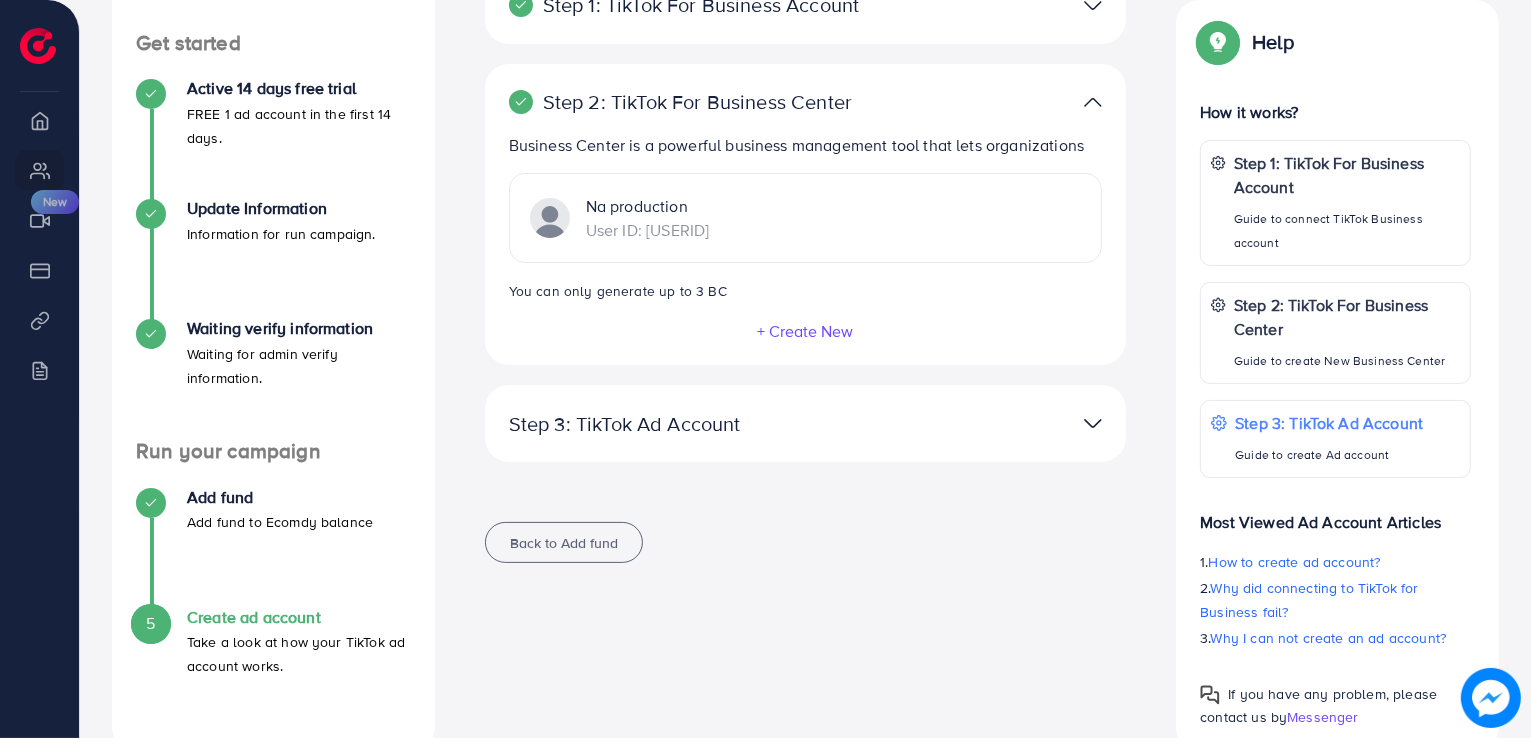 scroll, scrollTop: 320, scrollLeft: 0, axis: vertical 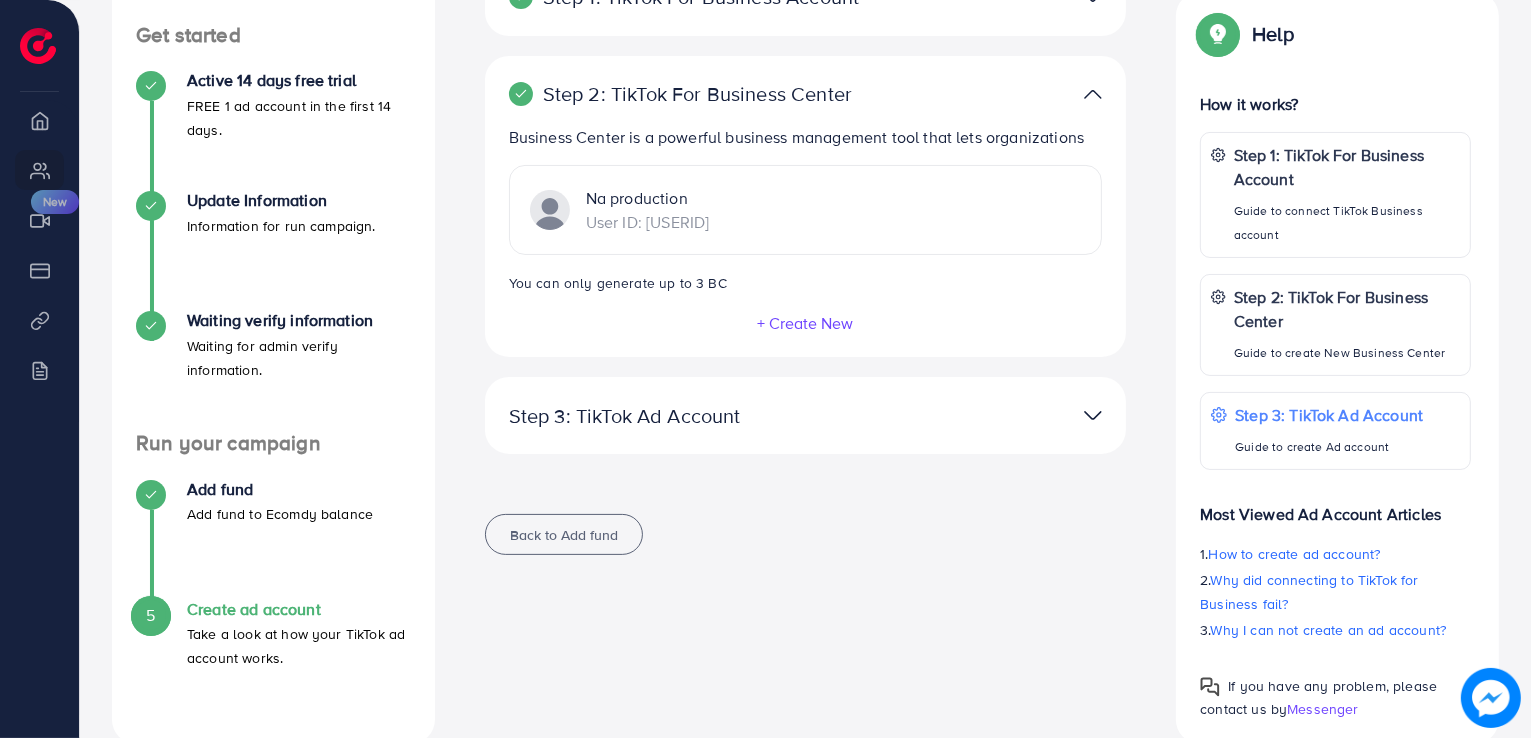 click at bounding box center [1093, 415] 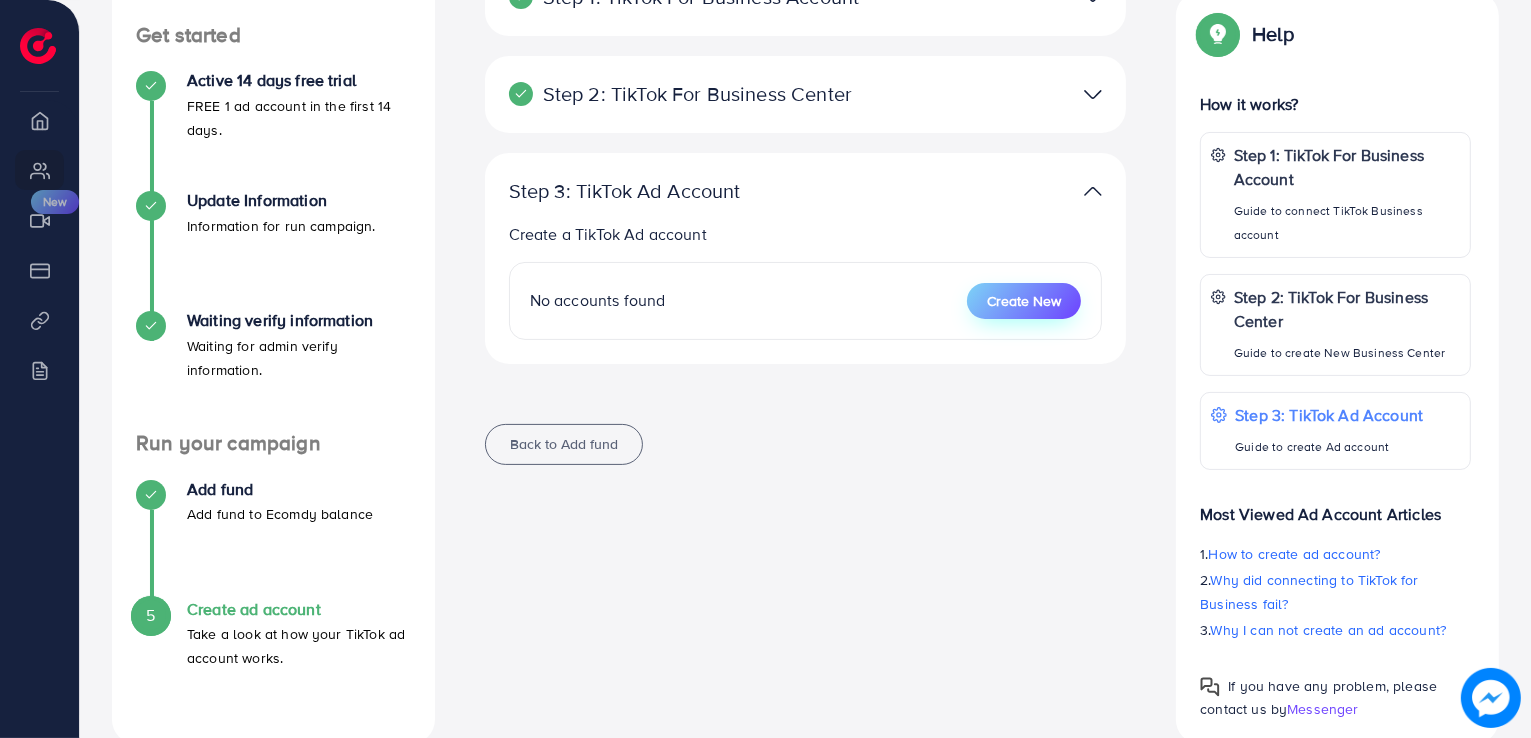 click on "Create New" at bounding box center (1024, 301) 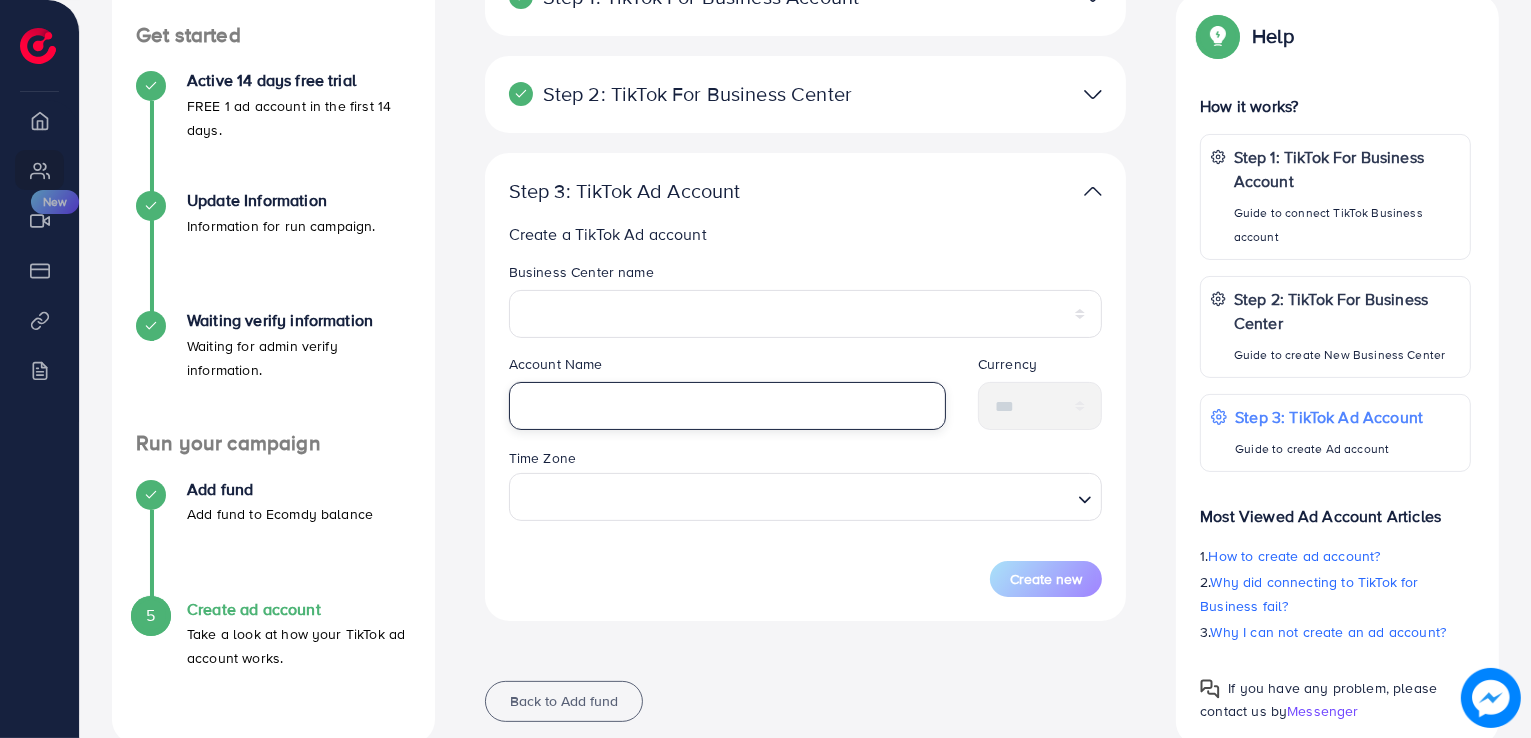 click at bounding box center (727, 406) 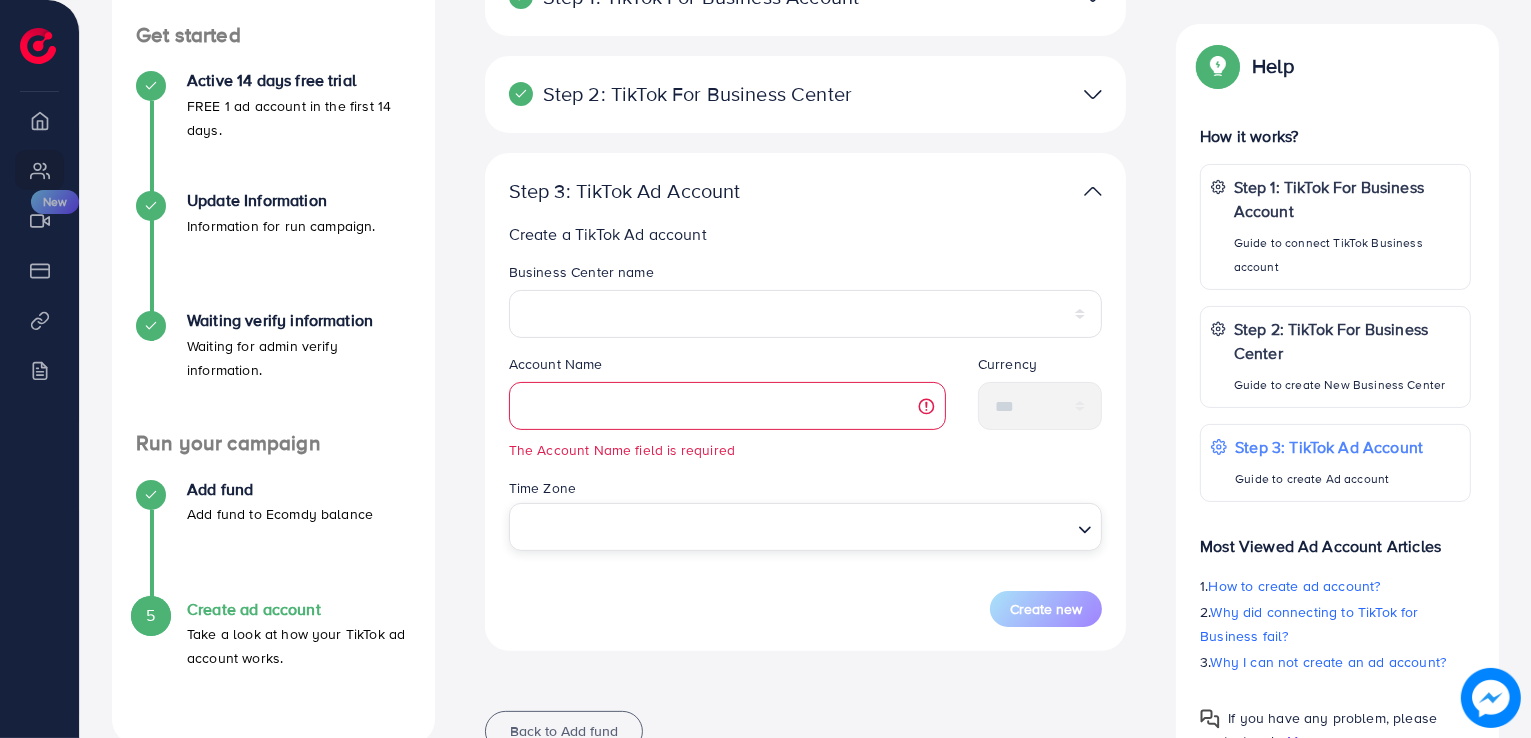 click at bounding box center (794, 526) 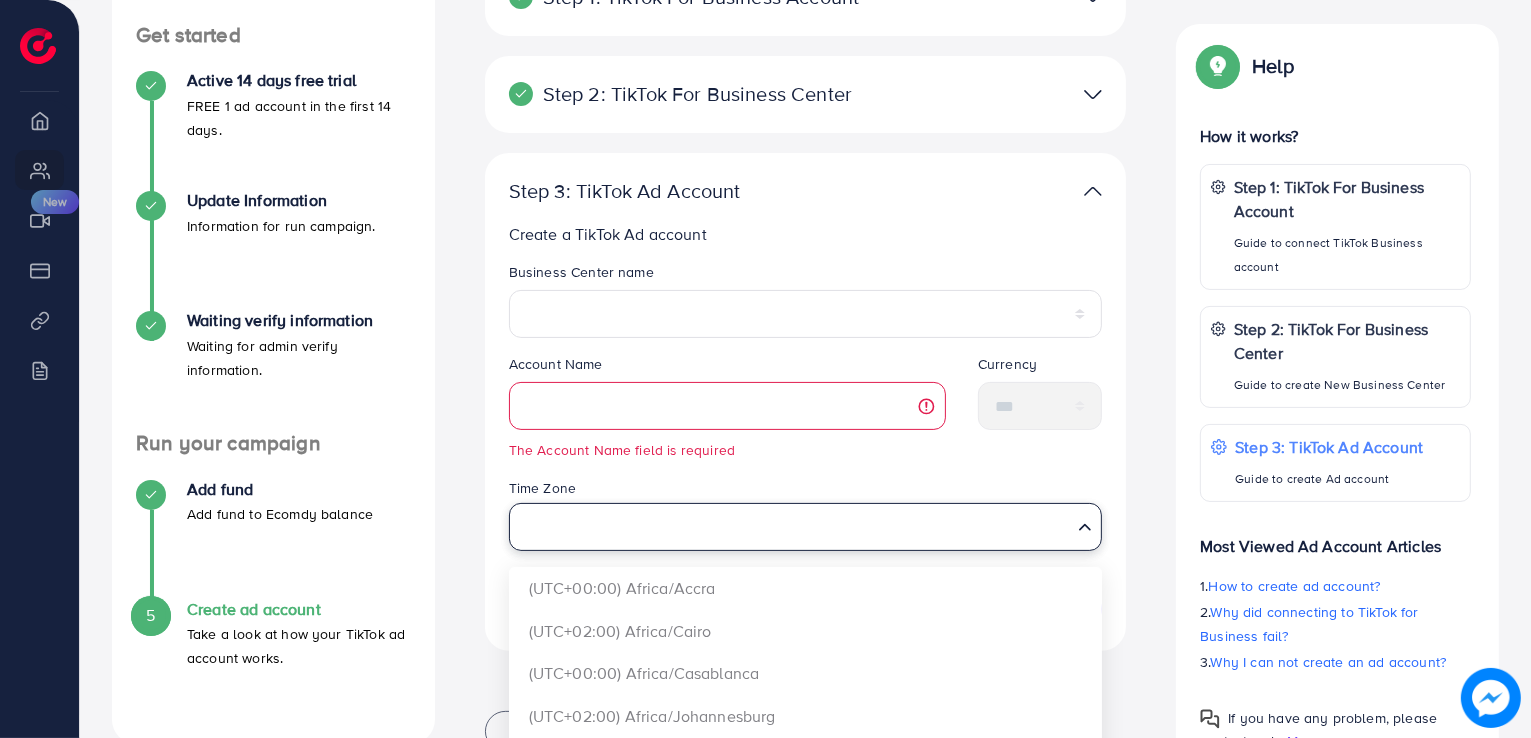 click at bounding box center (794, 526) 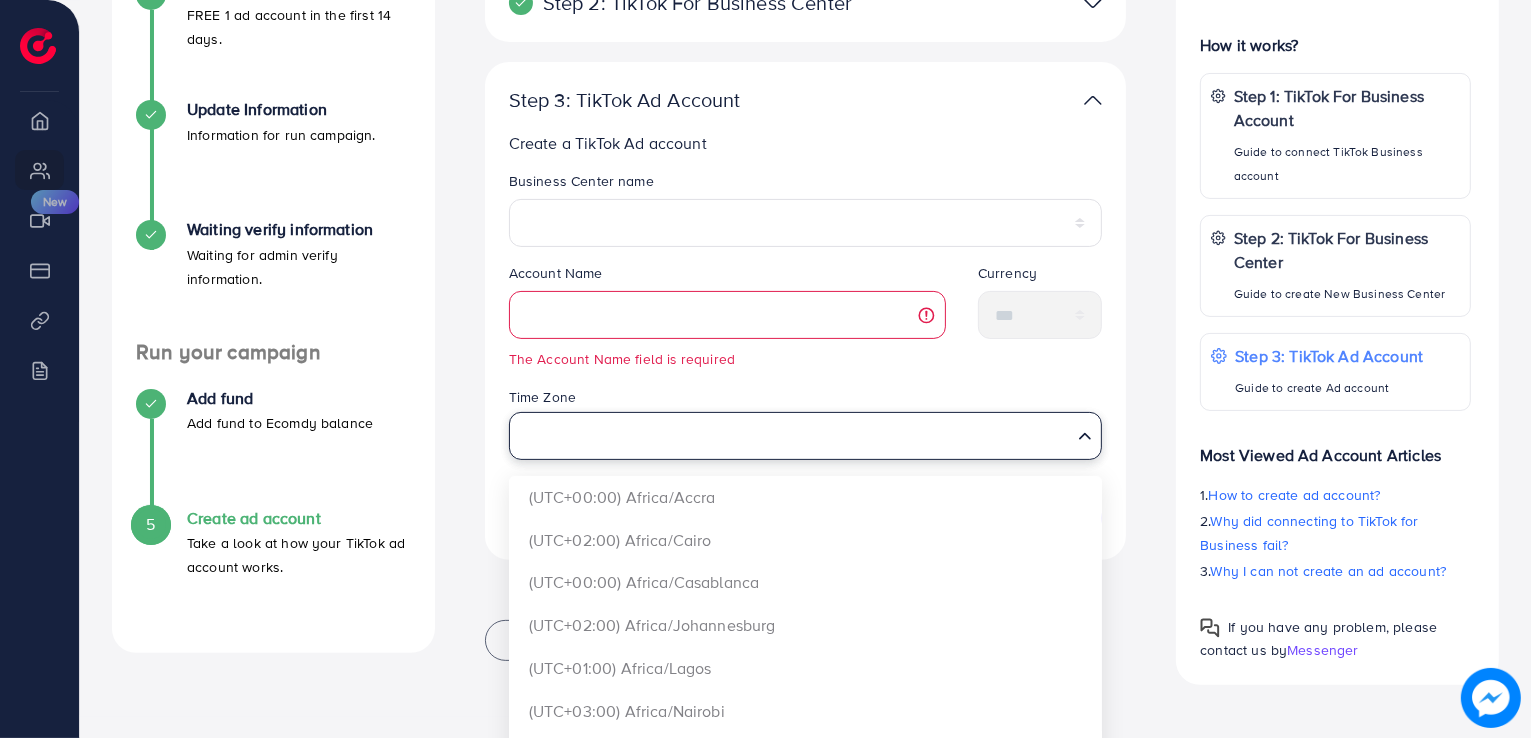 scroll, scrollTop: 500, scrollLeft: 0, axis: vertical 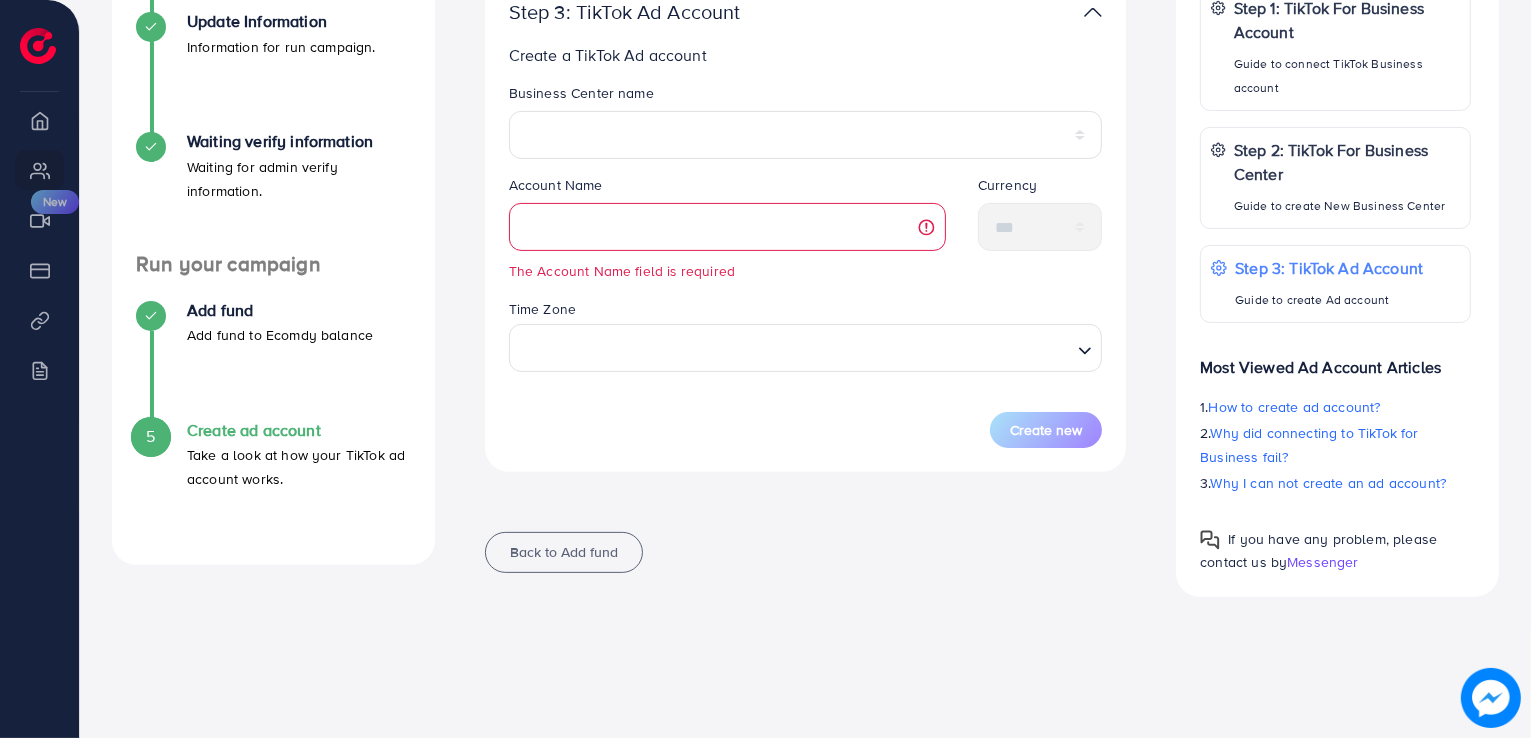 click on "[AdReach] Refund Policy   Please review our refund policy carefully to understand your rights and obligations when requesting a refund.   A quick setup guide for your business.   Get started   Active 14 days free trial   FREE 1 ad account in the first 14 days.   Update Information   Information for run campaign.   Waiting verify information   Waiting for admin verify information.   Run your campaign   Add fund   Add fund to Ecomdy balance   5   Create ad account   Take a look at how your TikTok ad account works.  A quick setup guide for your business.  Create ad account   Take a look at how your TikTok ad account works.   Ecomdy Balance:  $50.5  Step 1: TikTok For Business Account   Connect to TikTok for Business to access all of your business account in one place   user3807072411119   User ID: 7535363807939724295   By connecting your account, you agree to our   TikTok Business Product (Data) Terms   Step 2: TikTok For Business Center   Na production   User ID: 7536091016957476880   + Create New  Currency" at bounding box center [805, 65] 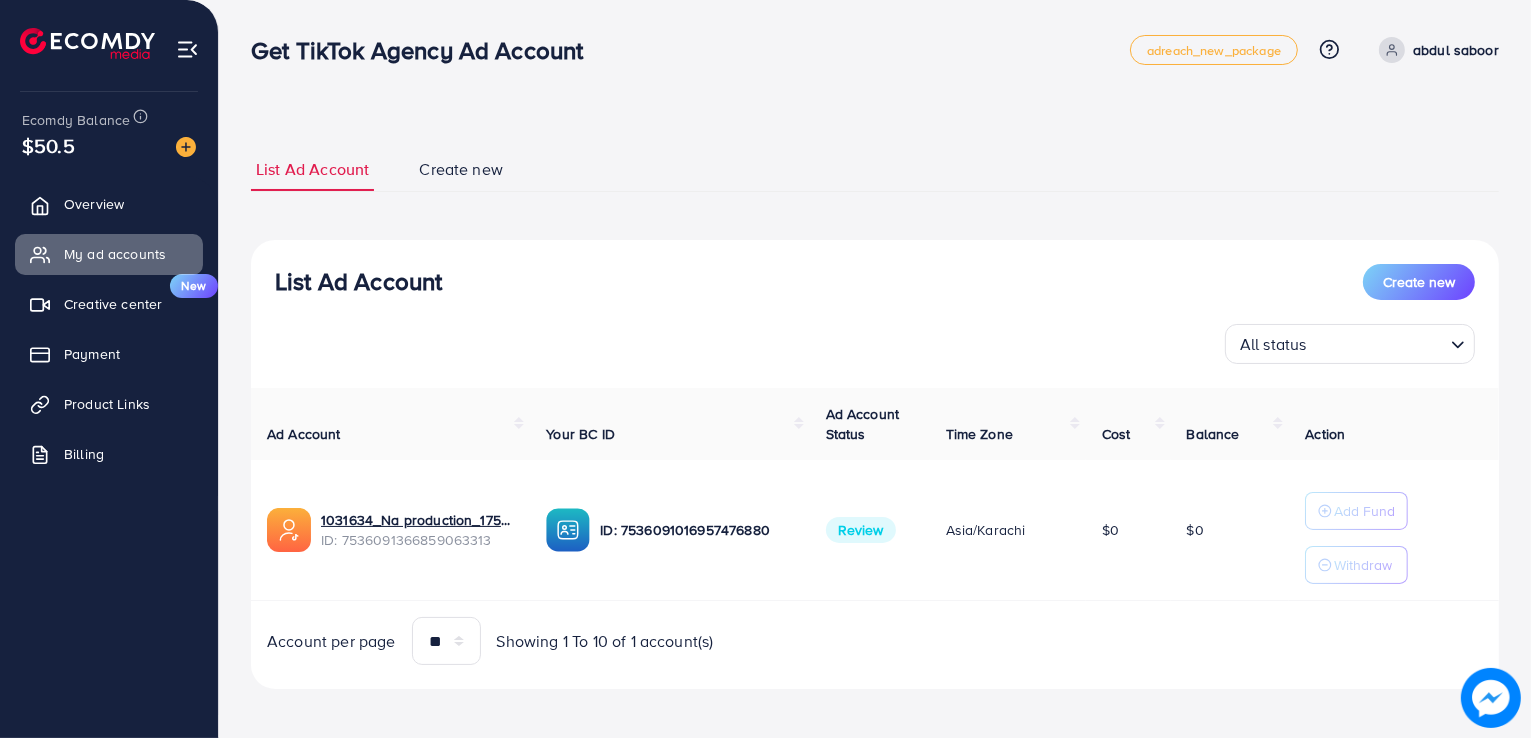 scroll, scrollTop: 0, scrollLeft: 0, axis: both 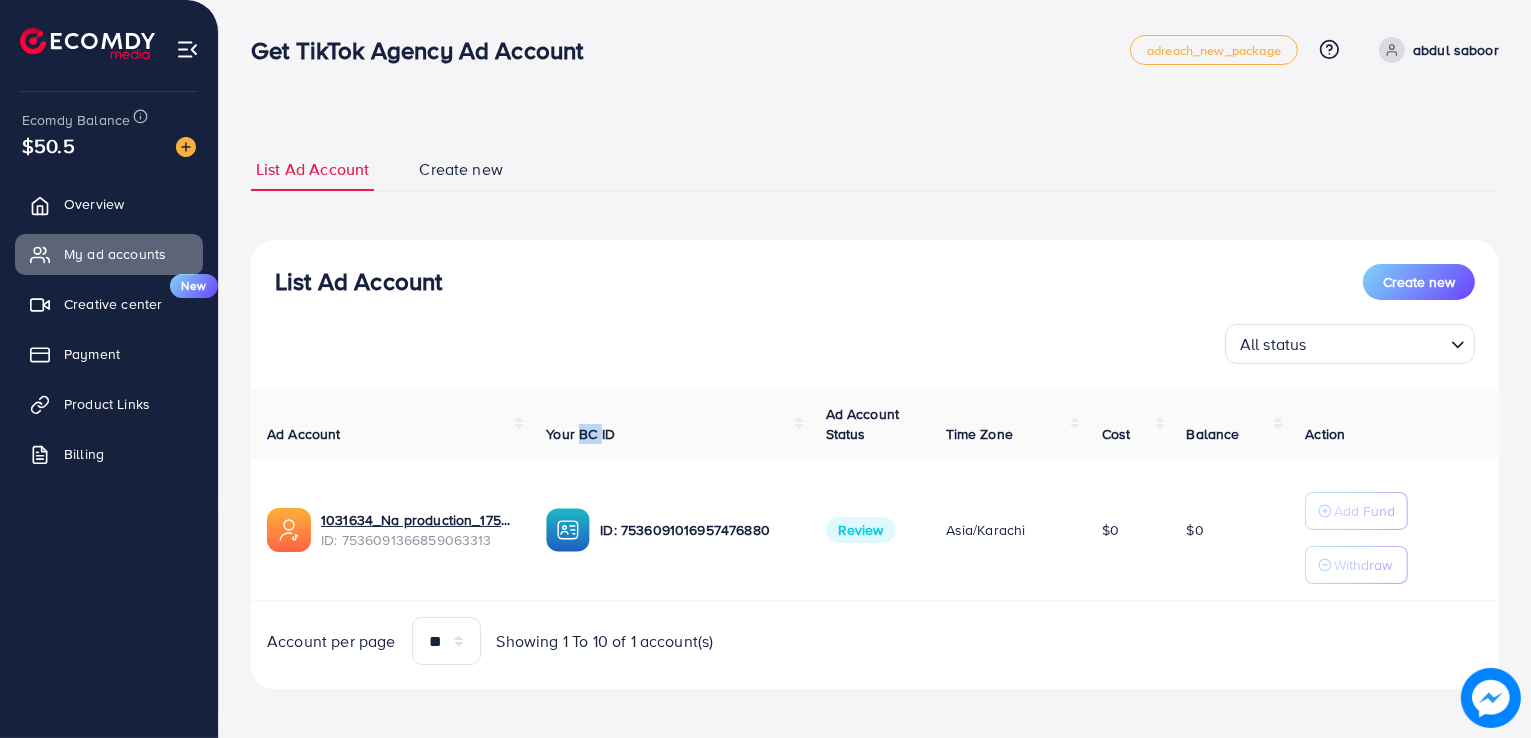 click on "Ad Account Your BC ID Ad Account Status Time Zone Cost Balance Action            1031634_Na production_1754633052441  ID: 7536091366859063313 ID: 7536091016957476880  Review   Asia/Karachi   $0   $0   Add Fund   Withdraw           Account per page  ** ** ** ***  Showing 1 To 10 of 1 account(s)" at bounding box center (875, 527) 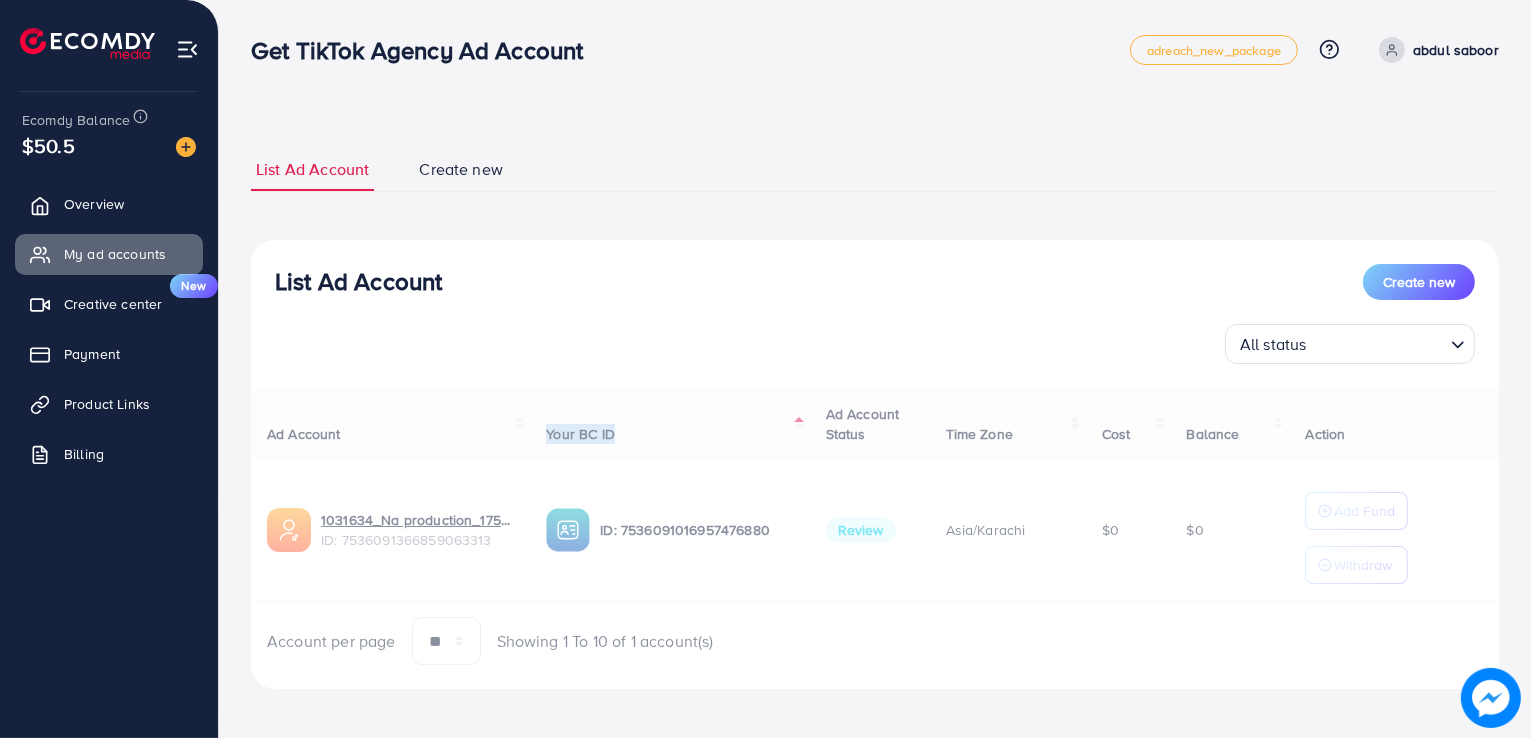 click on "Ad Account Your BC ID Ad Account Status Time Zone Cost Balance Action            1031634_Na production_1754633052441  ID: 7536091366859063313 ID: 7536091016957476880  Review   Asia/Karachi   $0   $0   Add Fund   Withdraw           Account per page  ** ** ** ***  Showing 1 To 10 of 1 account(s)" at bounding box center [875, 527] 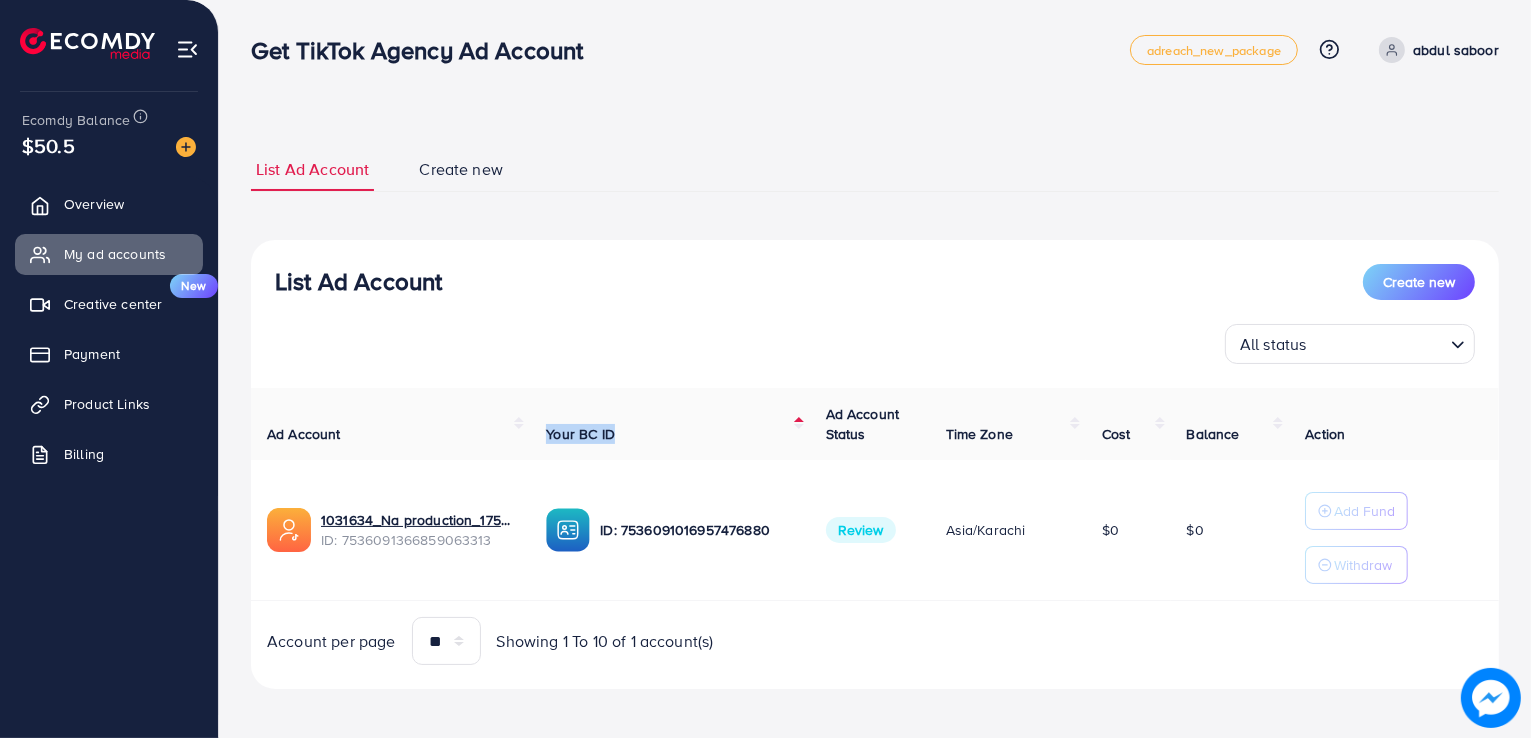 click on "Your BC ID" at bounding box center (580, 434) 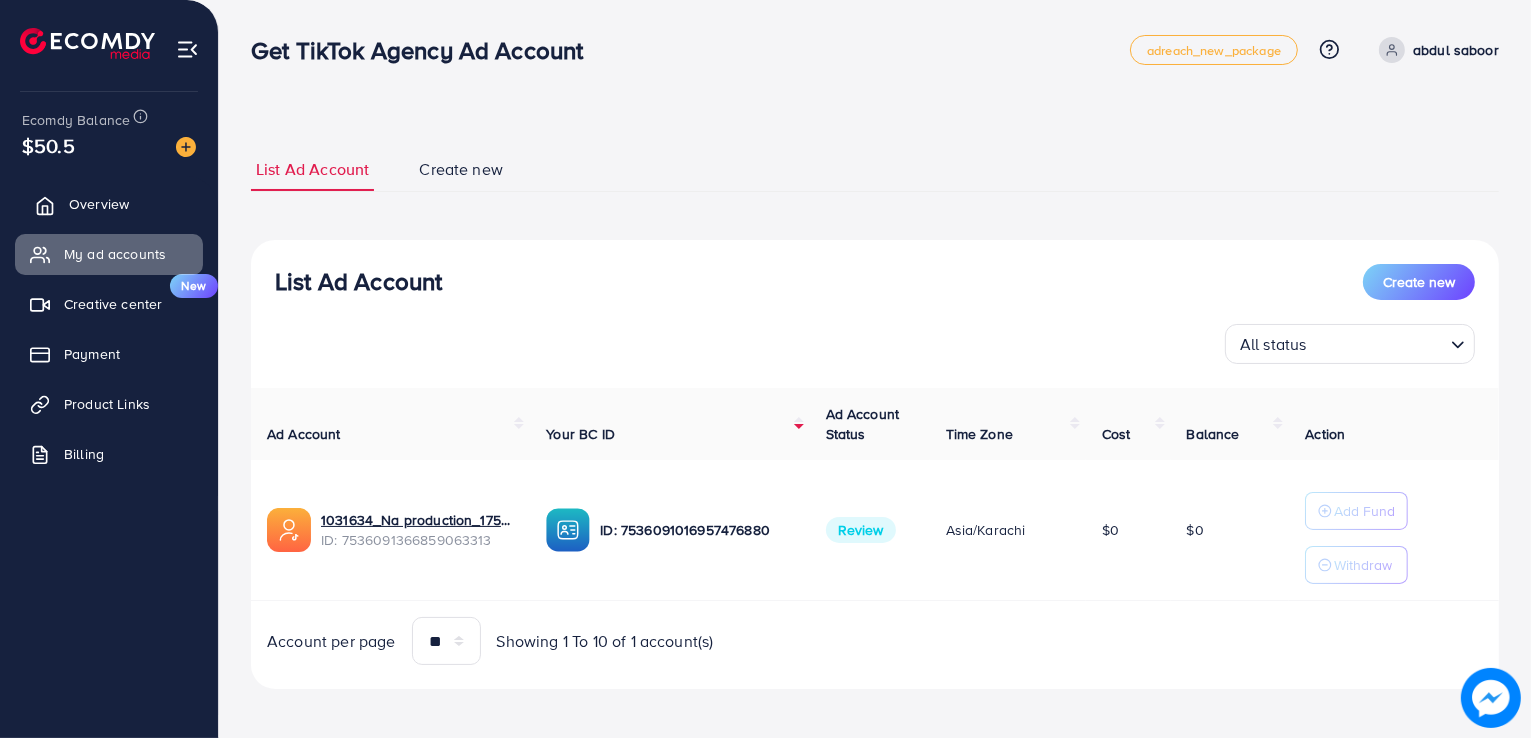 click on "Overview" at bounding box center (109, 204) 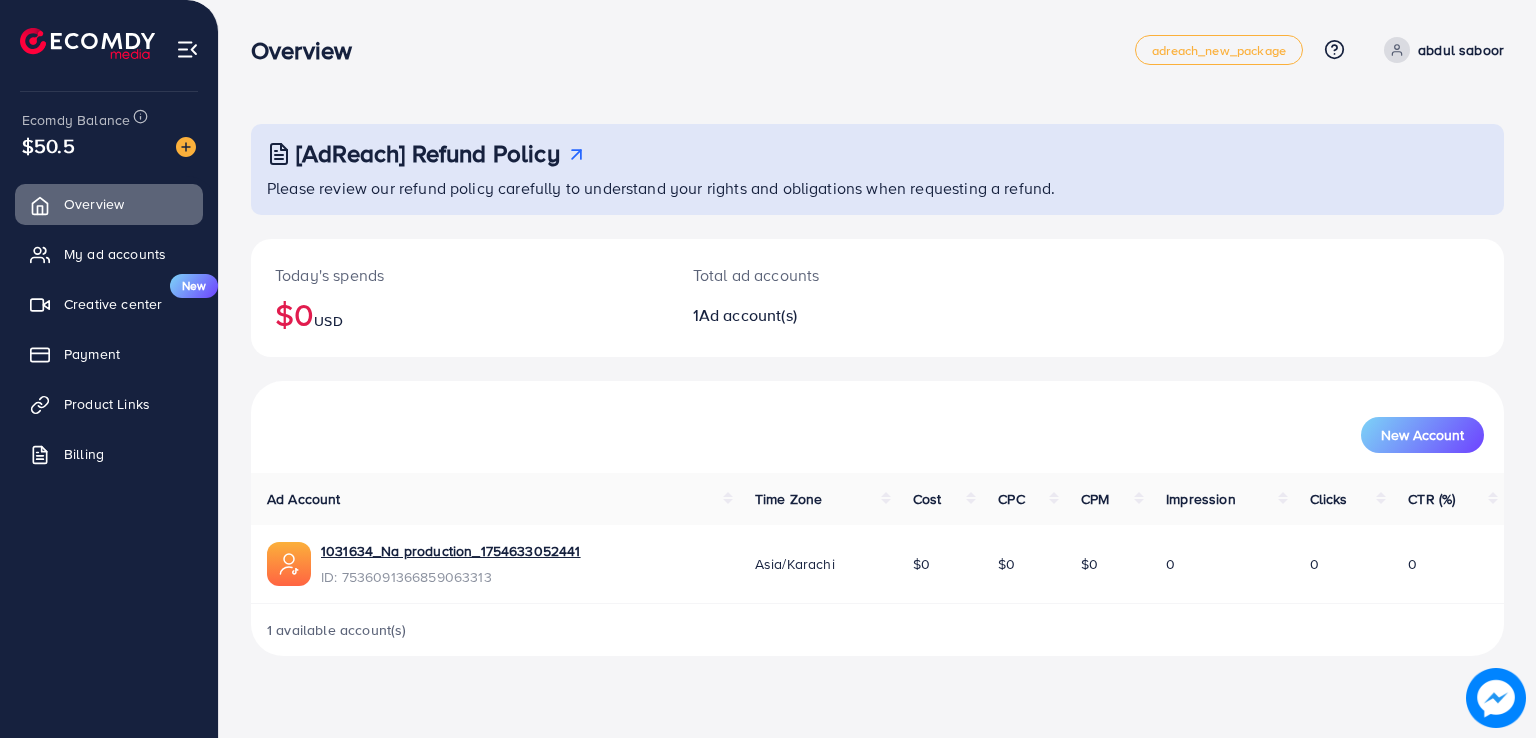 click on "Ad account(s)" at bounding box center (748, 315) 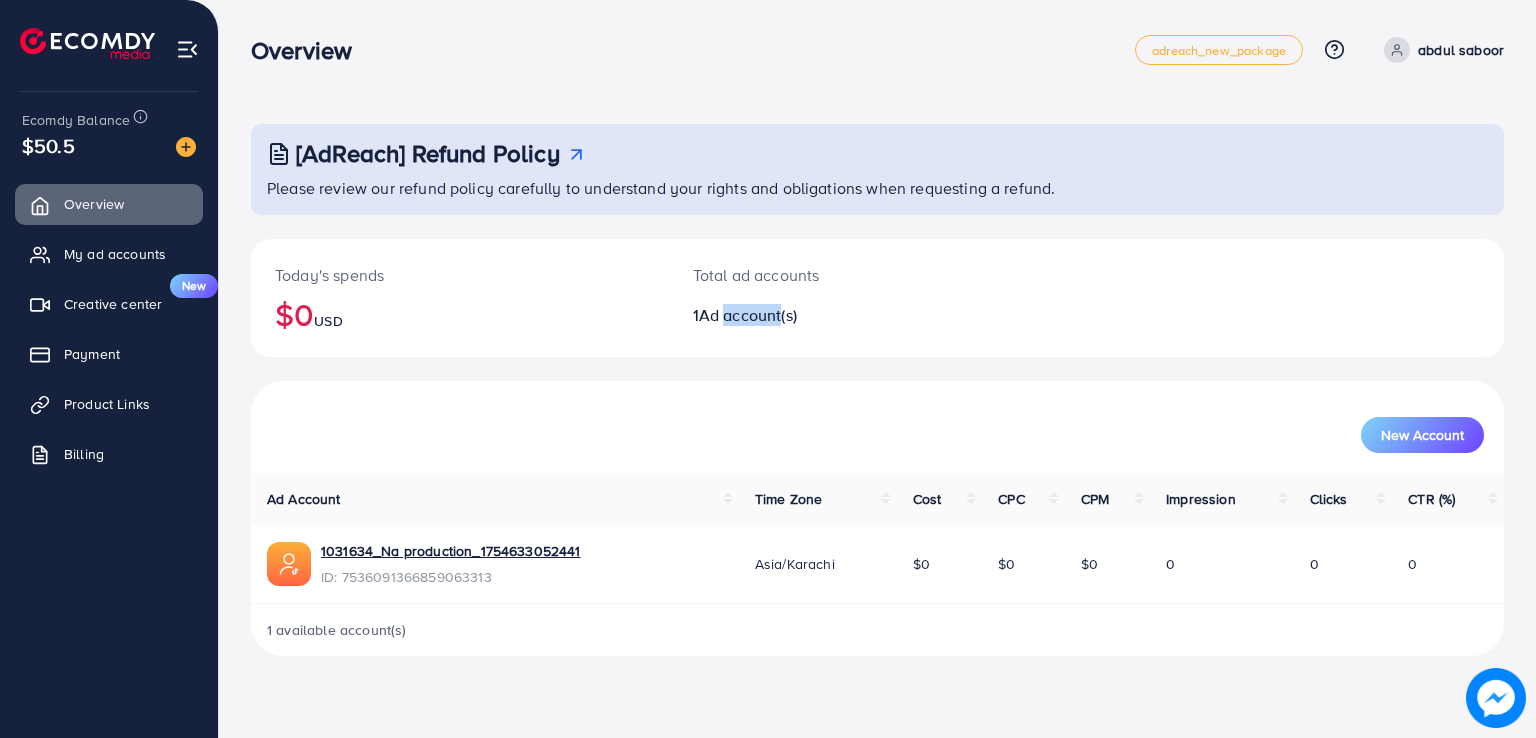 click on "Ad account(s)" at bounding box center [748, 315] 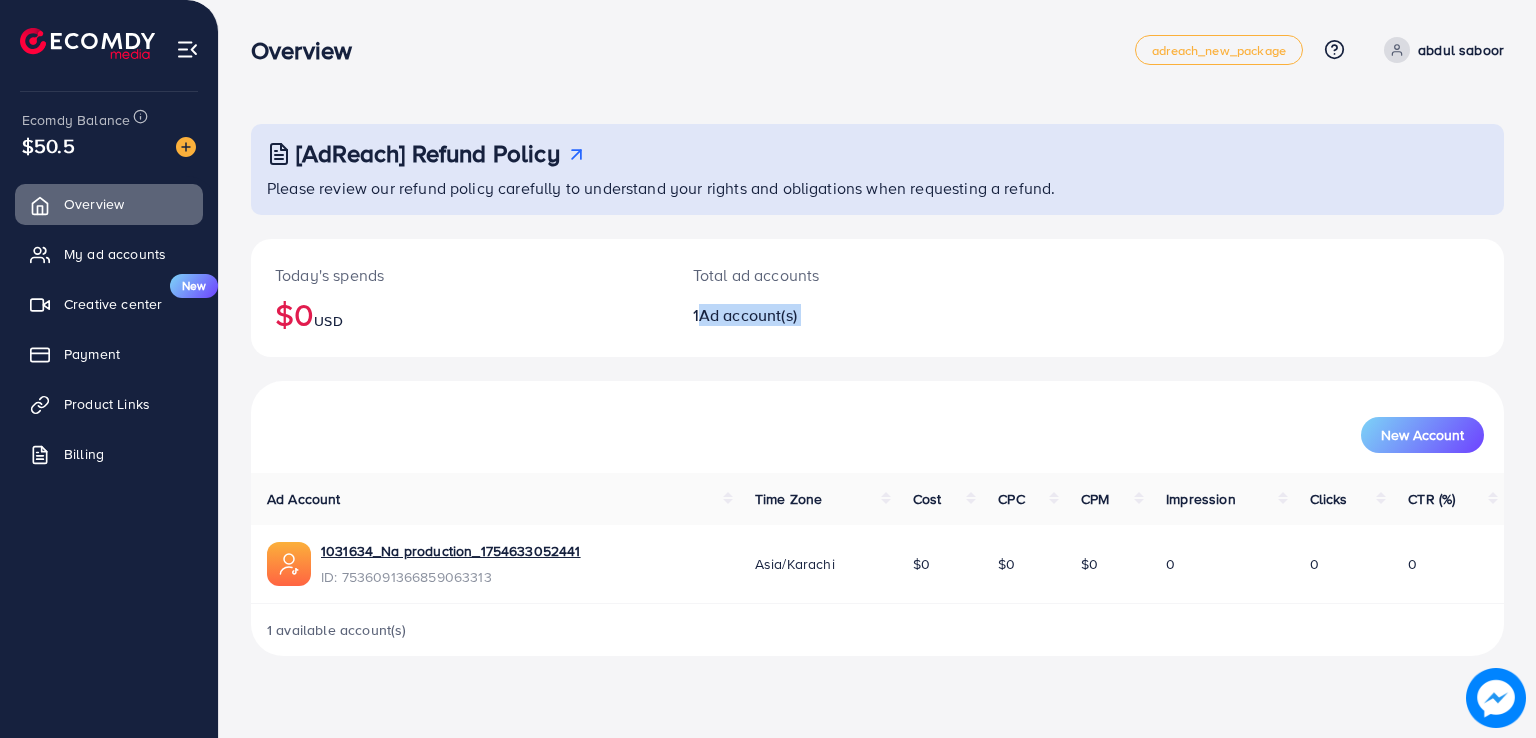 click on "Ad account(s)" at bounding box center [748, 315] 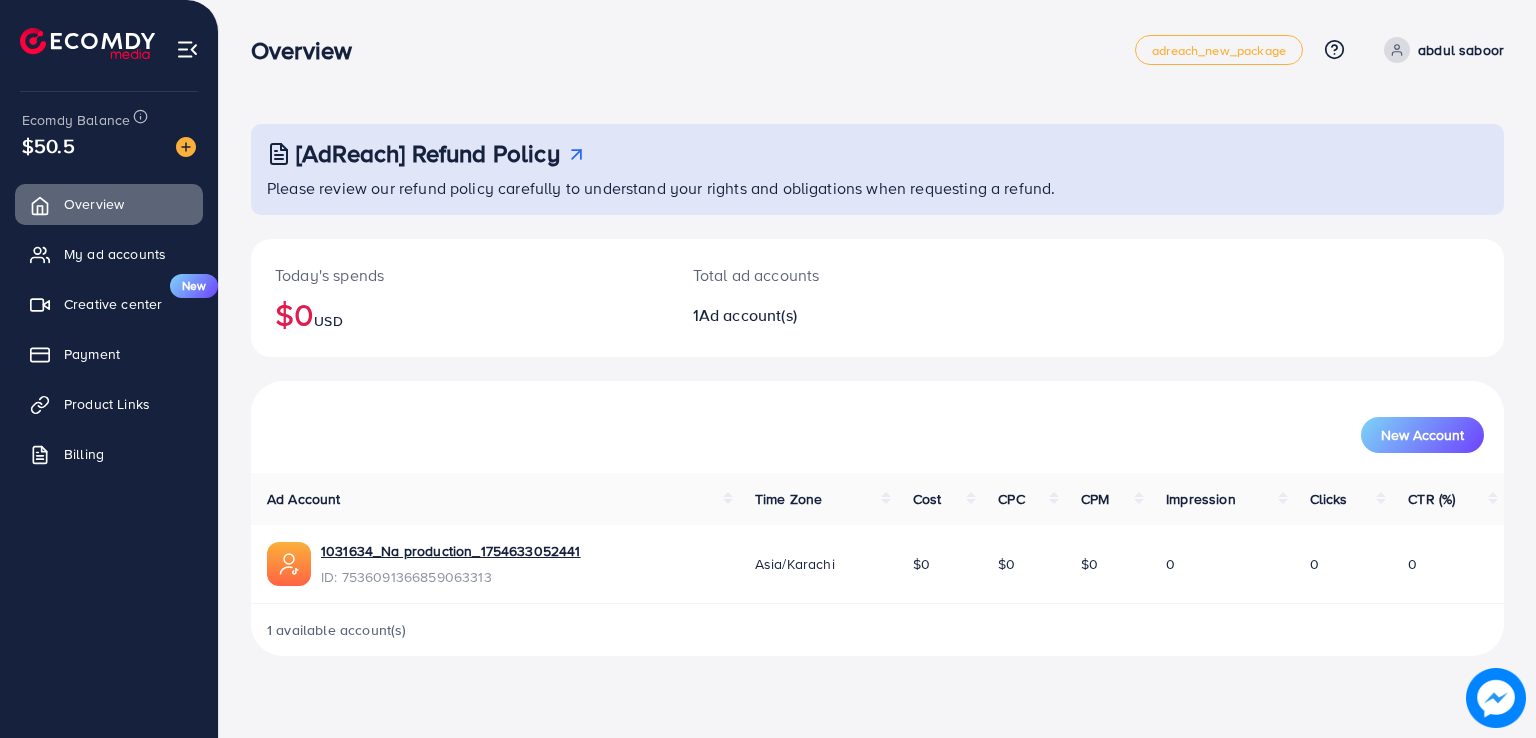 click on "Today's spends   $0  USD  Total ad accounts   1  Ad account(s)" at bounding box center [877, 310] 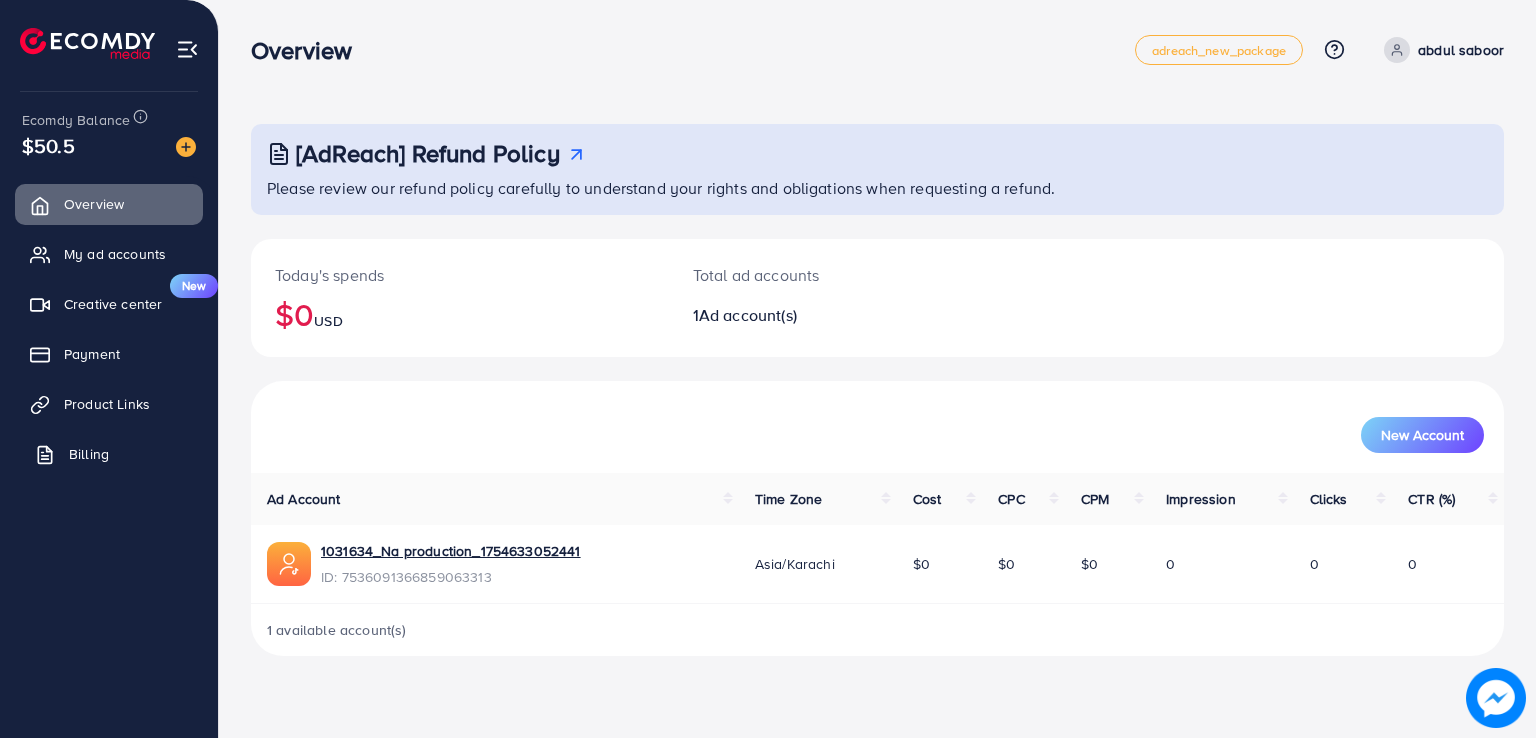 click on "Billing" at bounding box center [109, 454] 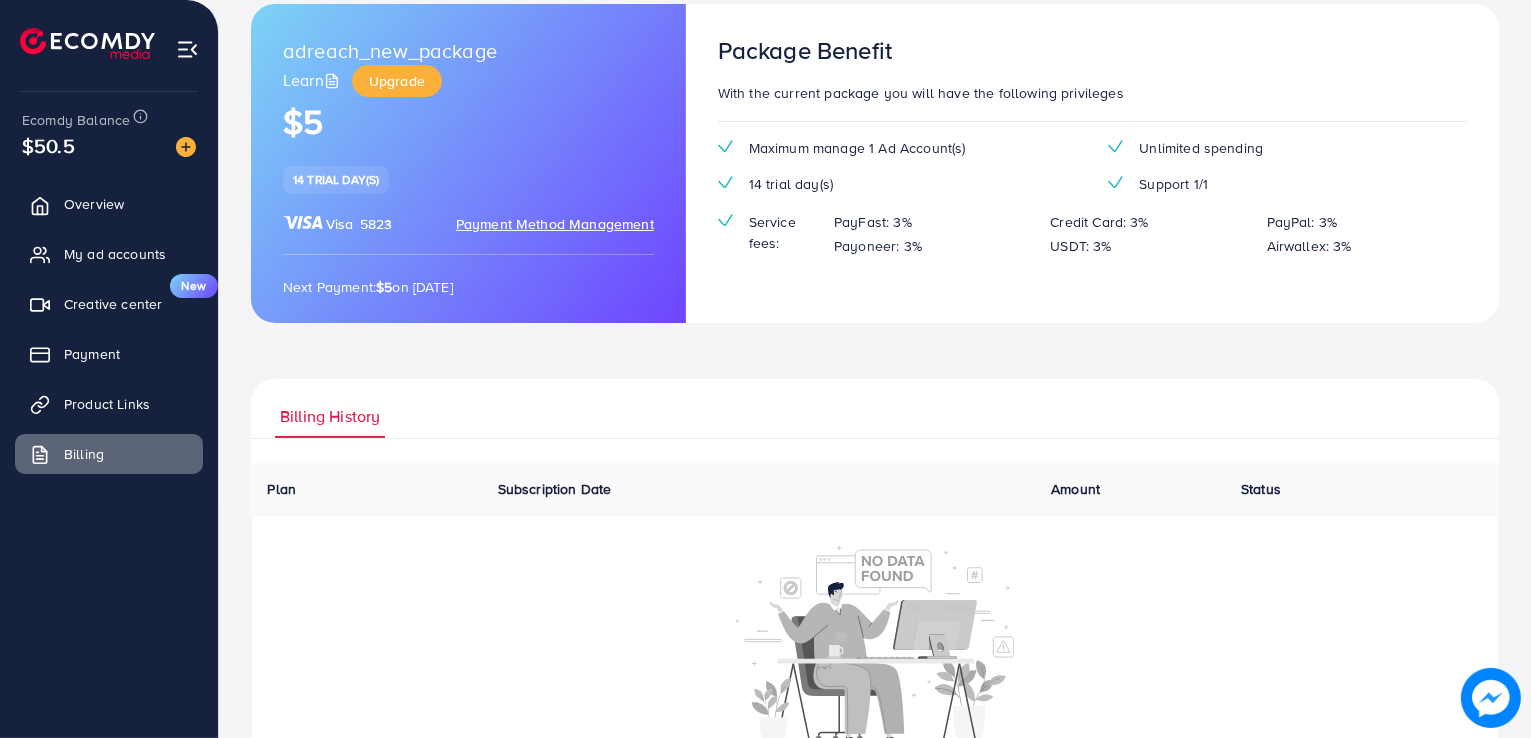 scroll, scrollTop: 180, scrollLeft: 0, axis: vertical 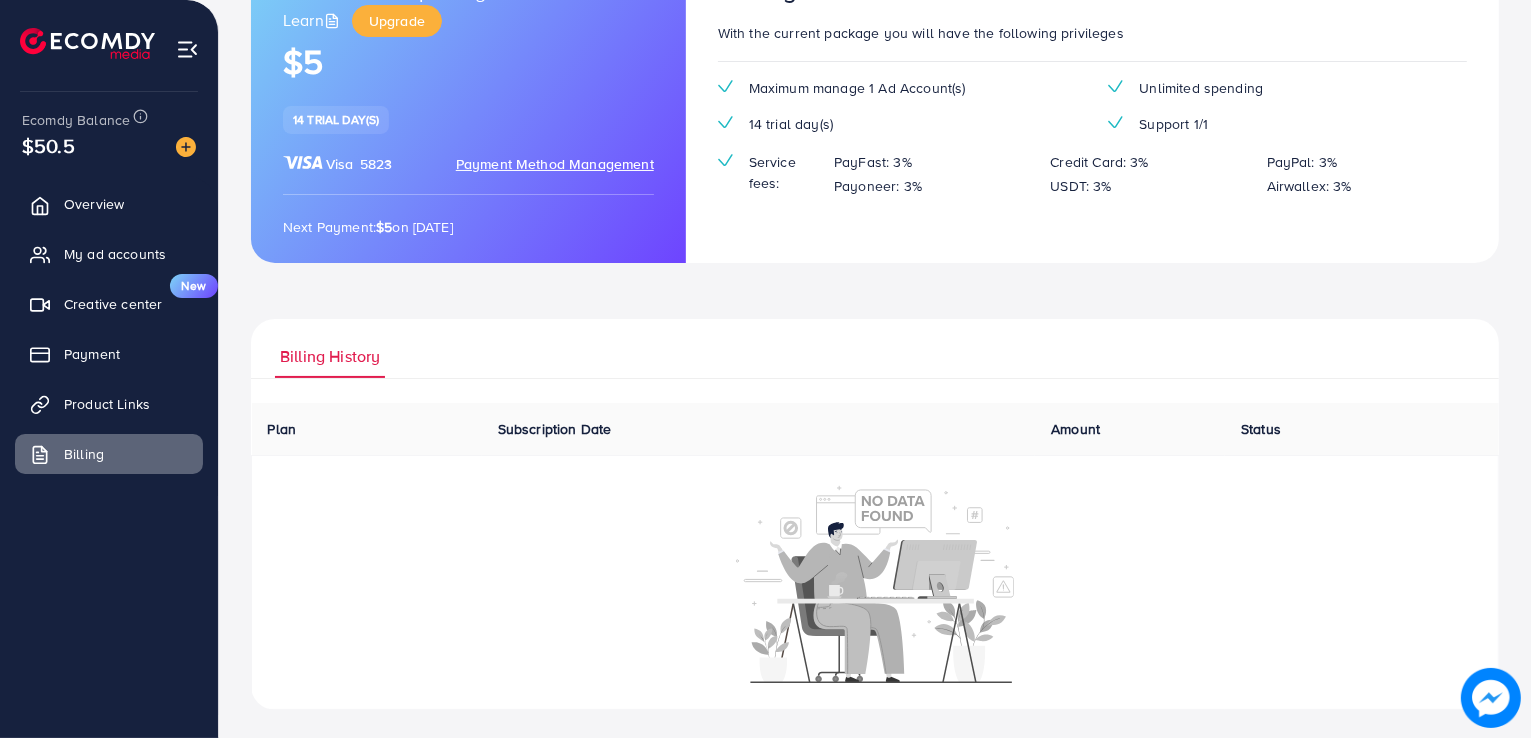 click on "adreach_new_package   Learn   Upgrade   $5   14 trial day(s)   Visa 5823  Payment Method Management   Next Payment:  $5  on Wednesday, August 20, 2025   Package Benefit   With the current package you will have the following privileges  Maximum manage 1 Ad Account(s) Unlimited spending 14 trial day(s)  Support 1/1 Service fees:  PayFast: 3%   Credit Card: 3%   PayPal: 3%   Payoneer: 3%   USDT: 3%   Airwallex: 3%  Billing History               Plan Subscription Date Amount Status Download Invoice               Ecomdy Media  Business Number  202113175W   68 CIRCULAR ROAD #02-01   Singapore   049422   +84944399996   support@ecomdymedia.com   Invoice   N/A   Date   Invalid Date   Due   On Receipt   balance due   USD $0   BILL TO      Zipcode:    (+)      Description   Rate   qty   amount   Subscription Plan    $0   1   $0   subtotal   $0   service charge   $0   tax   $0   Total   $0   balance due   USD $0     Ecomdy Media  Business Number  202113175W   68 CIRCULAR ROAD #02-01   Singapore   049422   +84944399996" at bounding box center (875, 327) 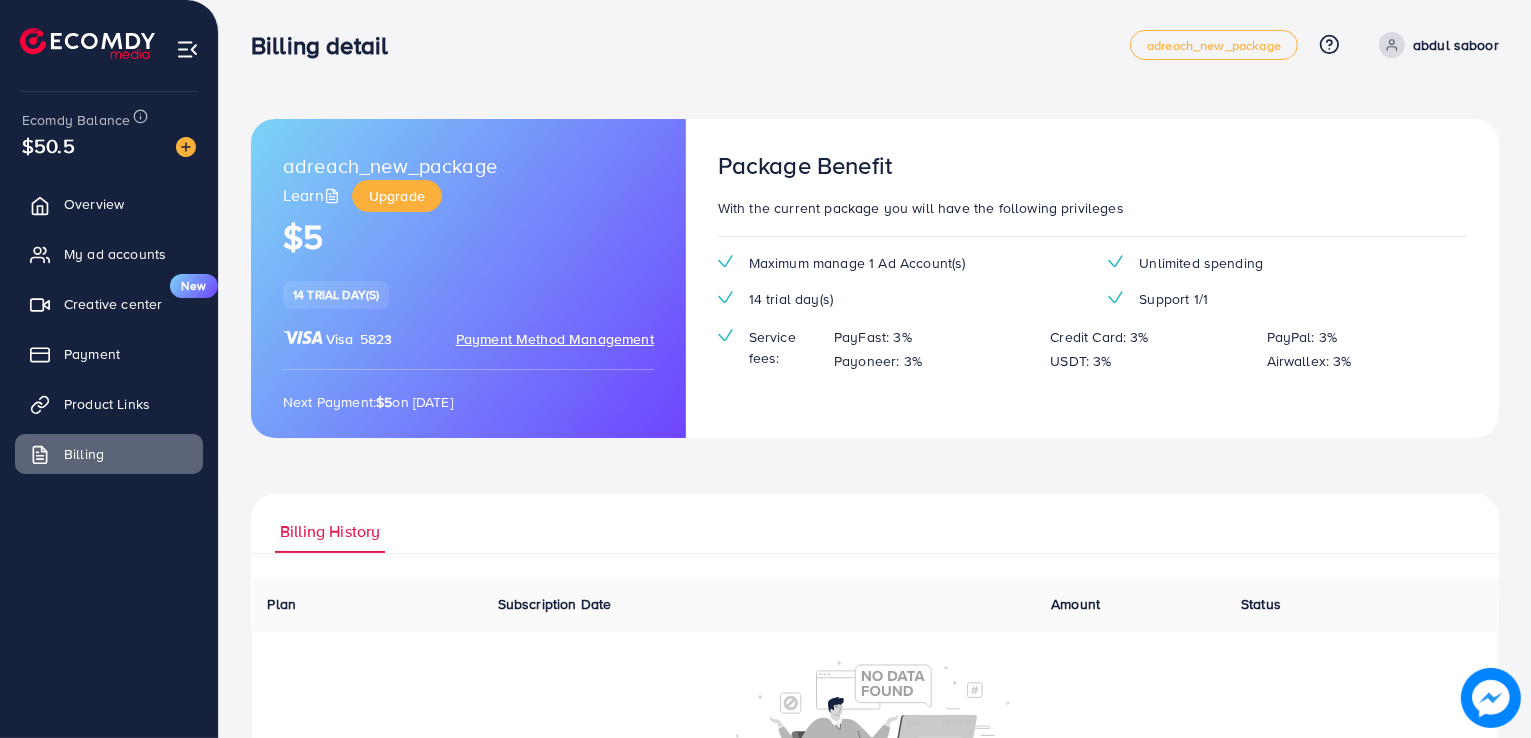 scroll, scrollTop: 0, scrollLeft: 0, axis: both 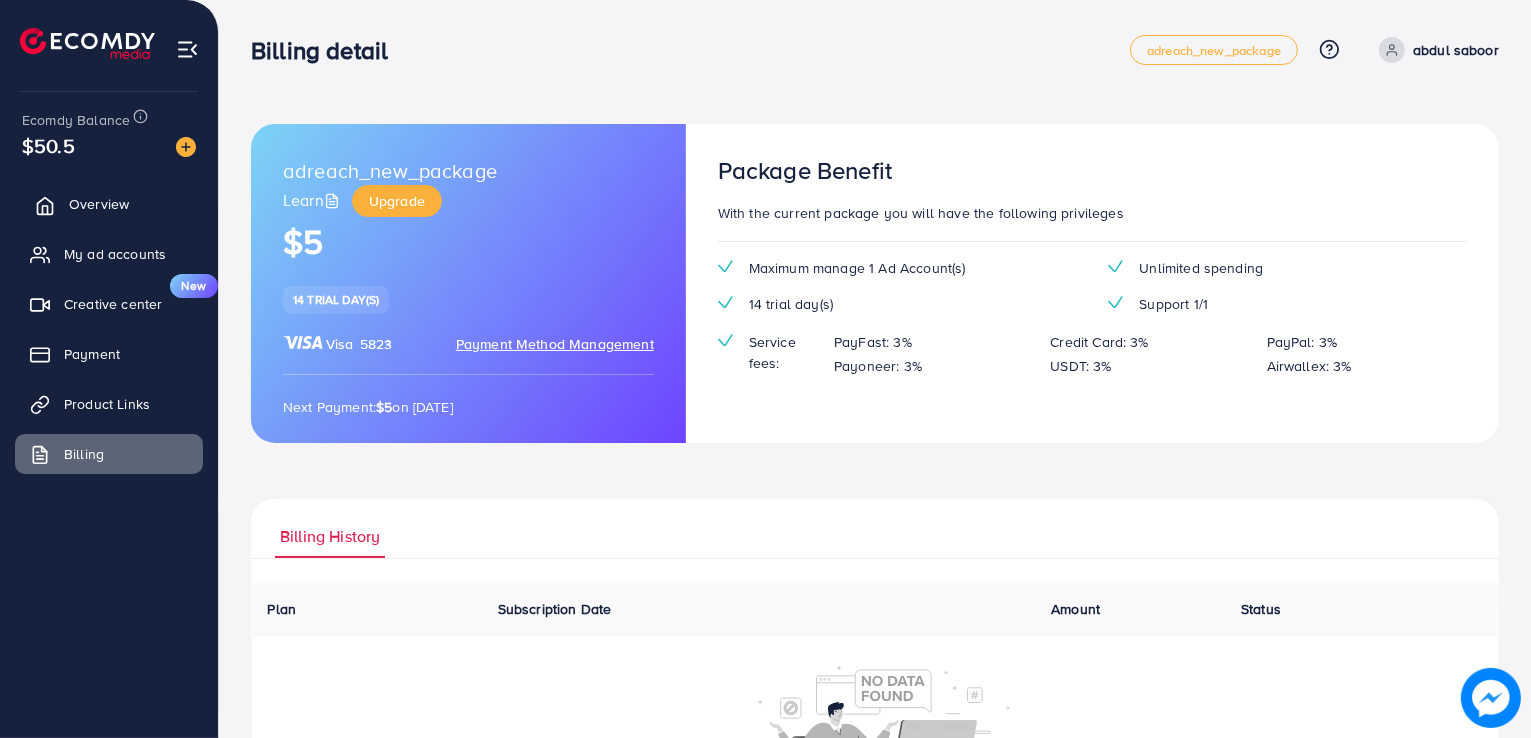 click on "Overview" at bounding box center (99, 204) 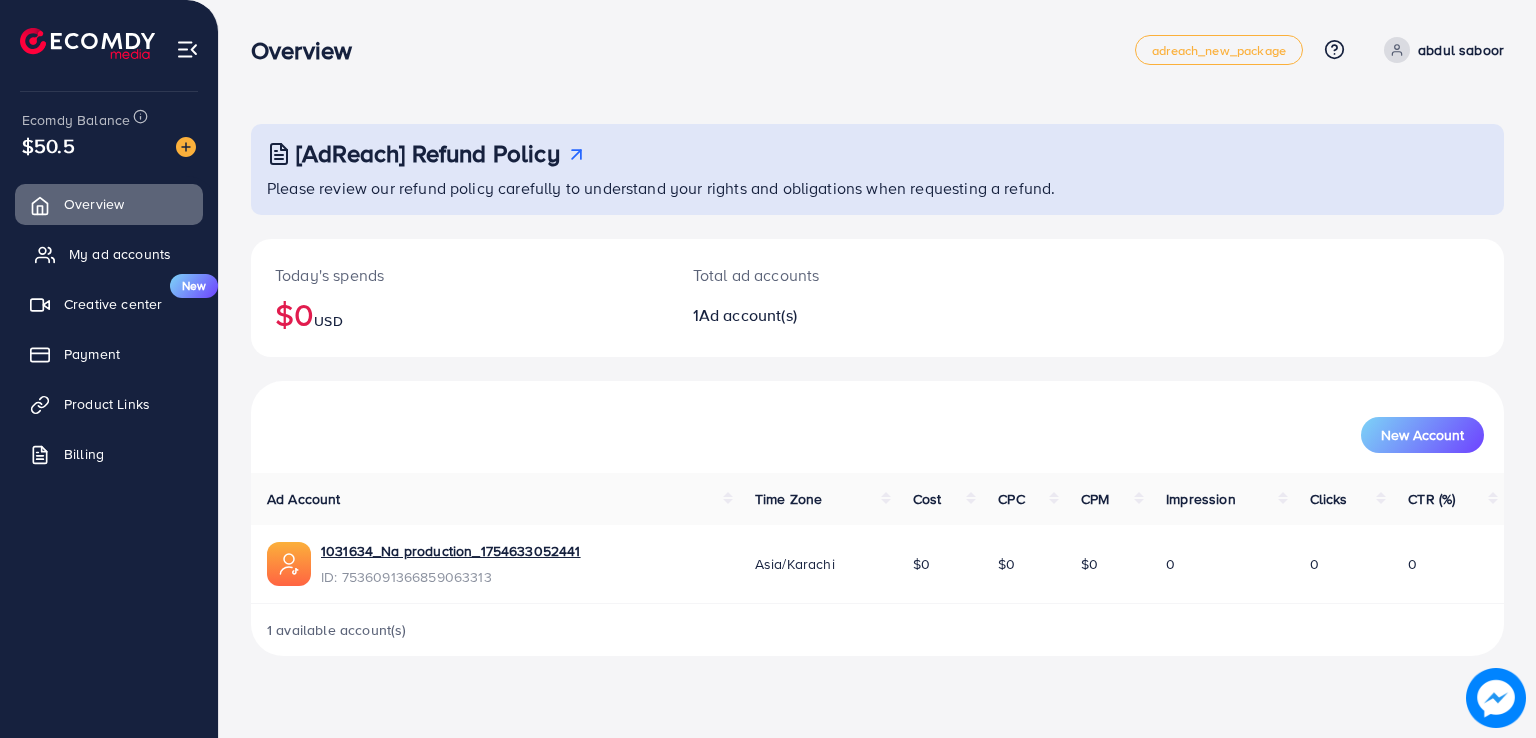 click on "My ad accounts" at bounding box center [120, 254] 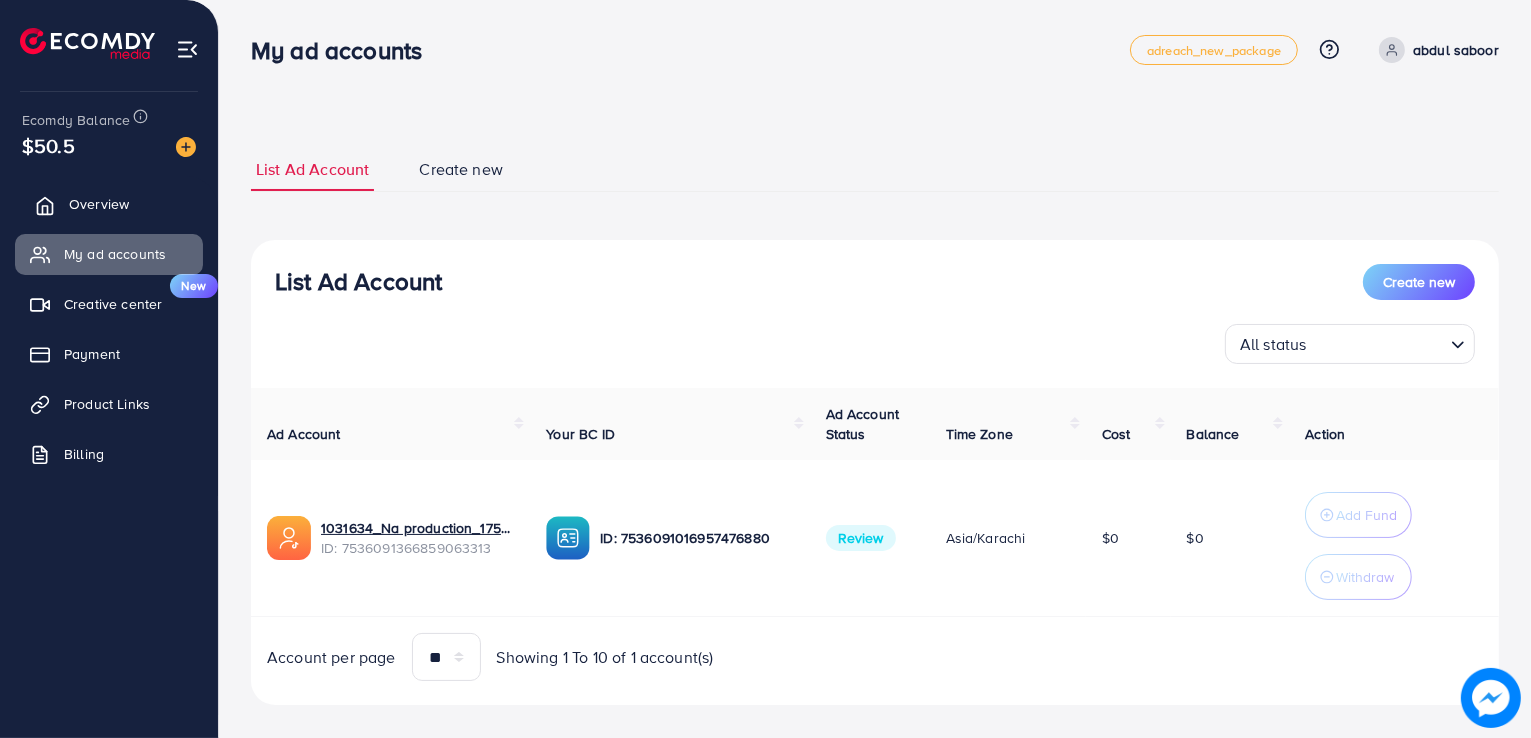 click on "Overview" at bounding box center (99, 204) 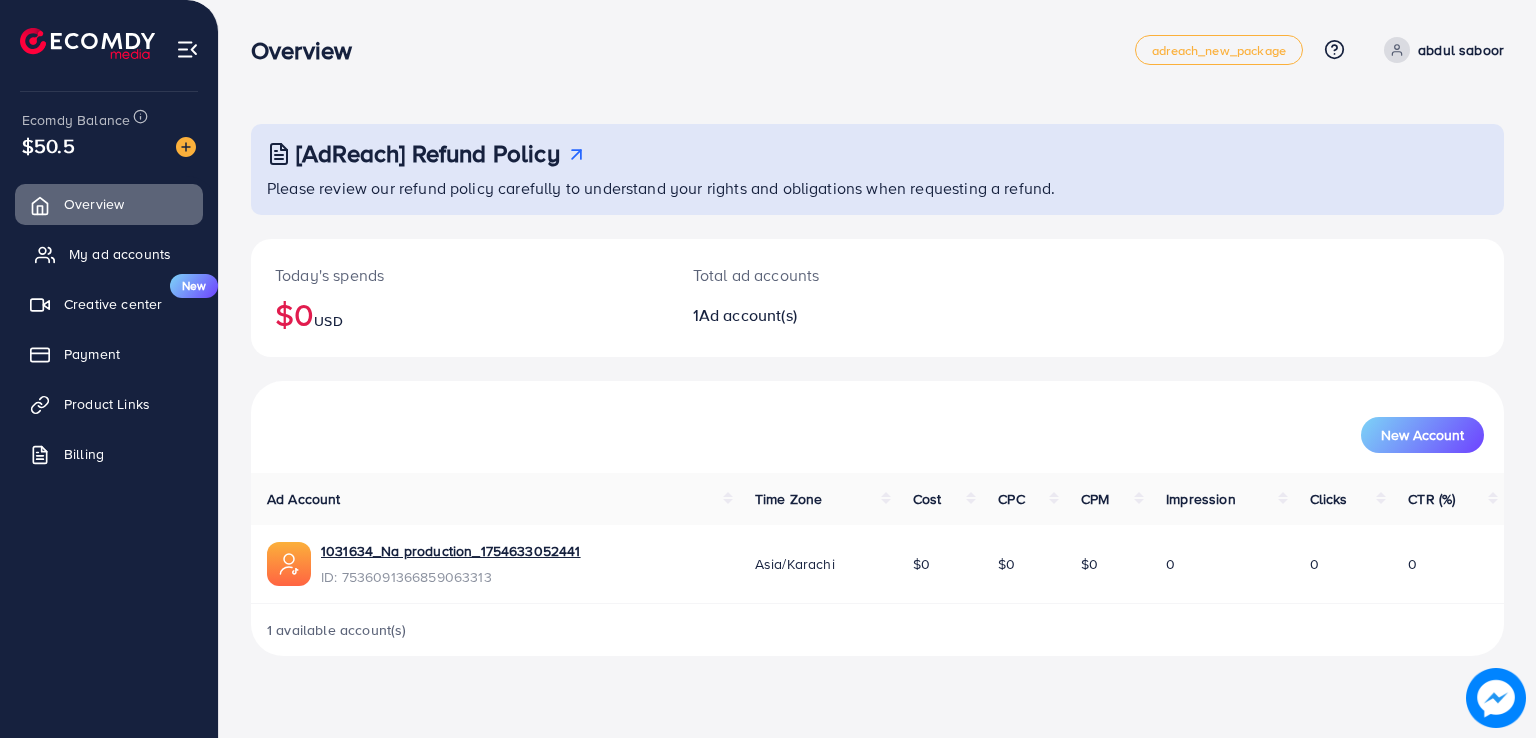 click on "My ad accounts" at bounding box center [120, 254] 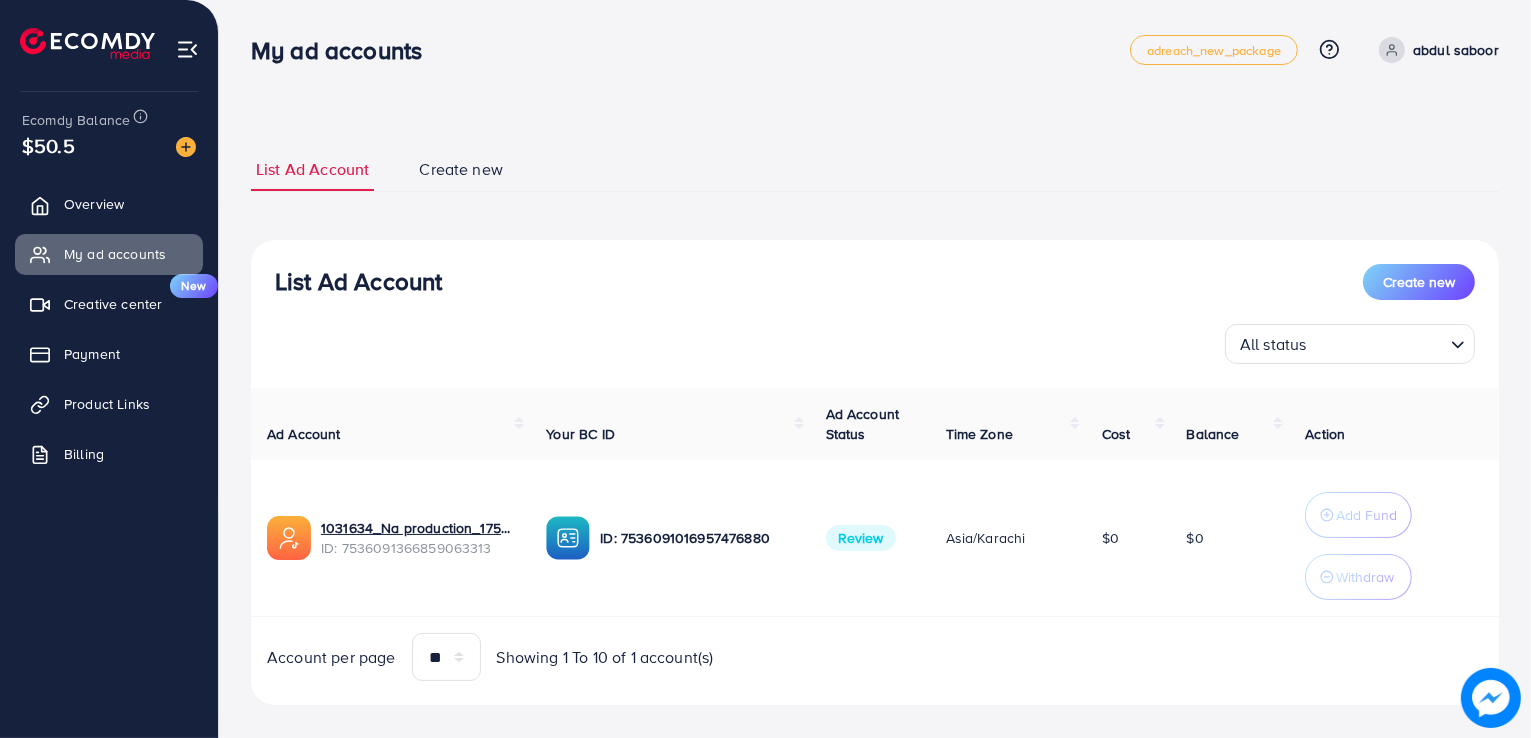 scroll, scrollTop: 22, scrollLeft: 0, axis: vertical 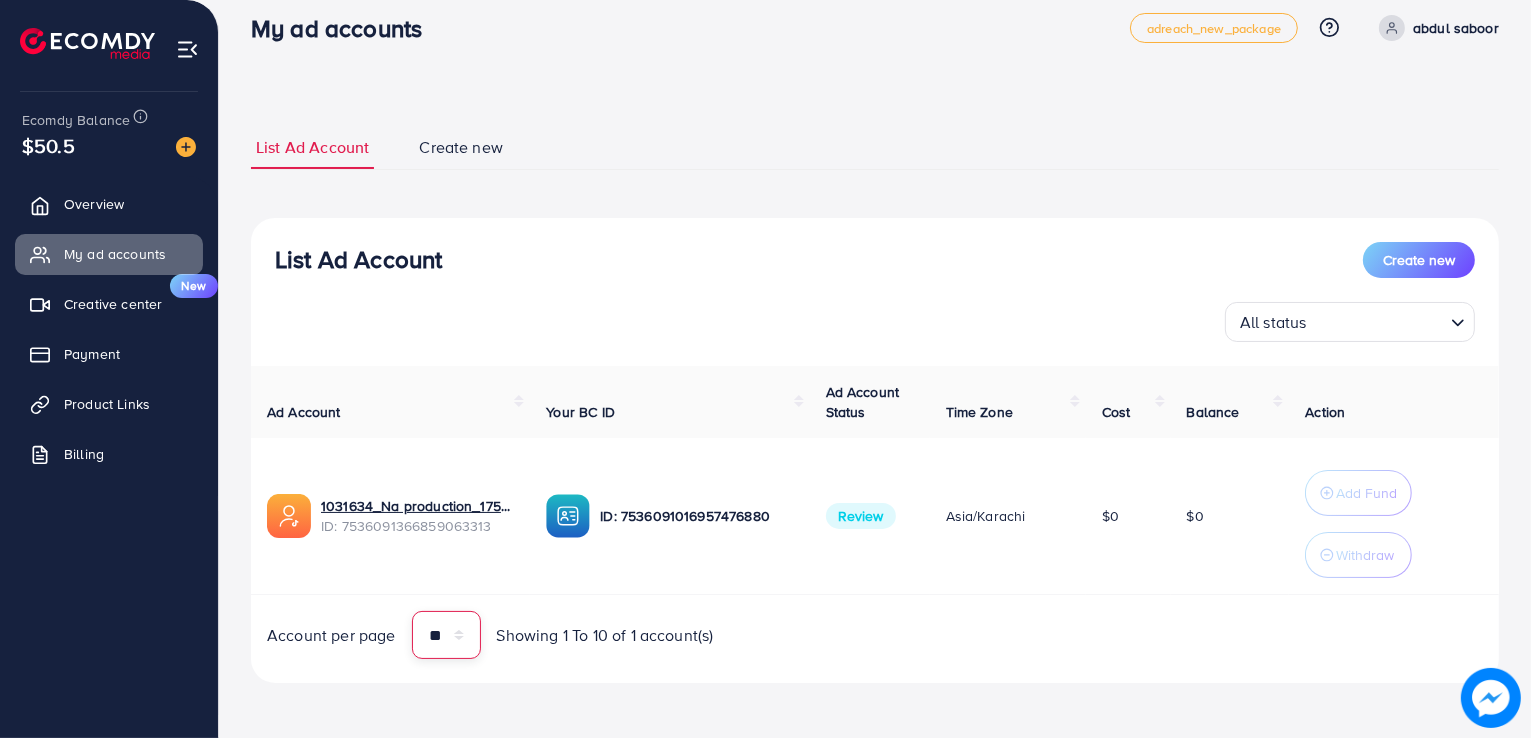 click on "** ** ** ***" at bounding box center [446, 635] 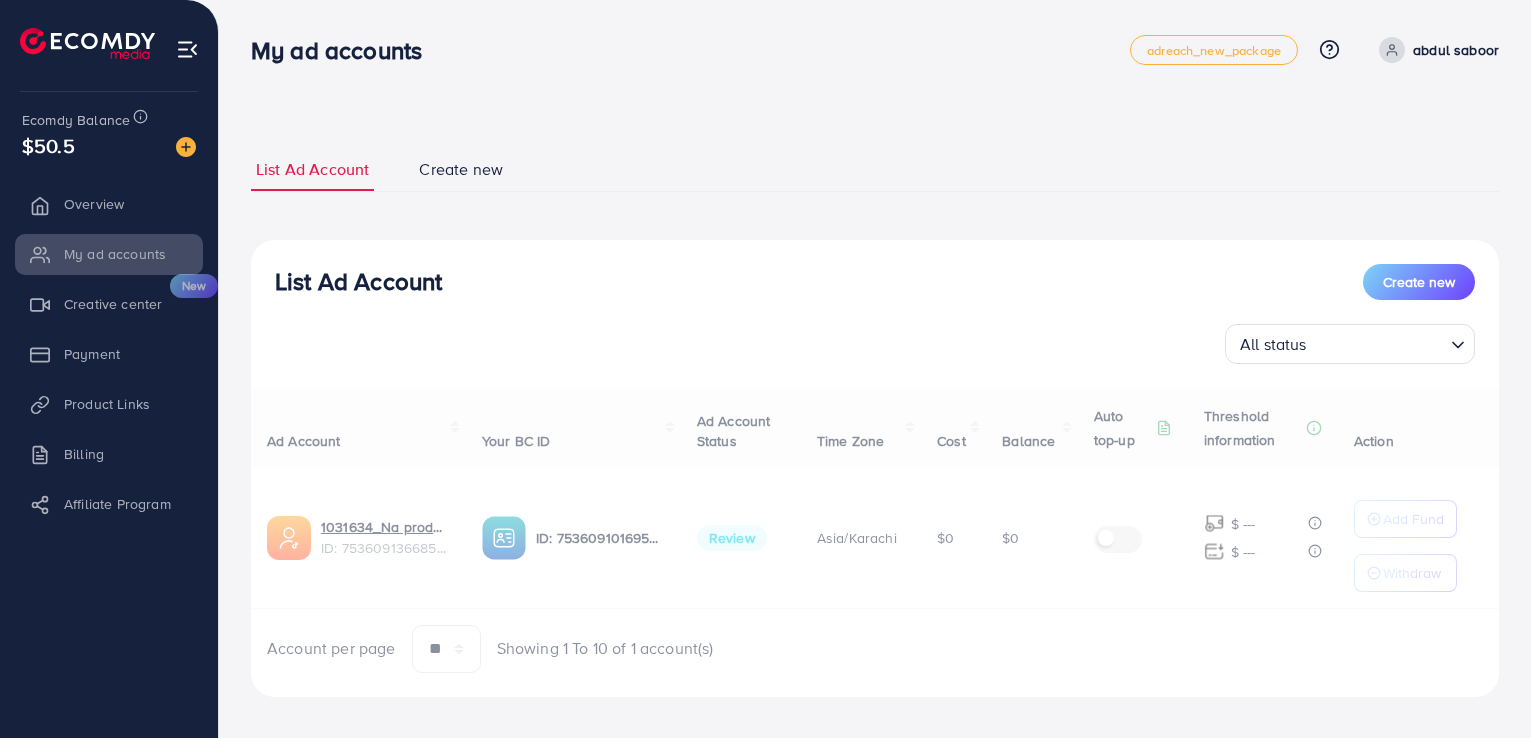 scroll, scrollTop: 0, scrollLeft: 0, axis: both 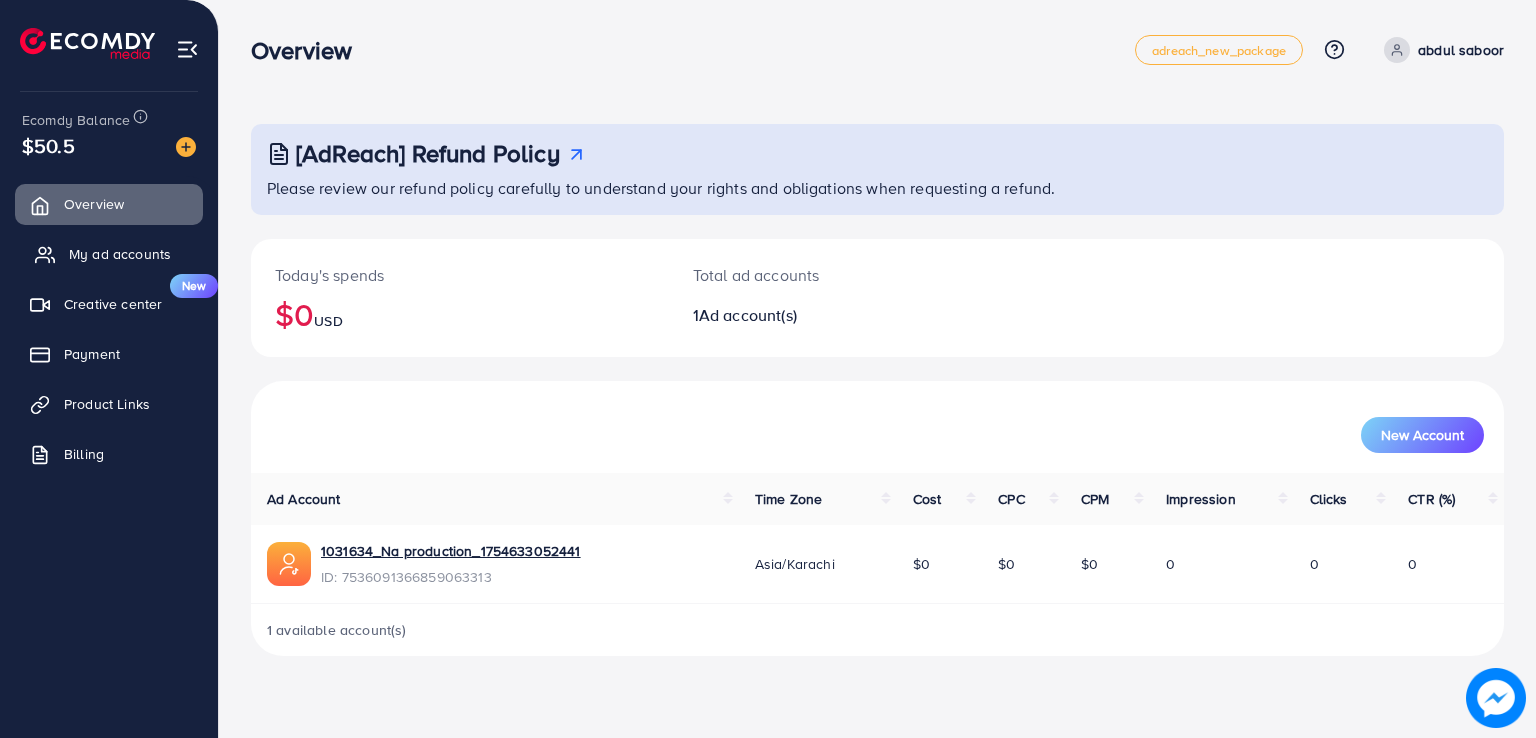 click on "My ad accounts" at bounding box center [120, 254] 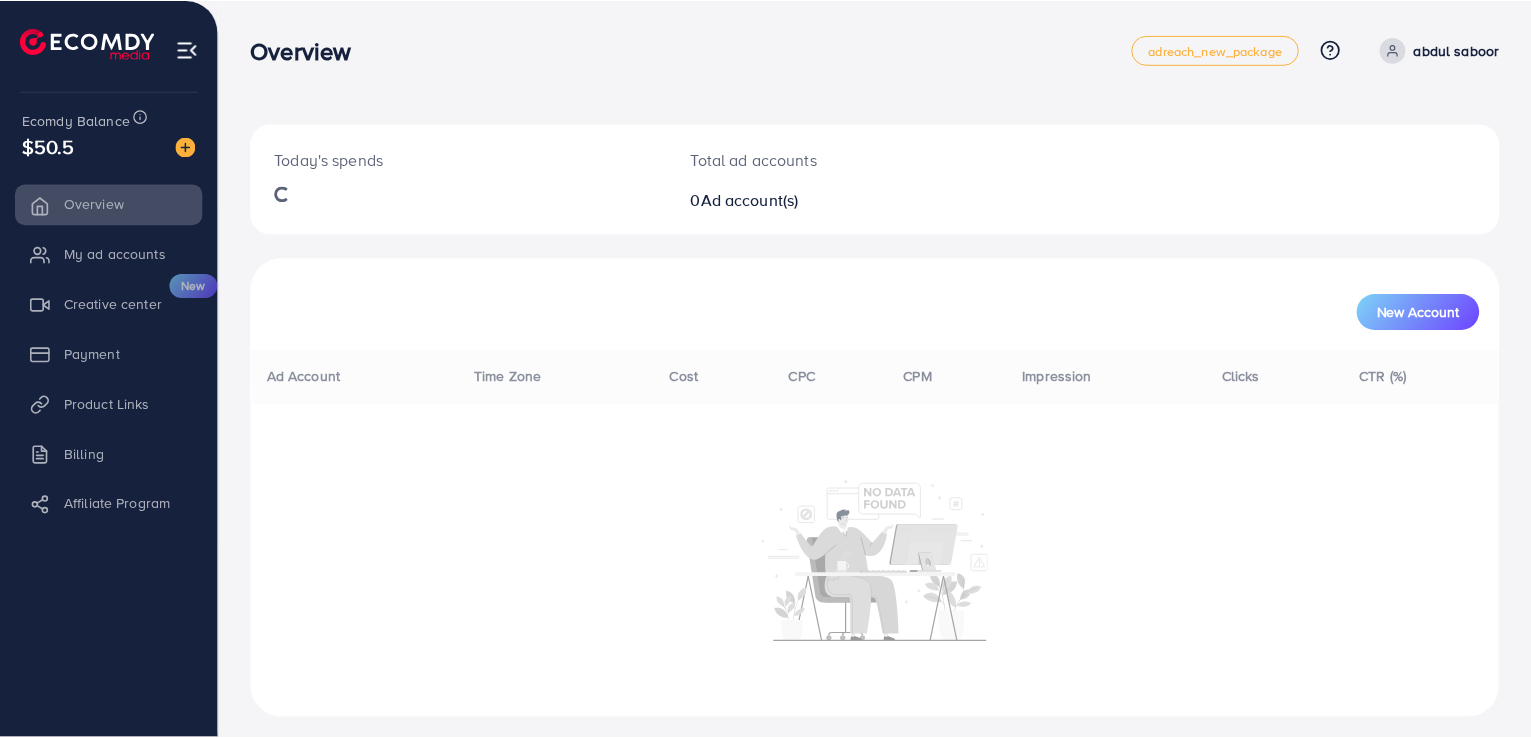 scroll, scrollTop: 0, scrollLeft: 0, axis: both 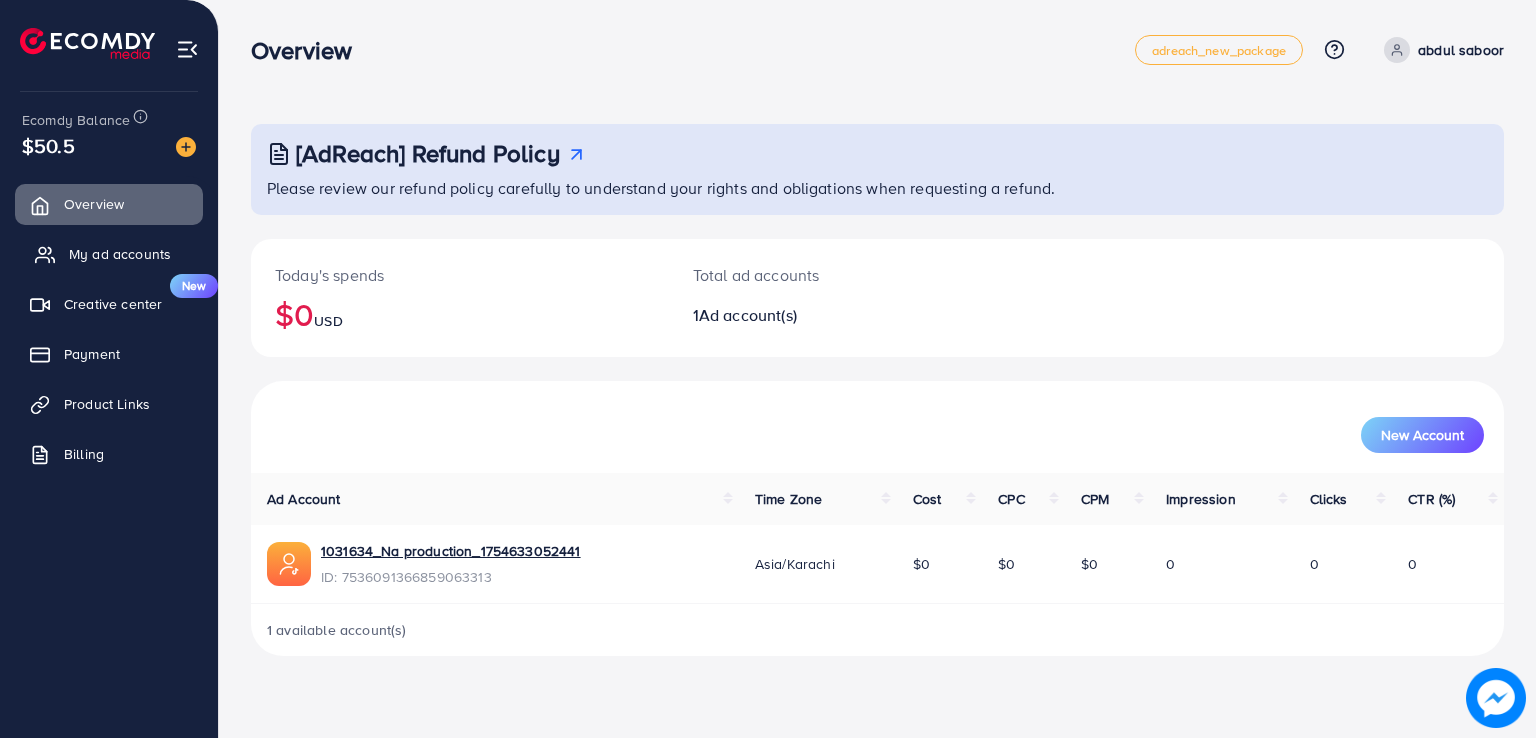 click on "My ad accounts" at bounding box center (109, 254) 